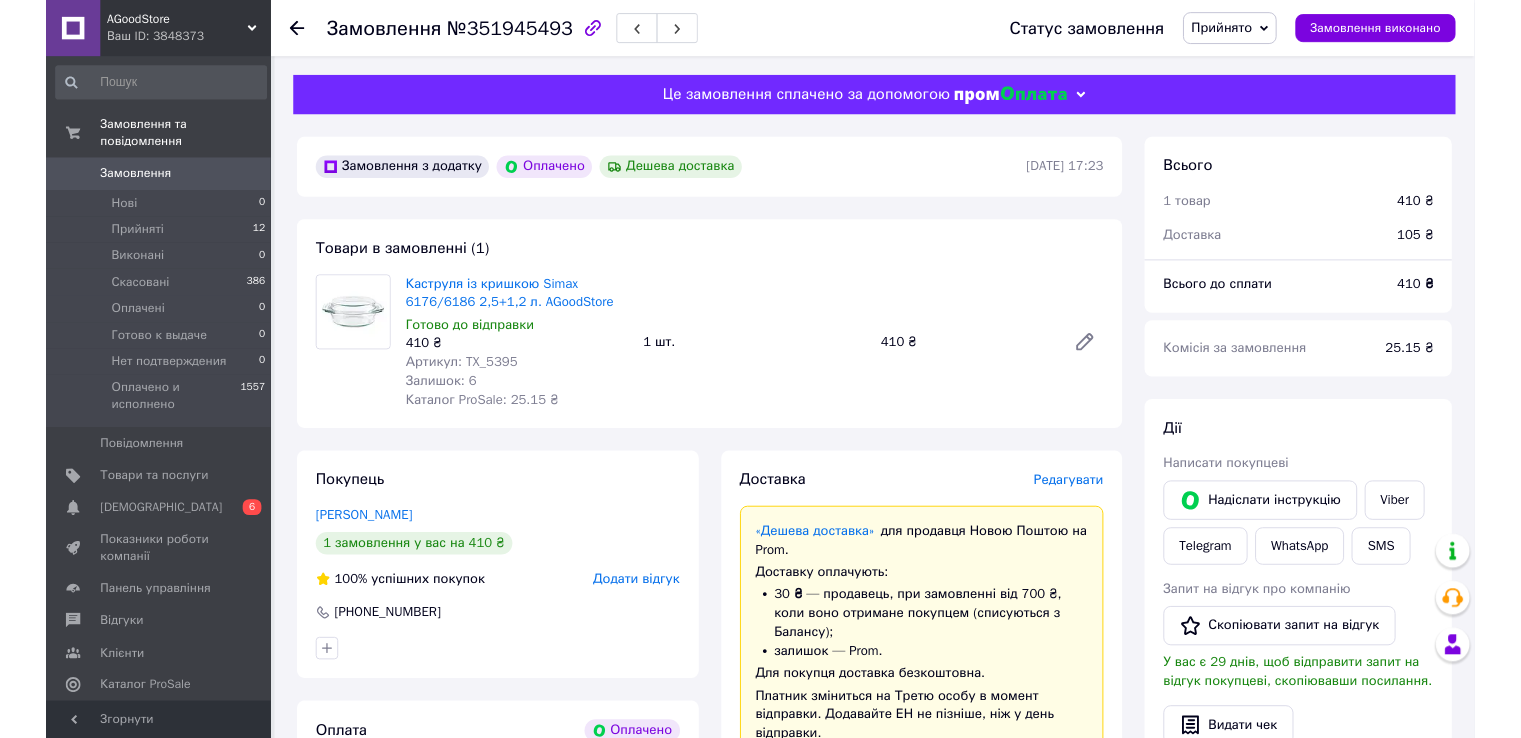 scroll, scrollTop: 0, scrollLeft: 0, axis: both 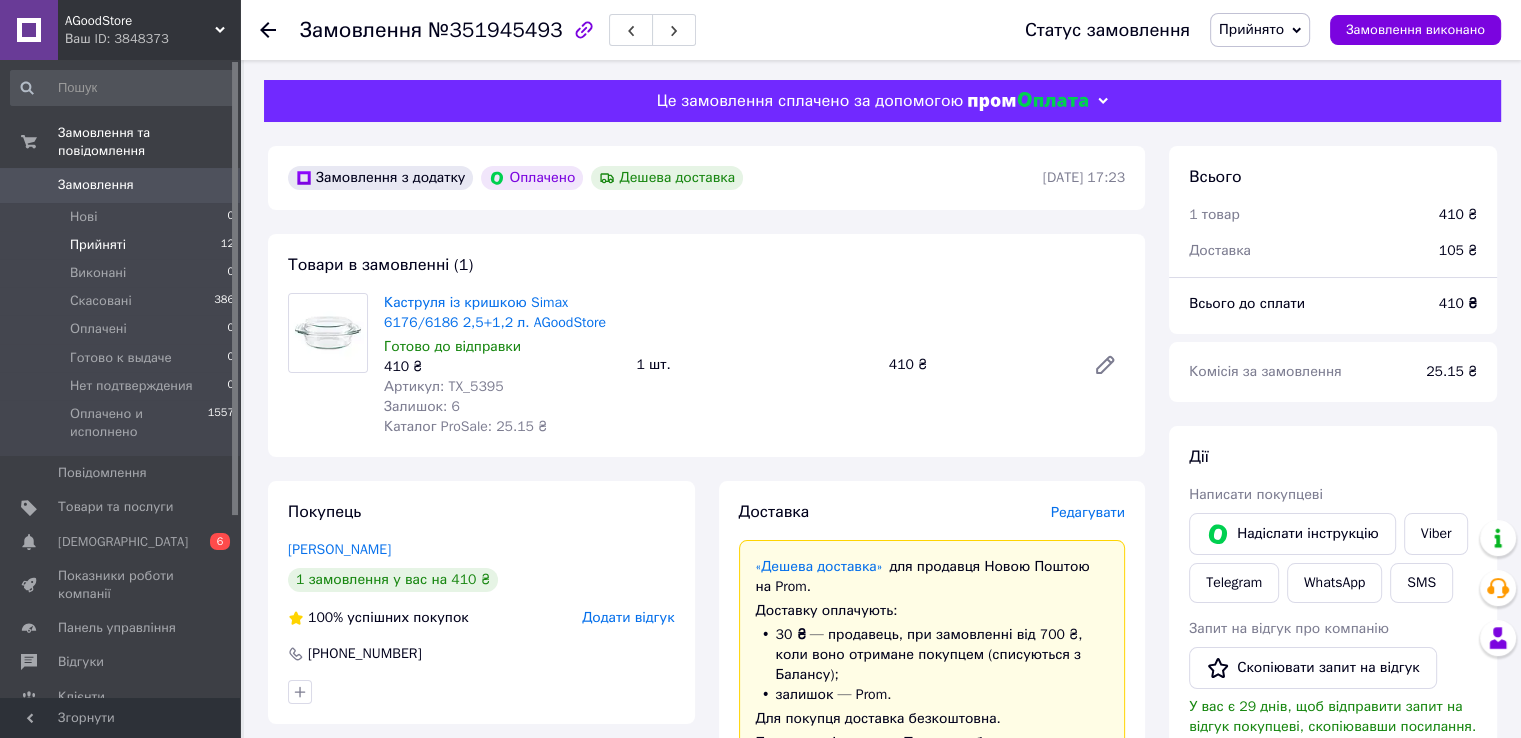 click on "Прийняті" at bounding box center [98, 245] 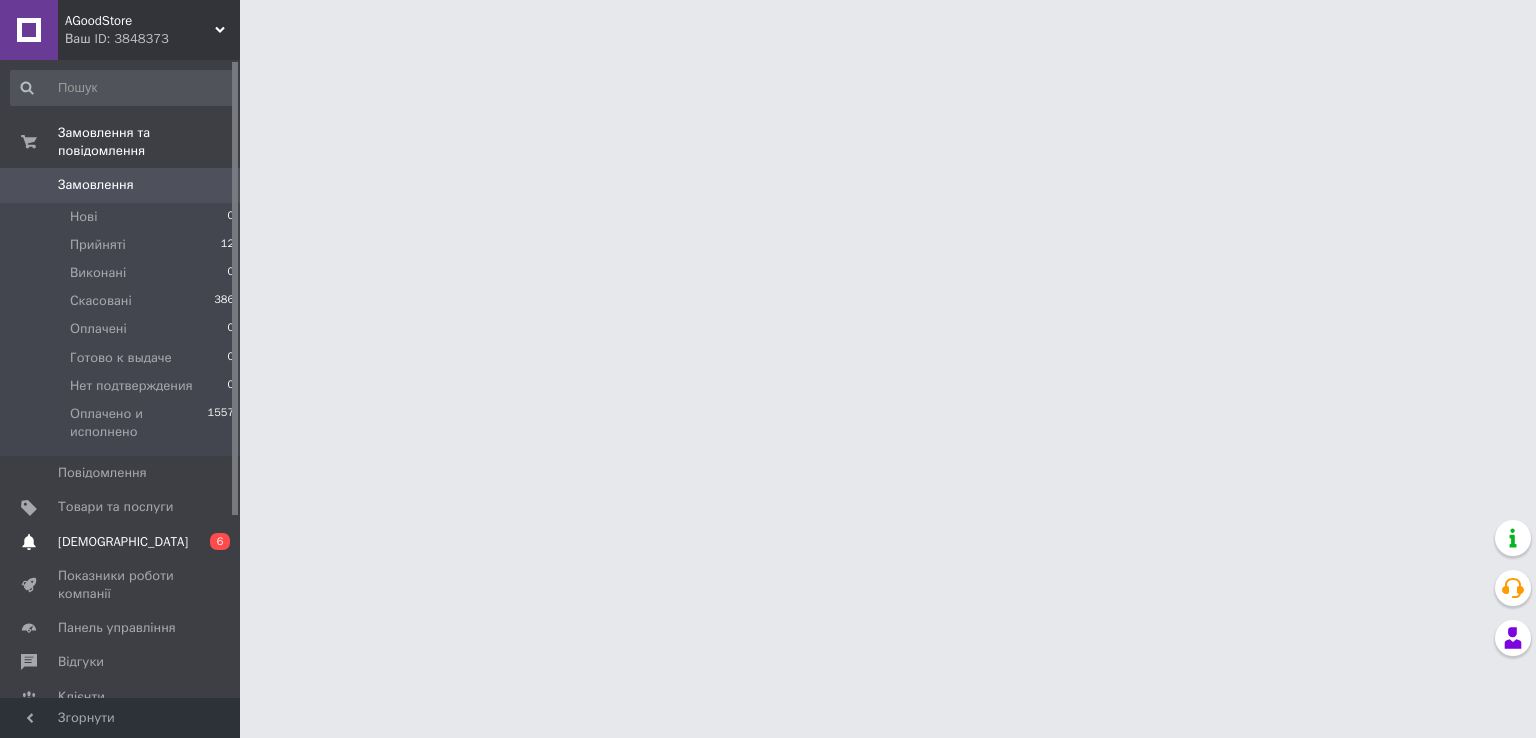 click on "[DEMOGRAPHIC_DATA]" at bounding box center [123, 542] 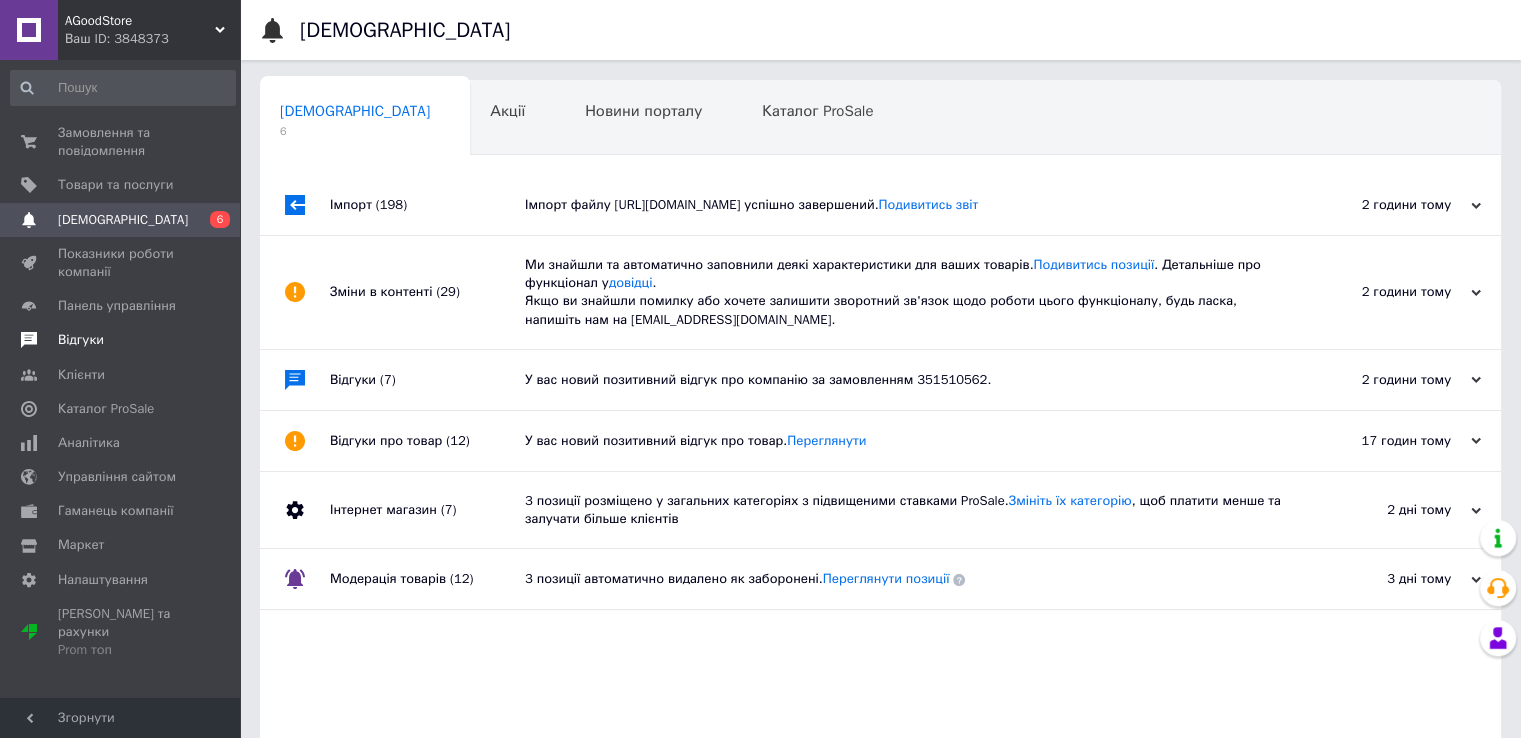 click on "Відгуки" at bounding box center [81, 340] 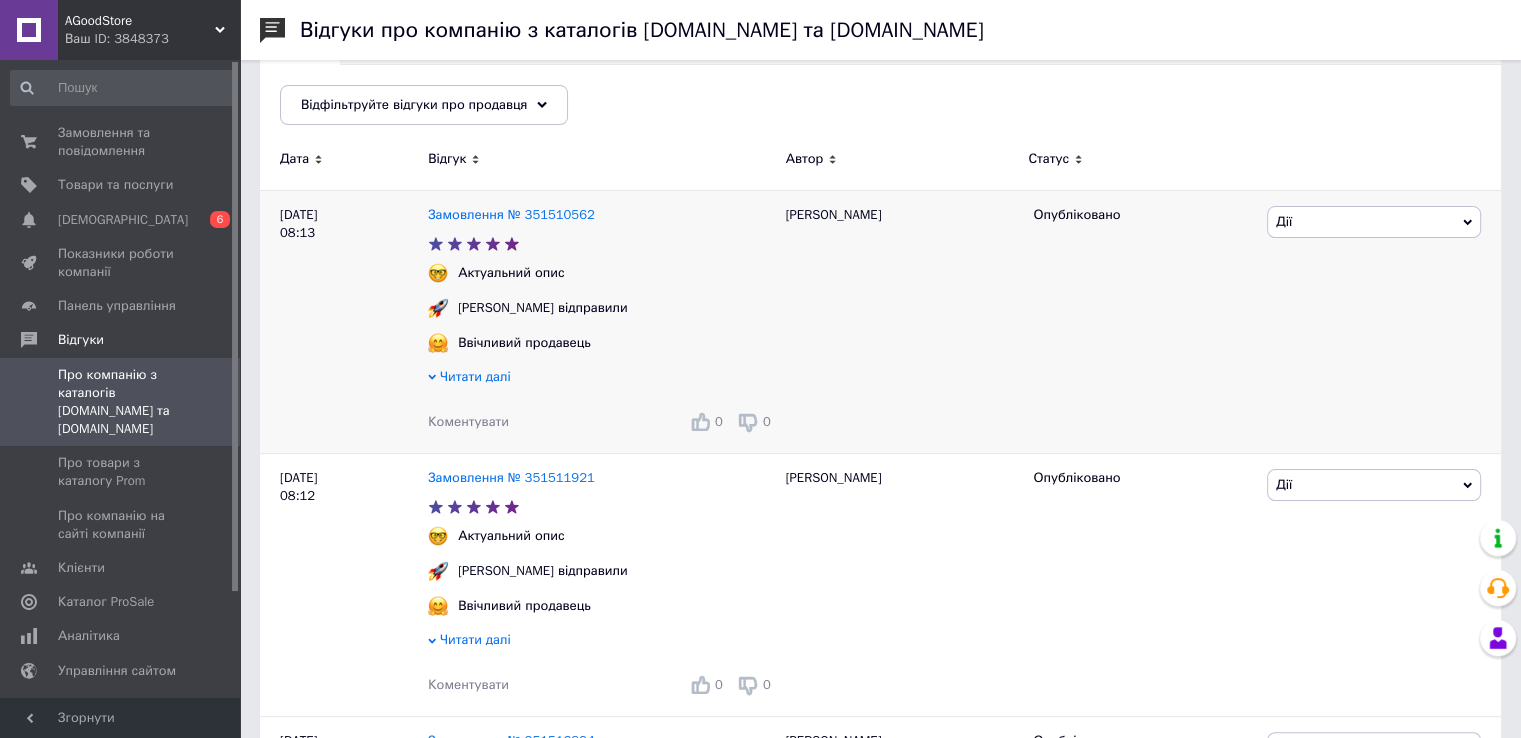 scroll, scrollTop: 400, scrollLeft: 0, axis: vertical 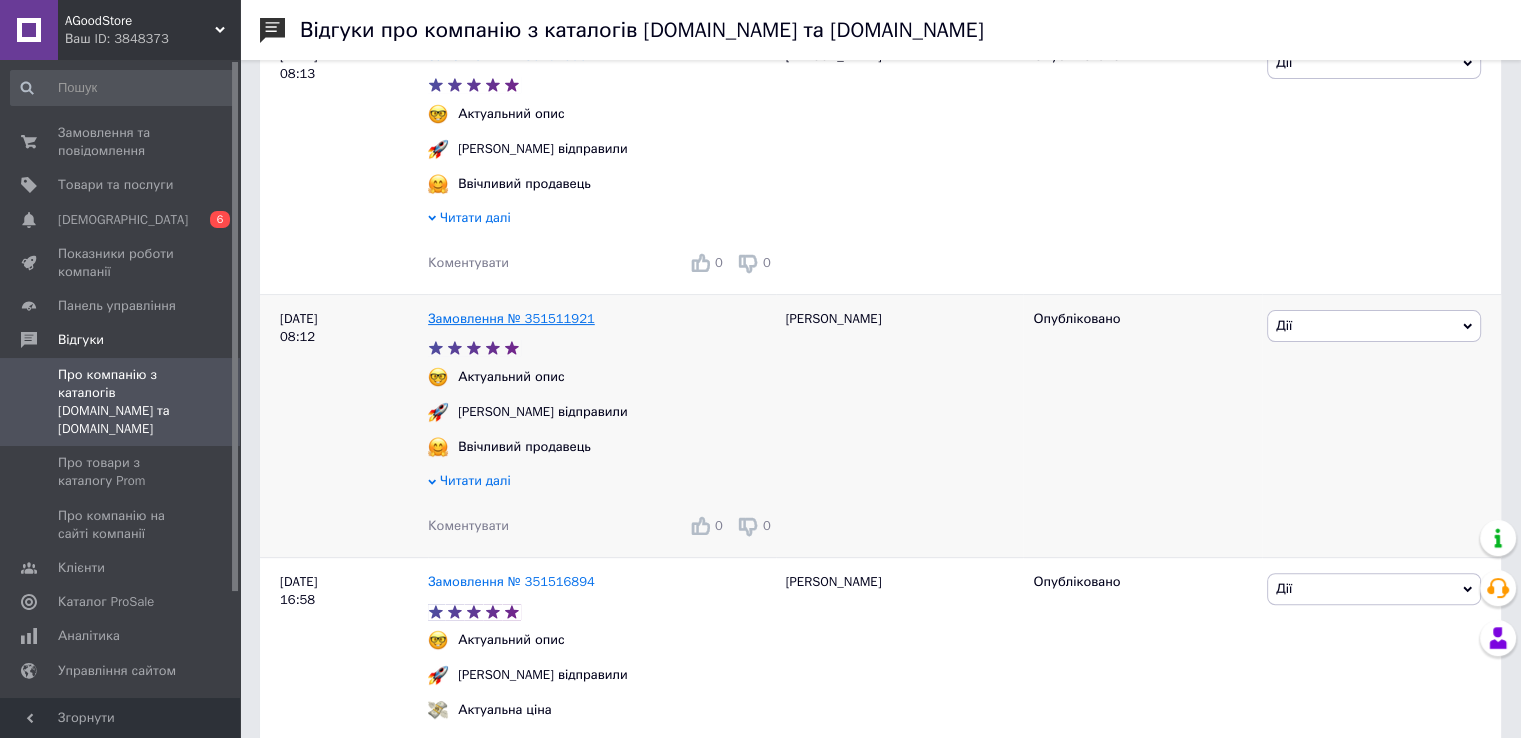 click on "Замовлення № 351511921" at bounding box center [511, 318] 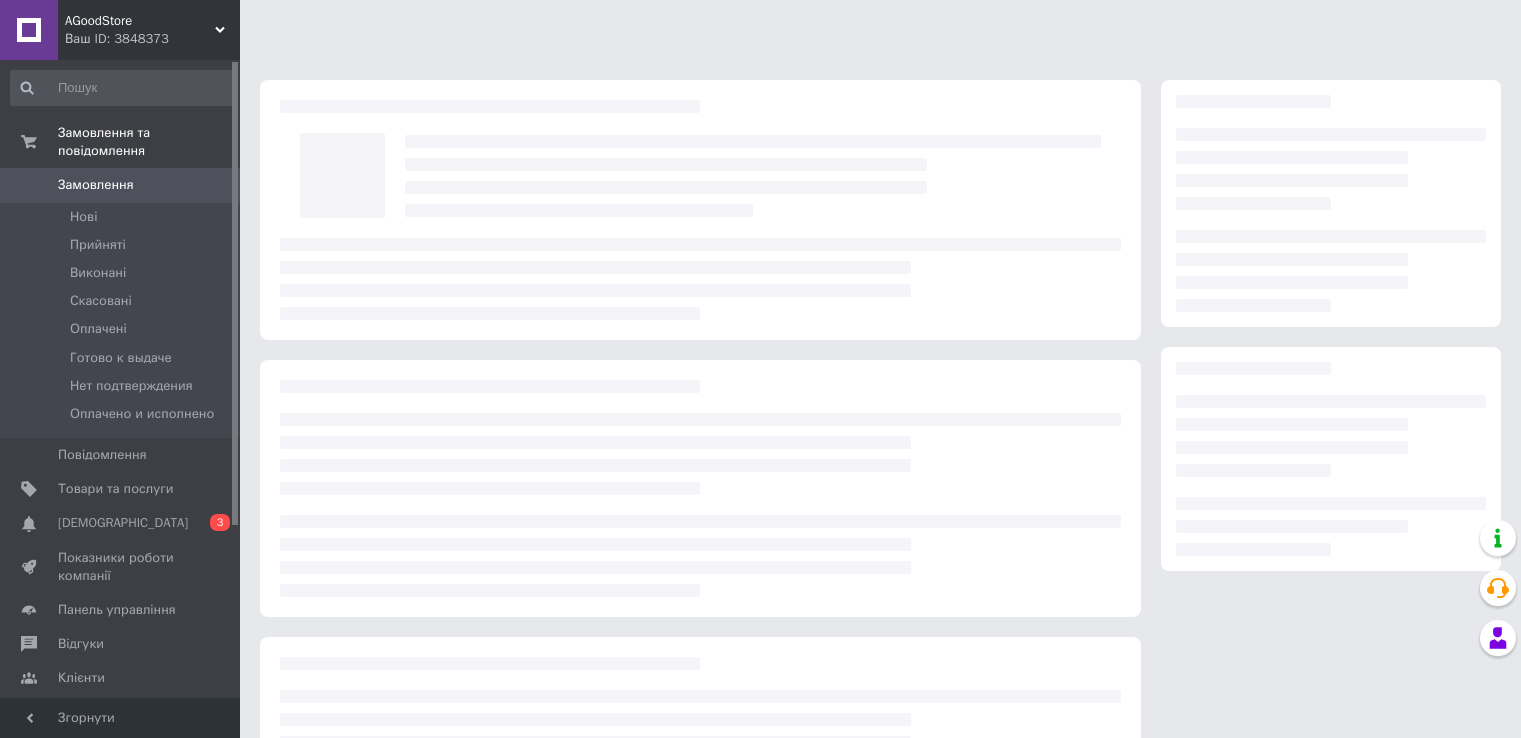 scroll, scrollTop: 0, scrollLeft: 0, axis: both 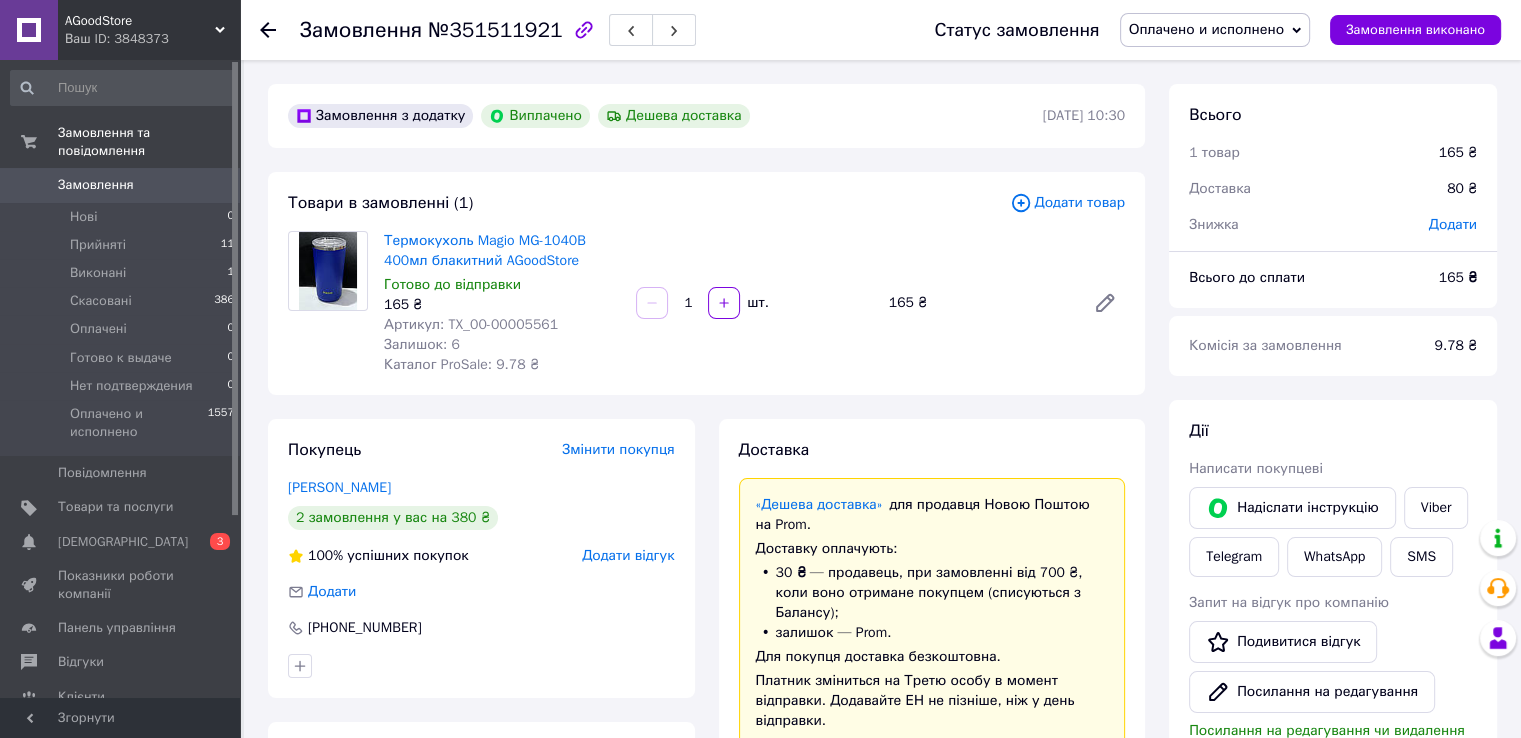 click 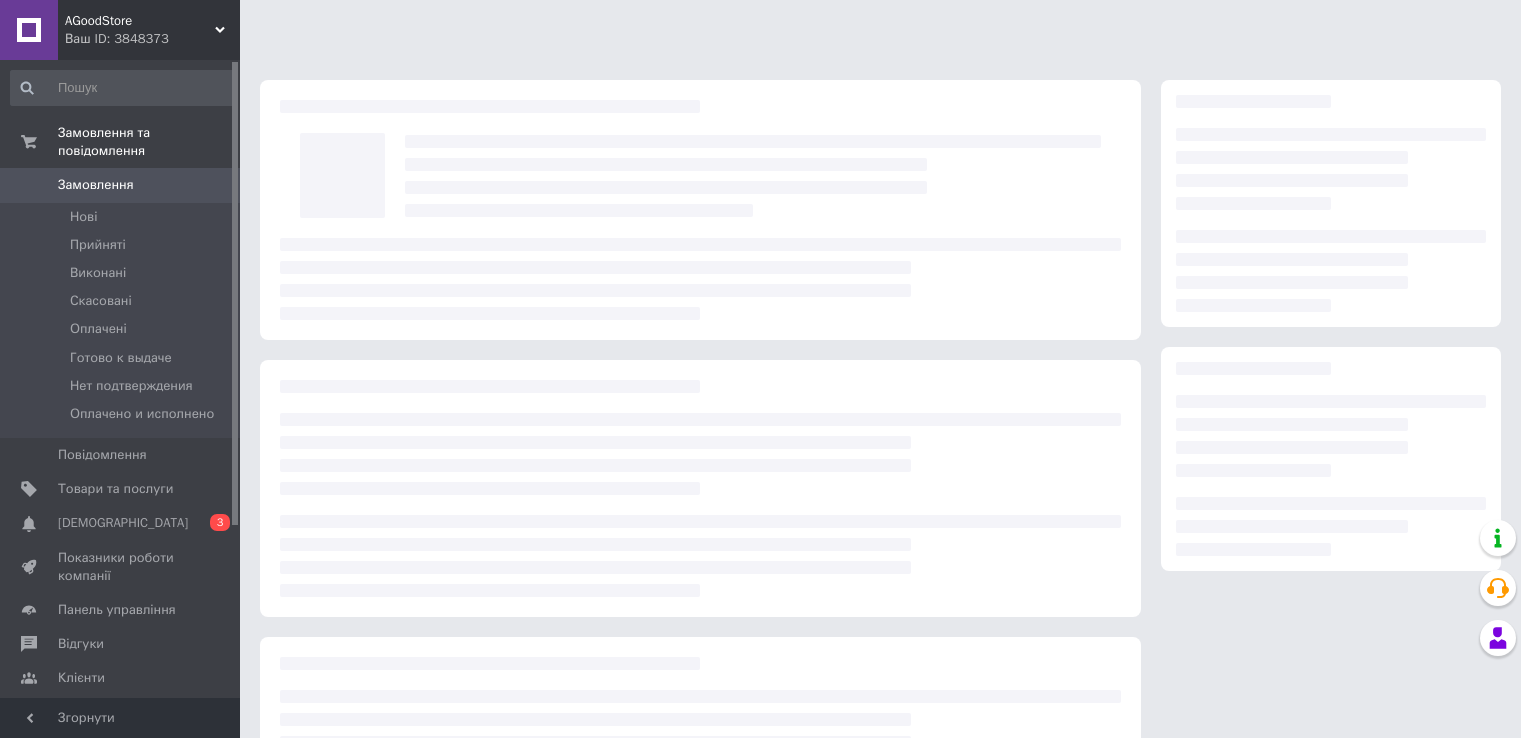 scroll, scrollTop: 0, scrollLeft: 0, axis: both 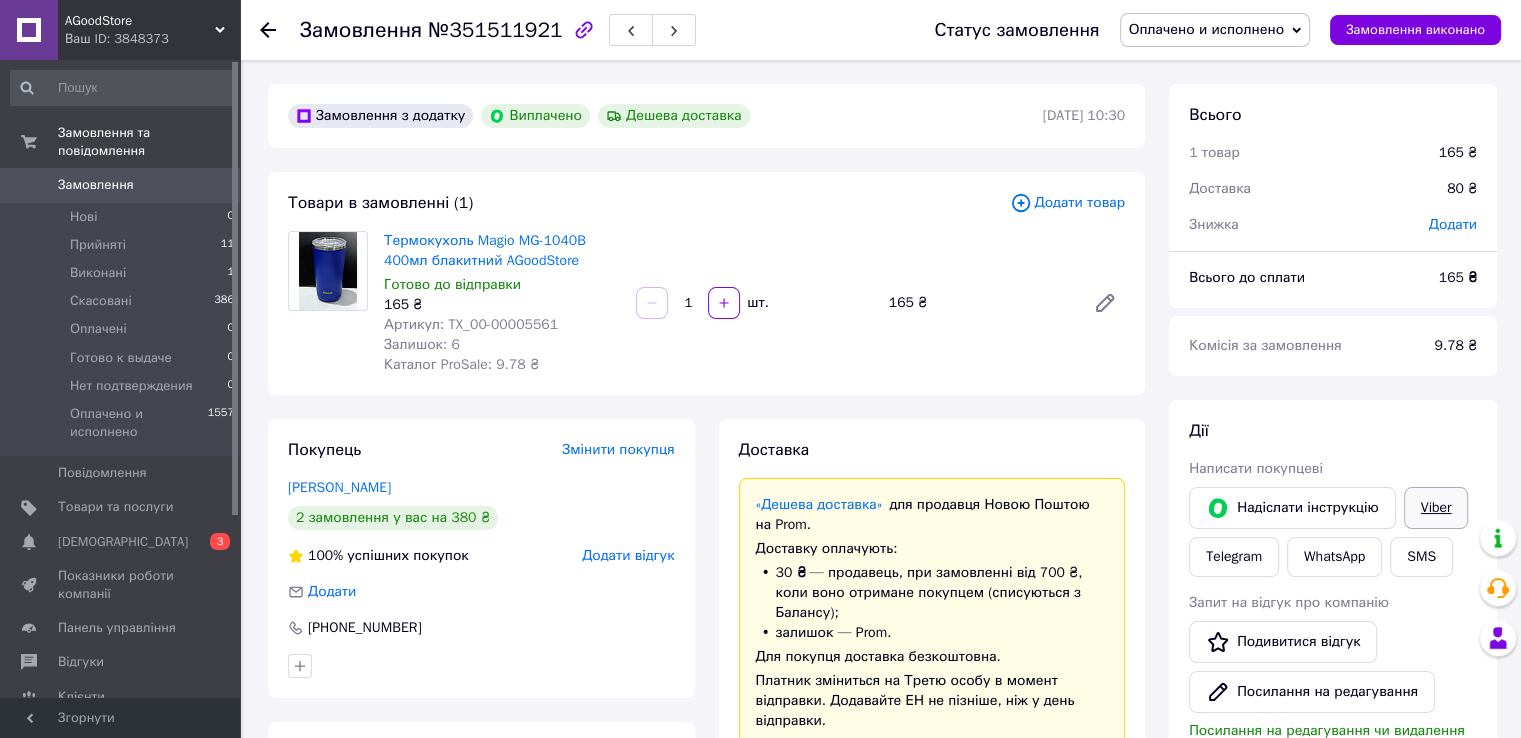 click on "Viber" at bounding box center (1436, 508) 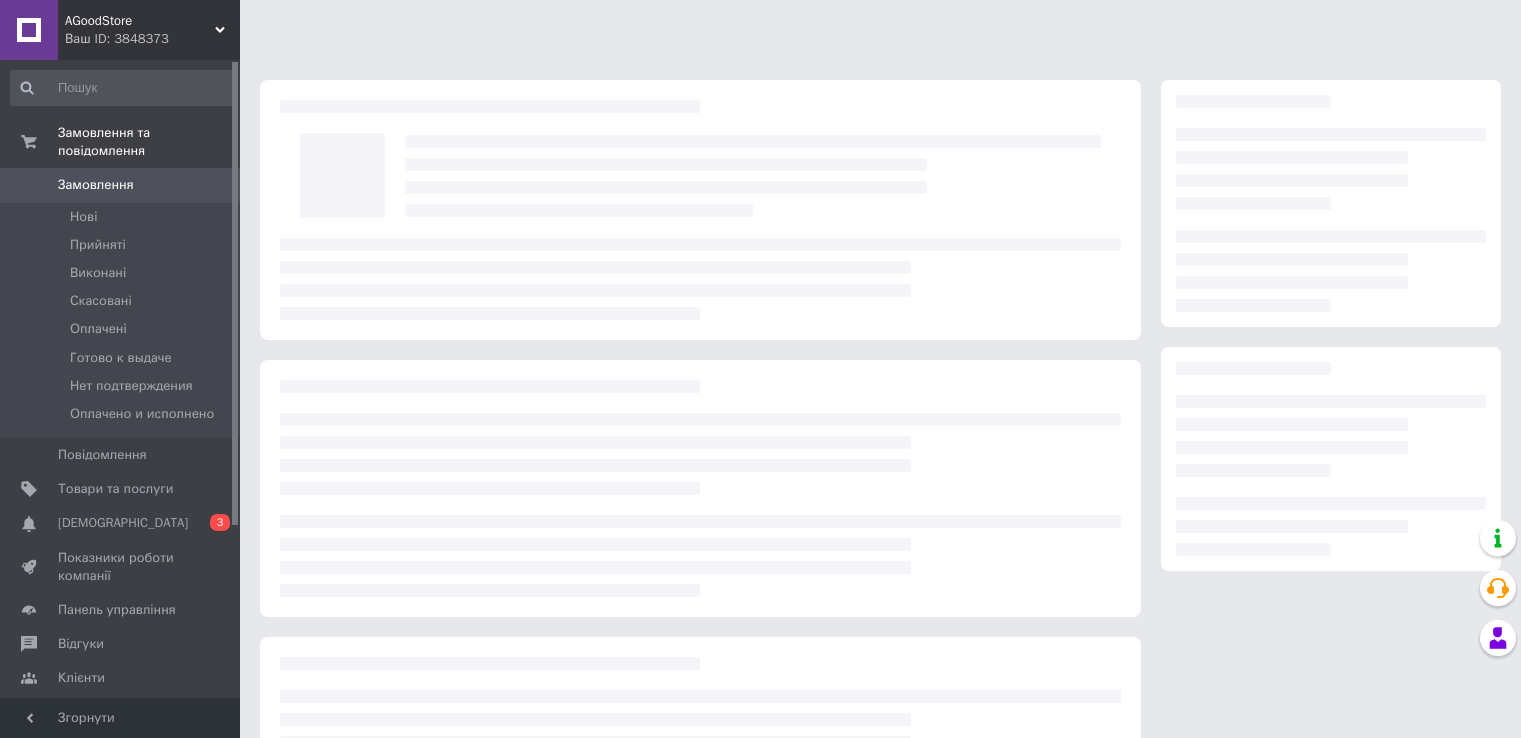 scroll, scrollTop: 0, scrollLeft: 0, axis: both 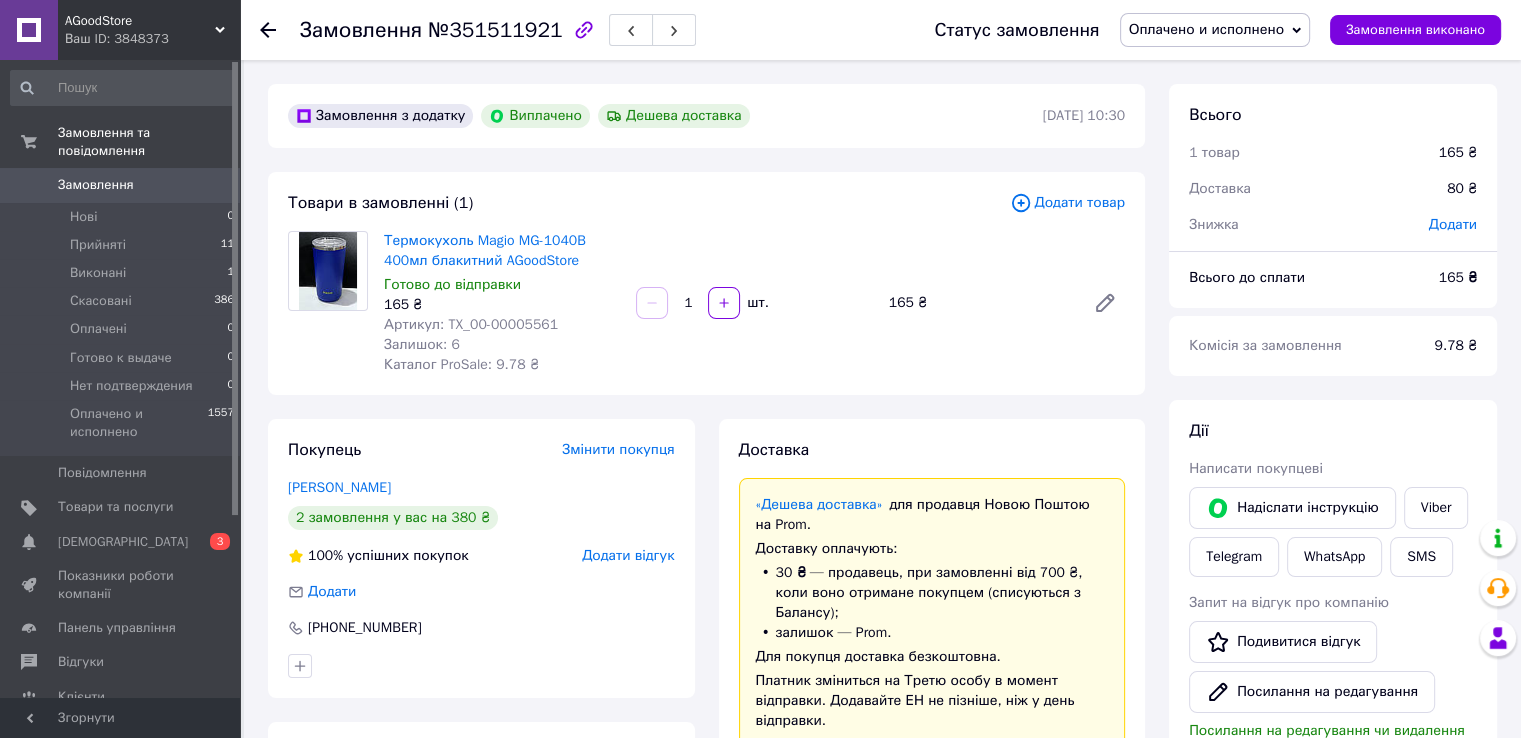 click 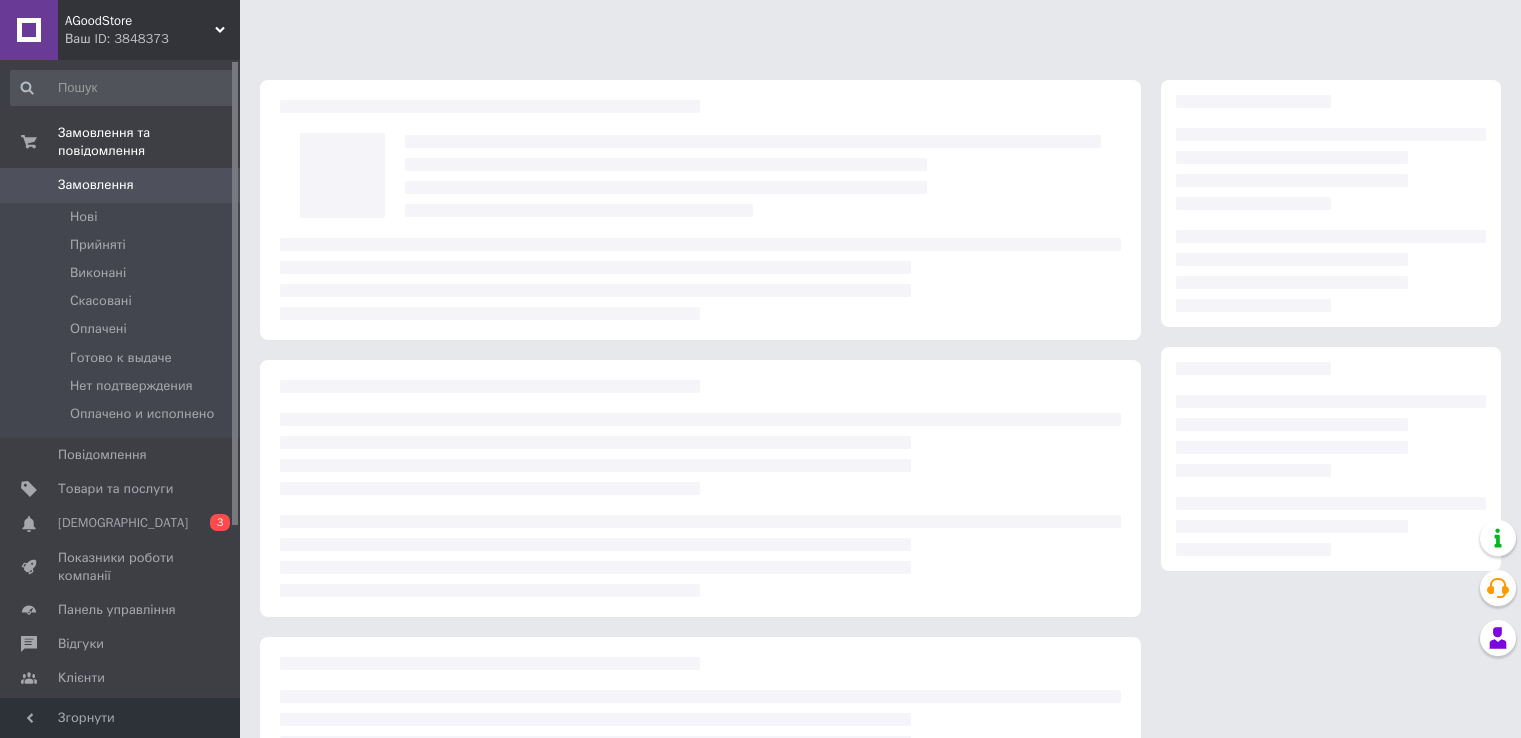 scroll, scrollTop: 0, scrollLeft: 0, axis: both 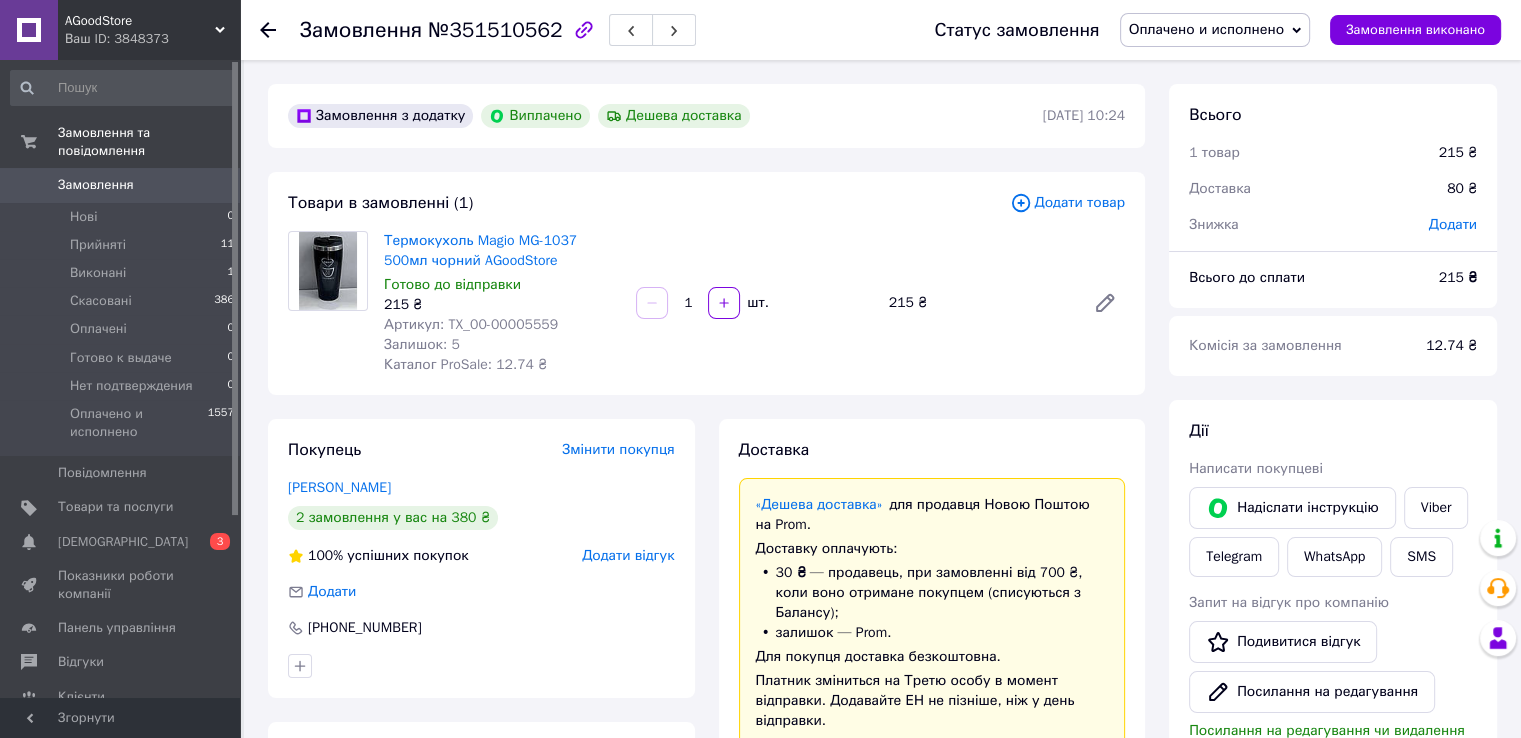 click 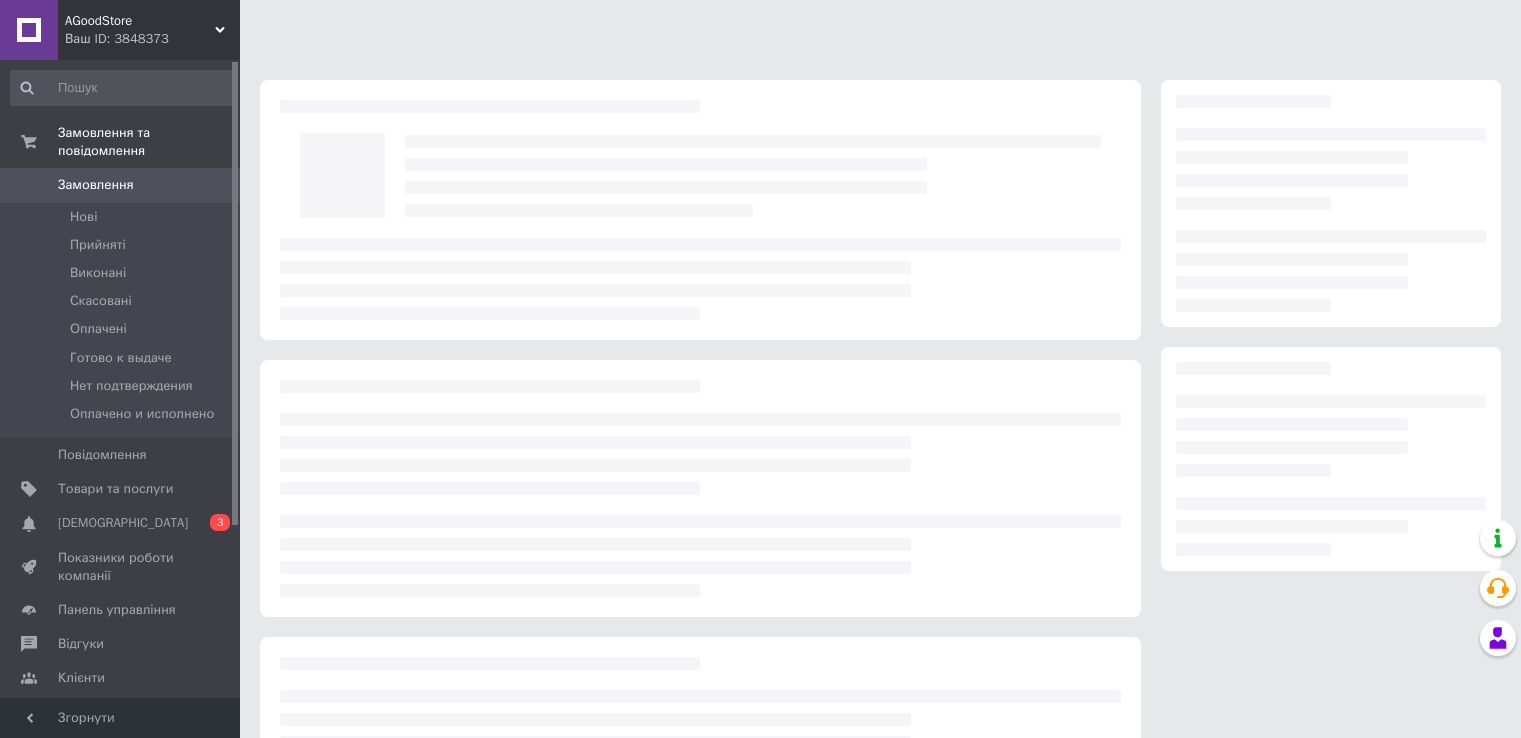 scroll, scrollTop: 0, scrollLeft: 0, axis: both 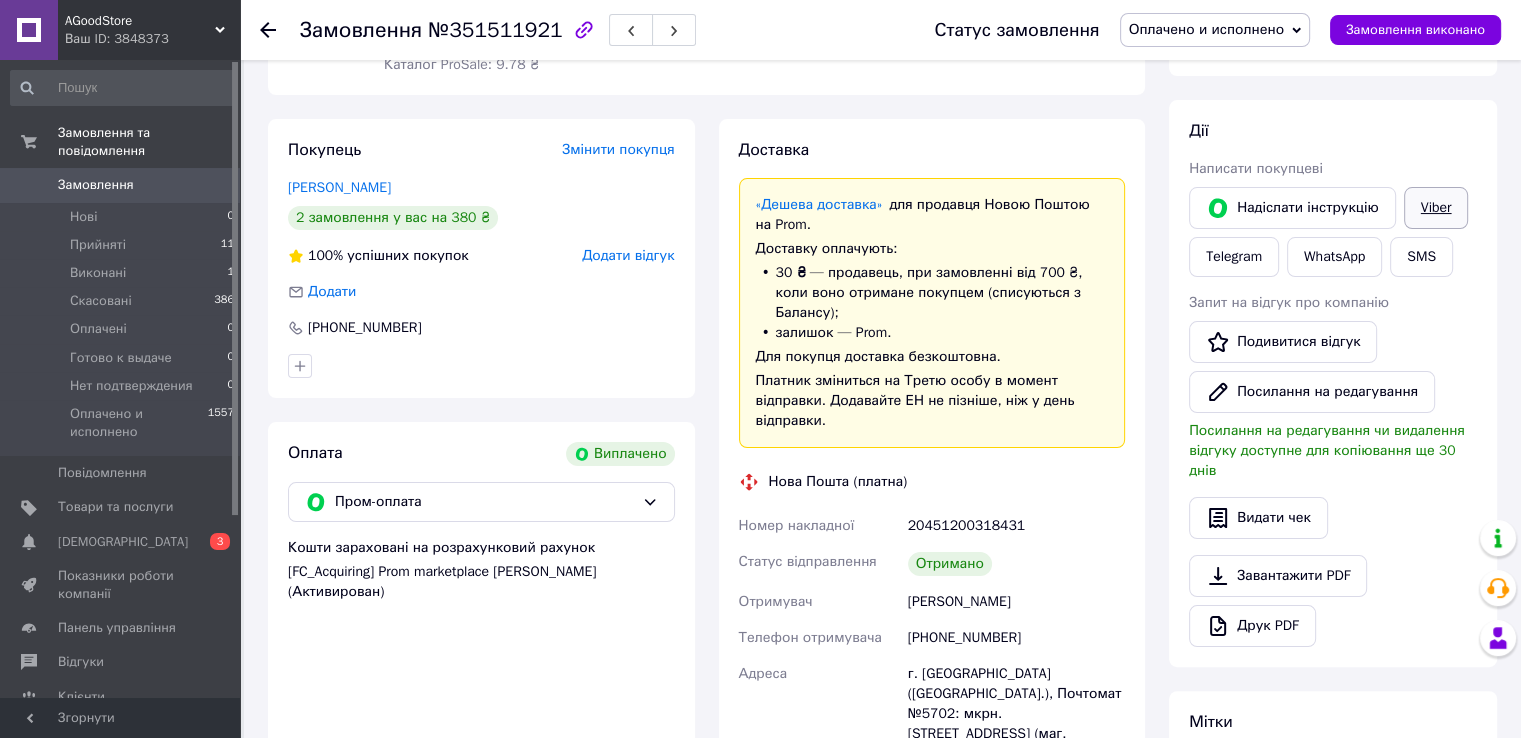 click on "Viber" at bounding box center [1436, 208] 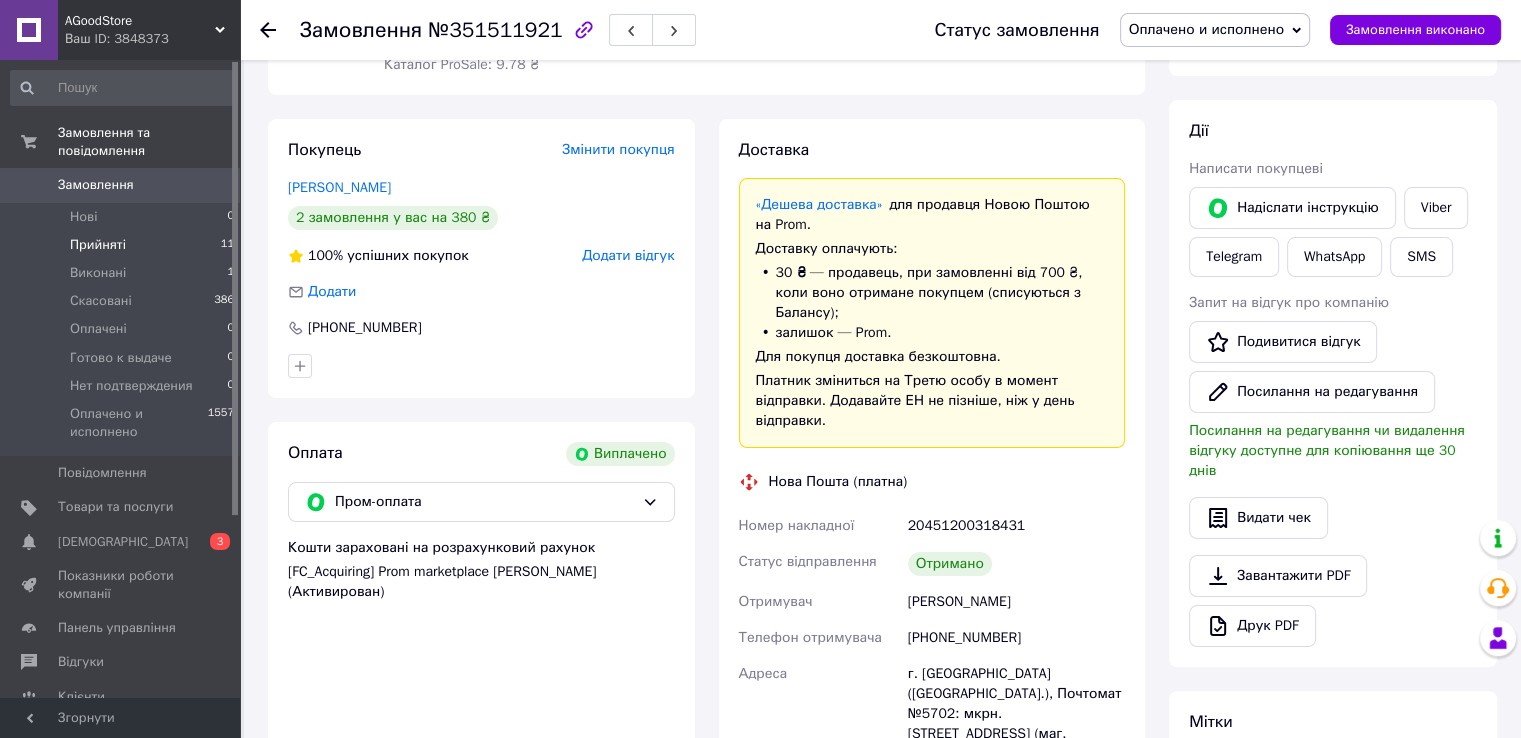 click on "Прийняті" at bounding box center (98, 245) 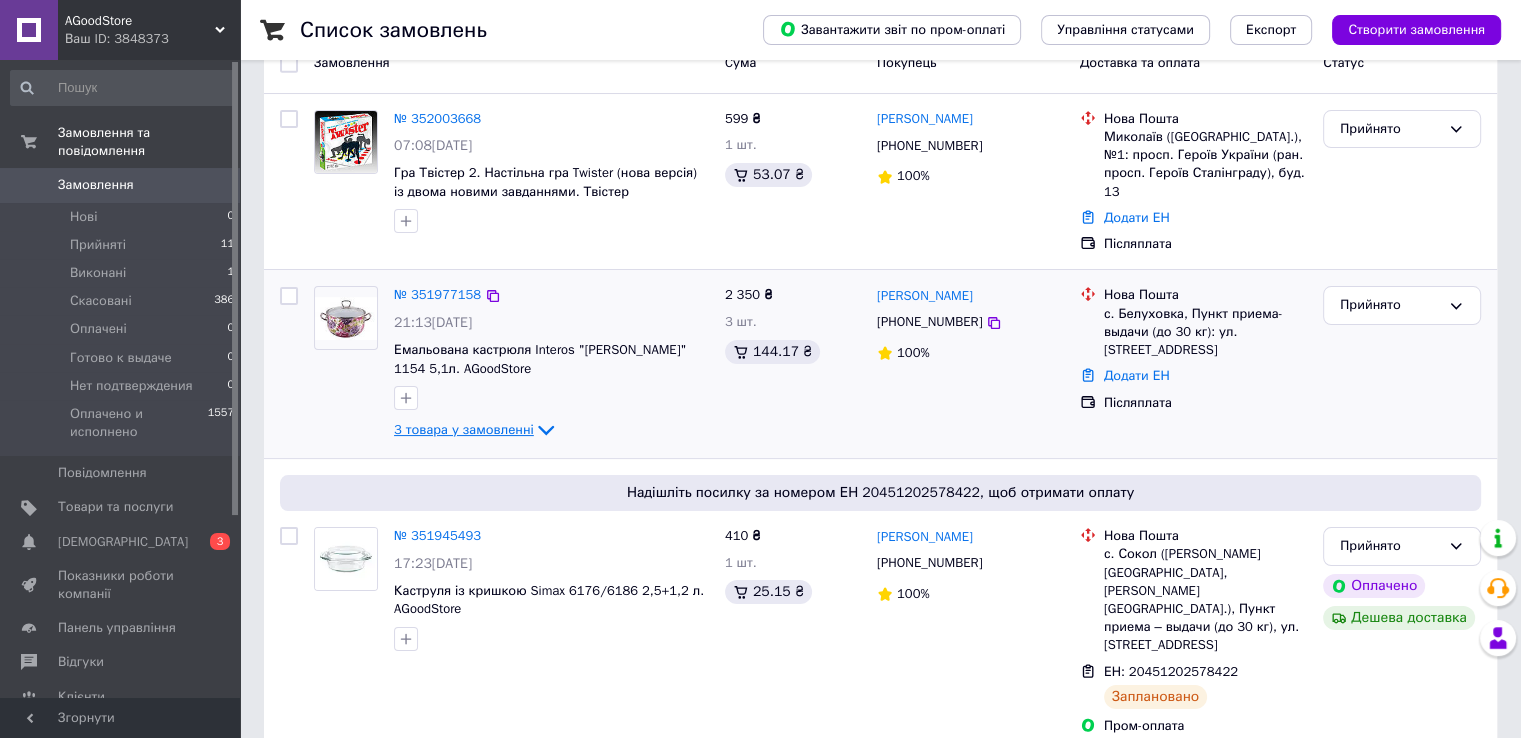 scroll, scrollTop: 300, scrollLeft: 0, axis: vertical 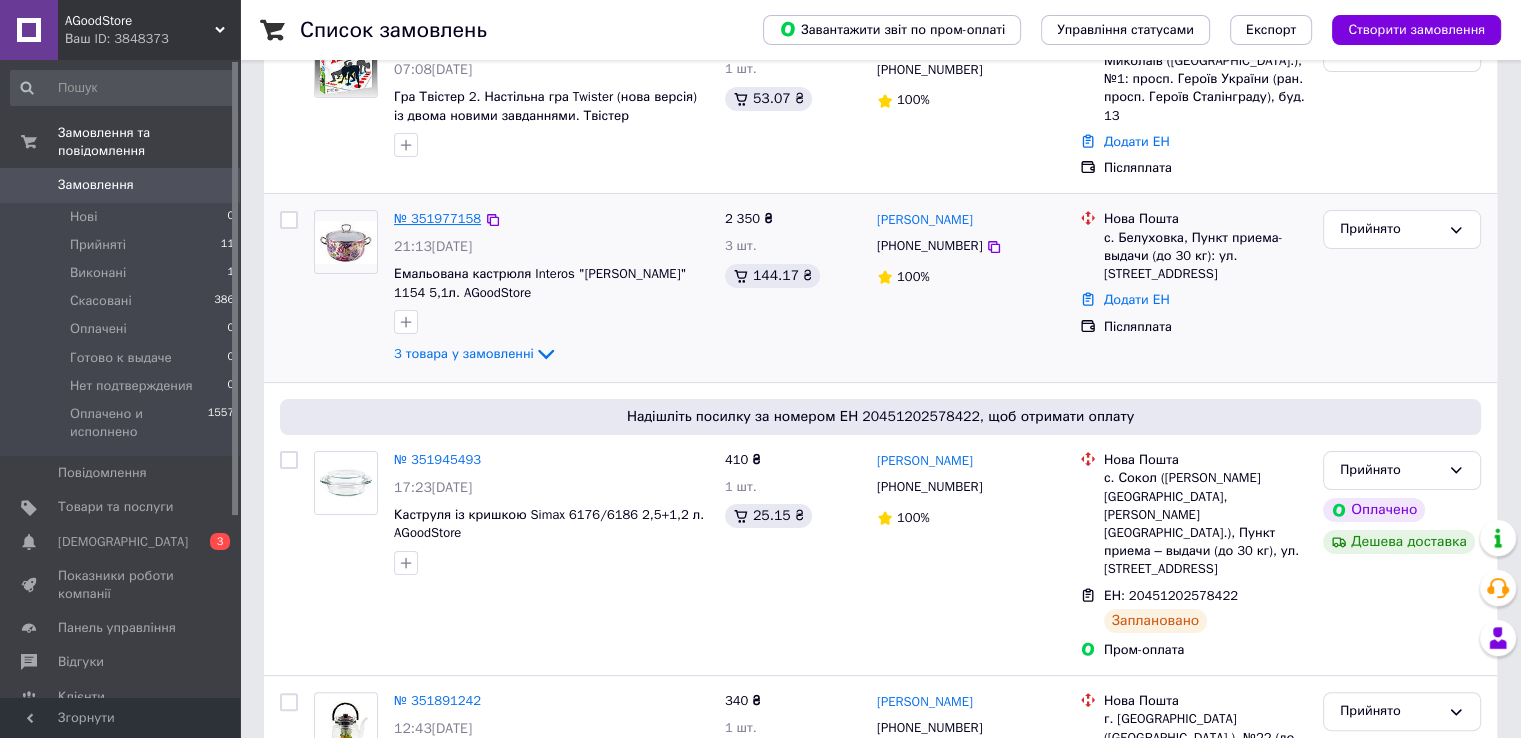 click on "№ 351977158" at bounding box center (437, 218) 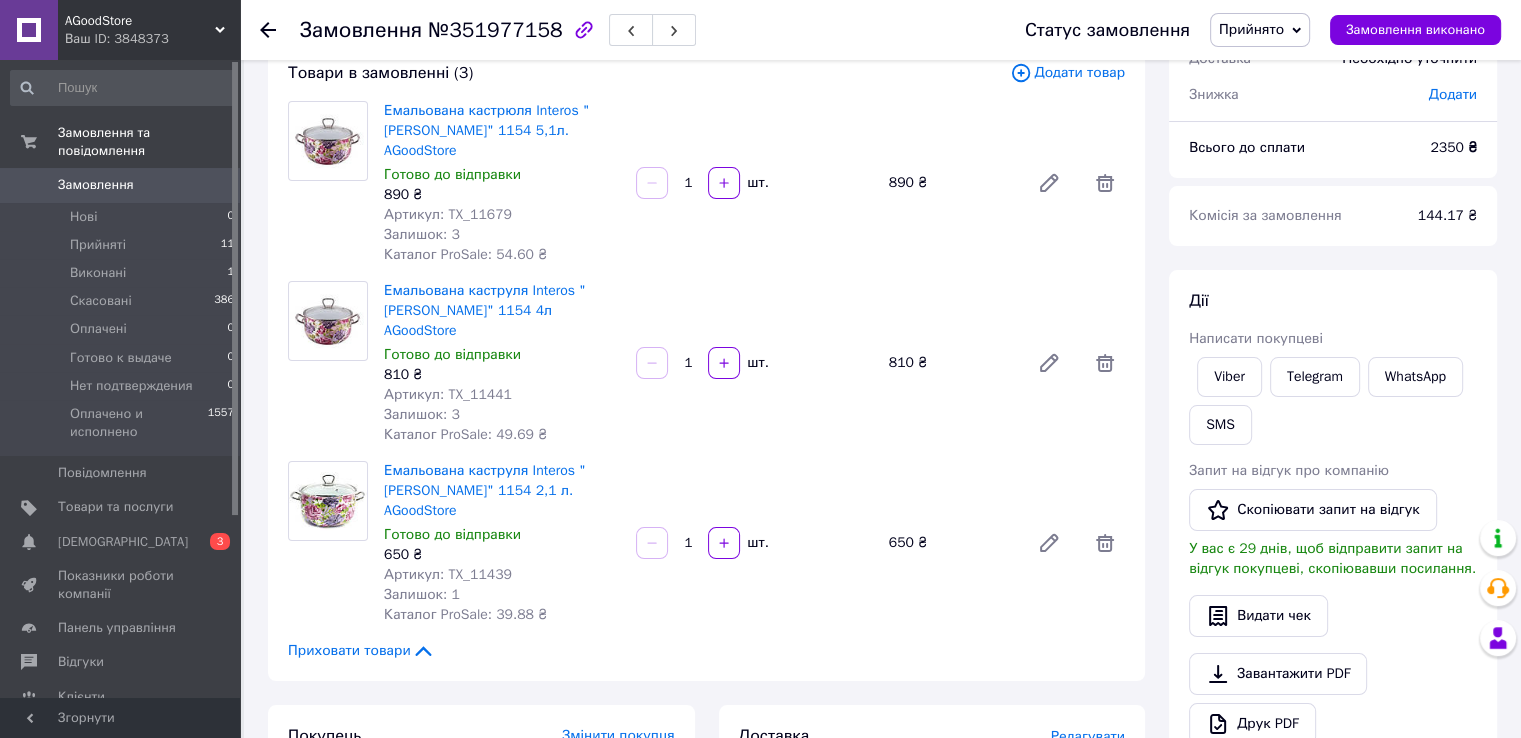 scroll, scrollTop: 200, scrollLeft: 0, axis: vertical 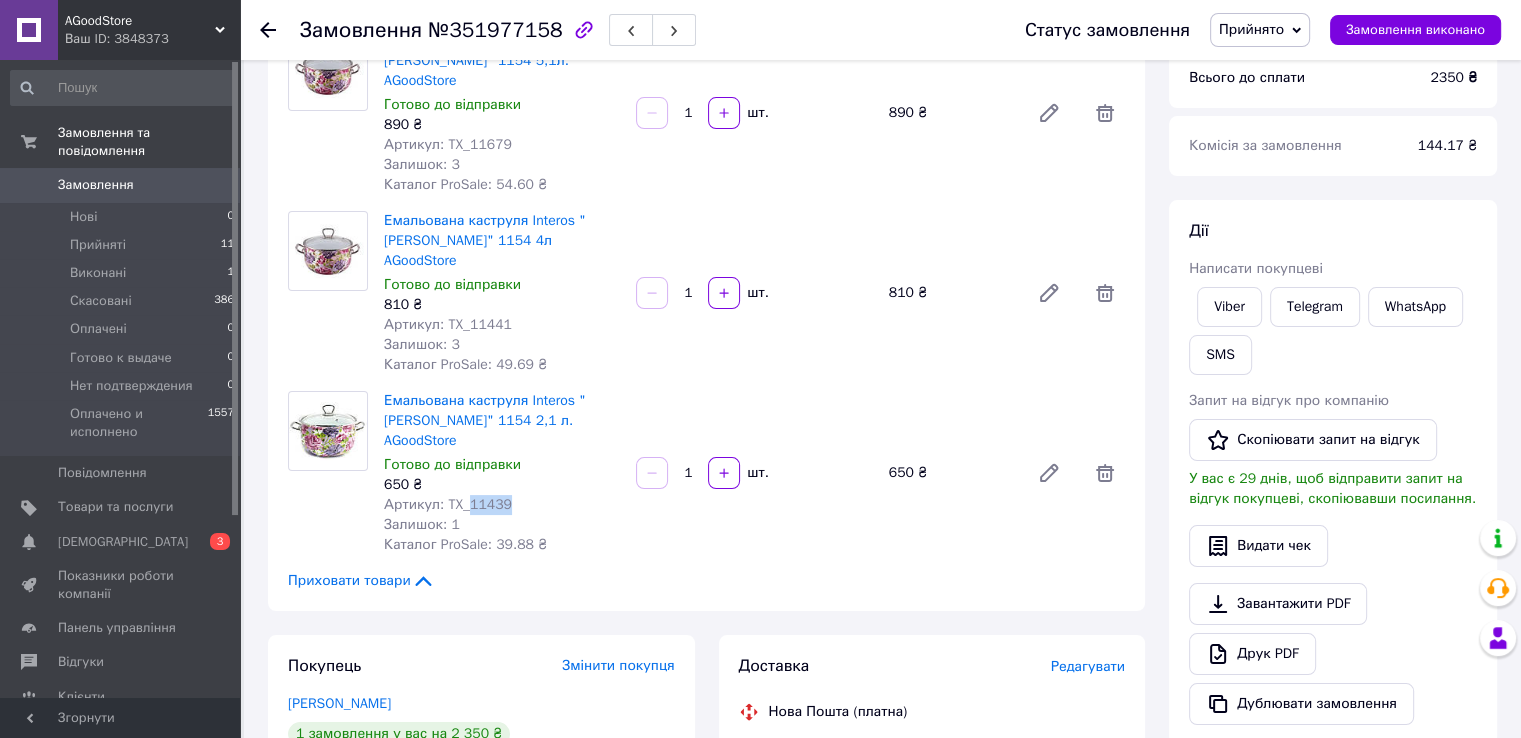 drag, startPoint x: 466, startPoint y: 445, endPoint x: 515, endPoint y: 437, distance: 49.648766 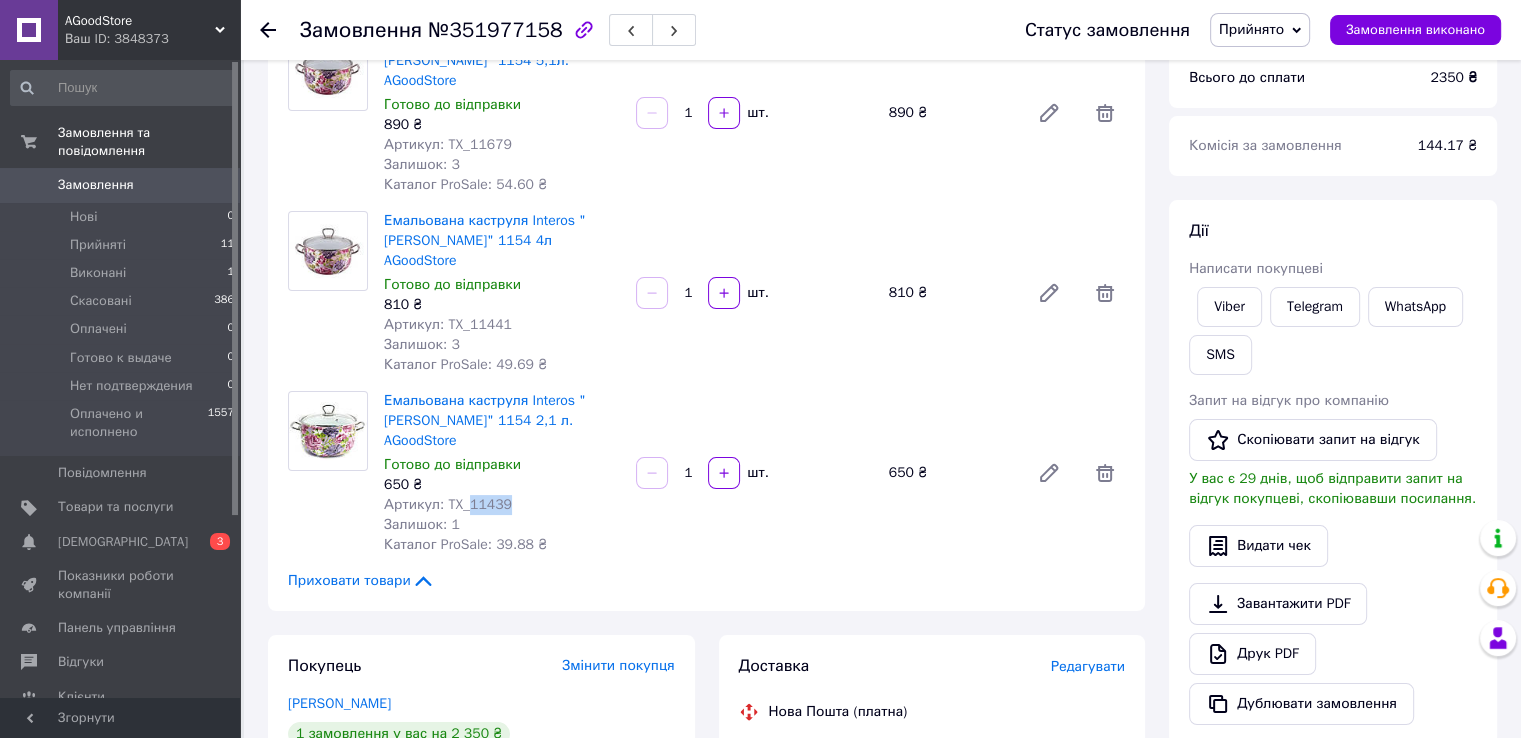 copy on "11439" 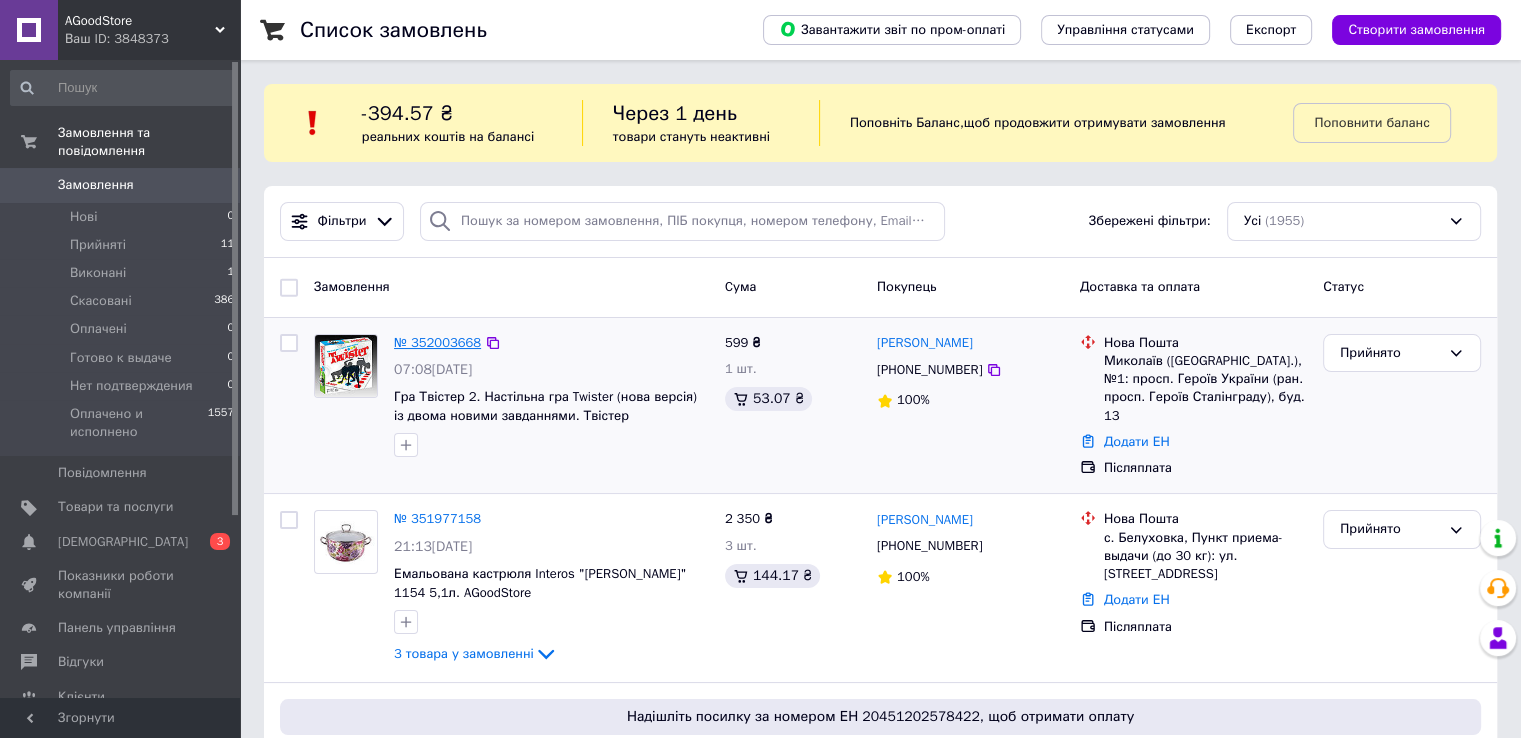 click on "№ 352003668" at bounding box center [437, 342] 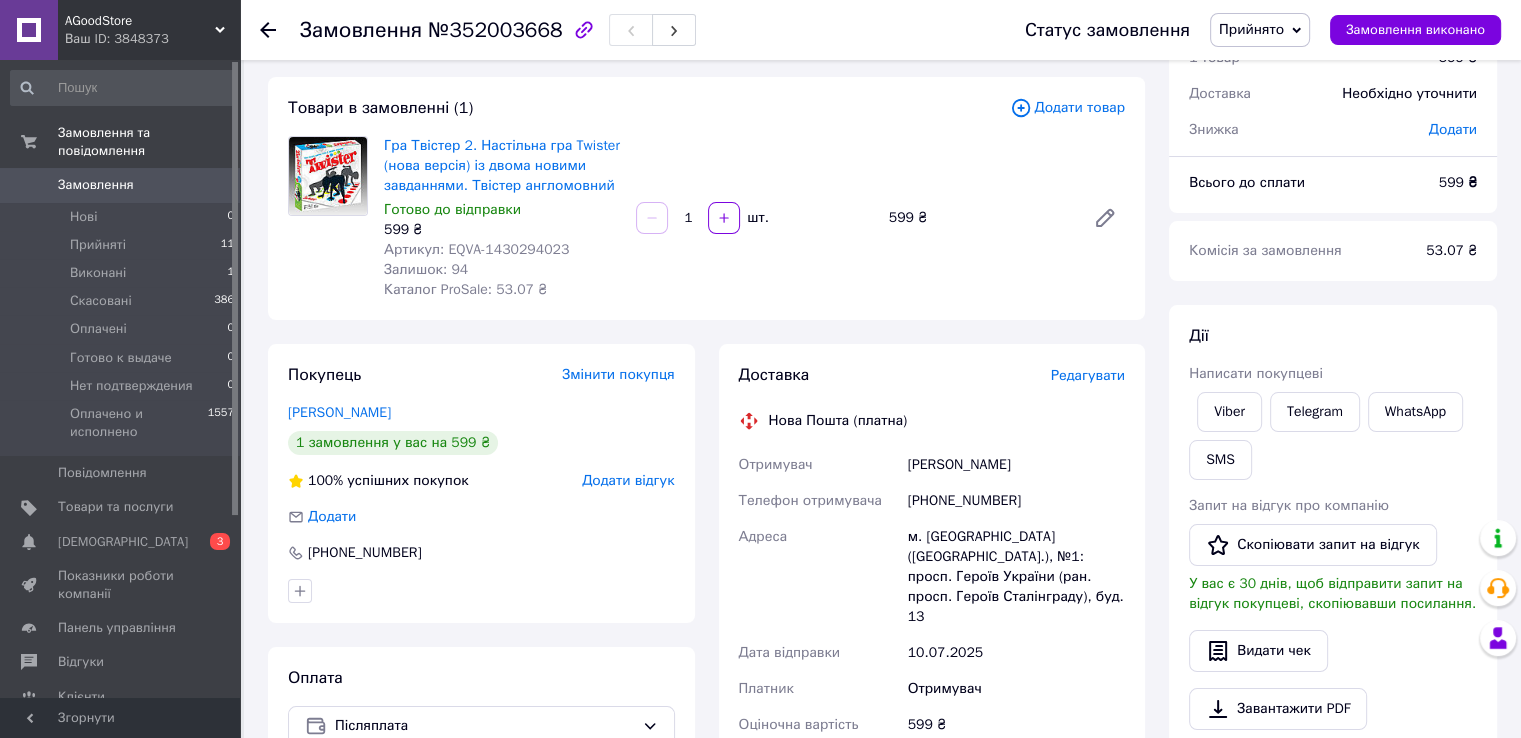 scroll, scrollTop: 100, scrollLeft: 0, axis: vertical 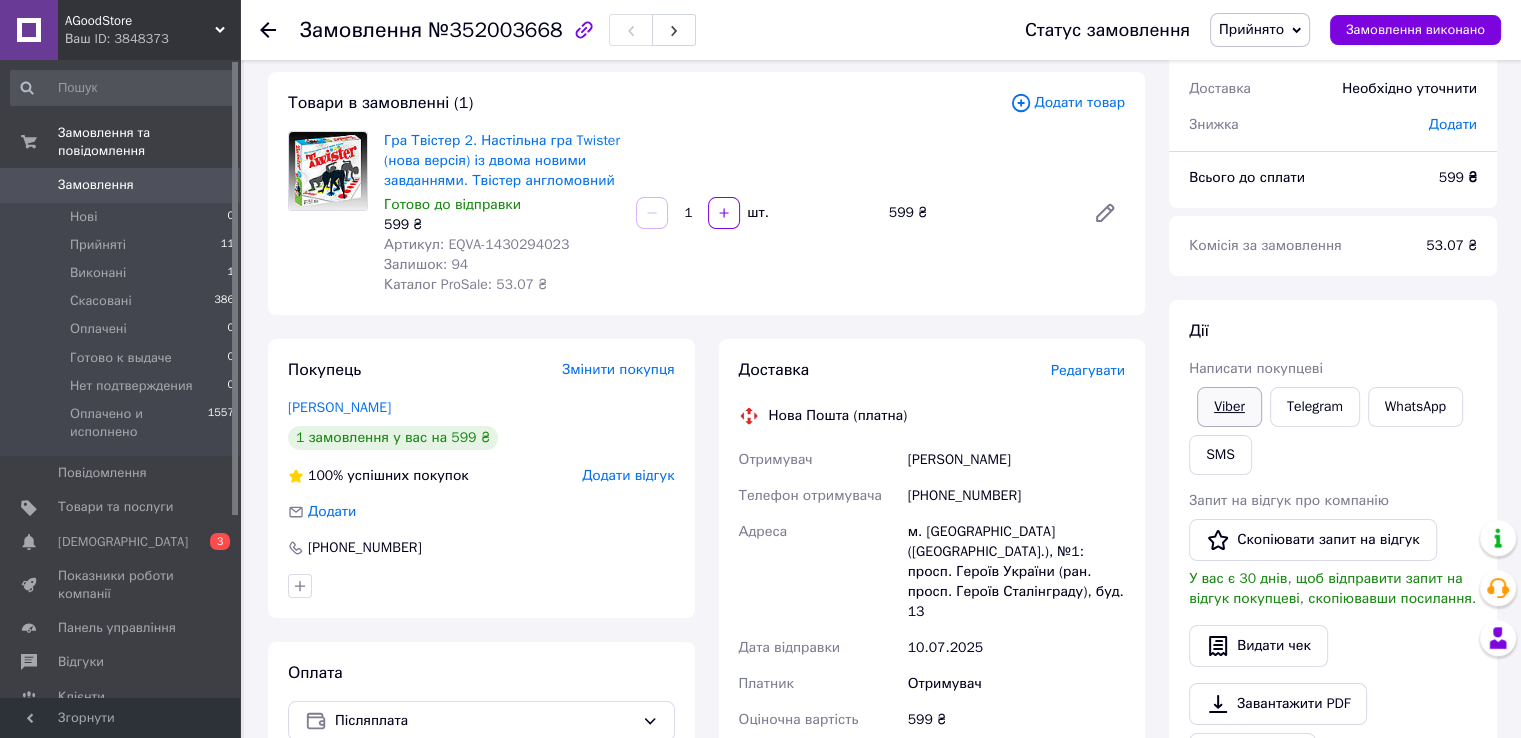 click on "Viber" at bounding box center (1229, 407) 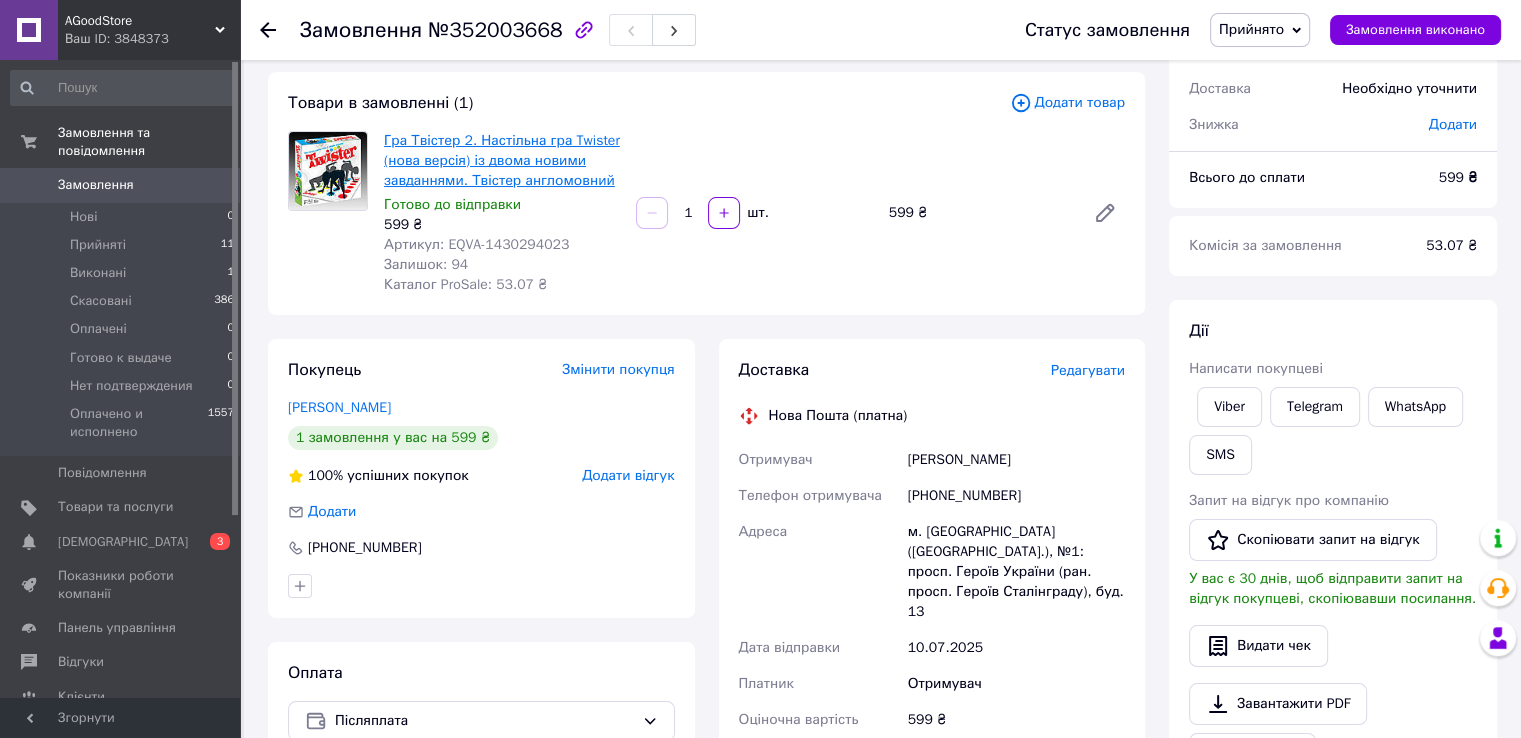click on "Гра Твістер 2. Настільна гра Twister (нова версія) із двома новими завданнями. Твістер англомовний" at bounding box center [502, 160] 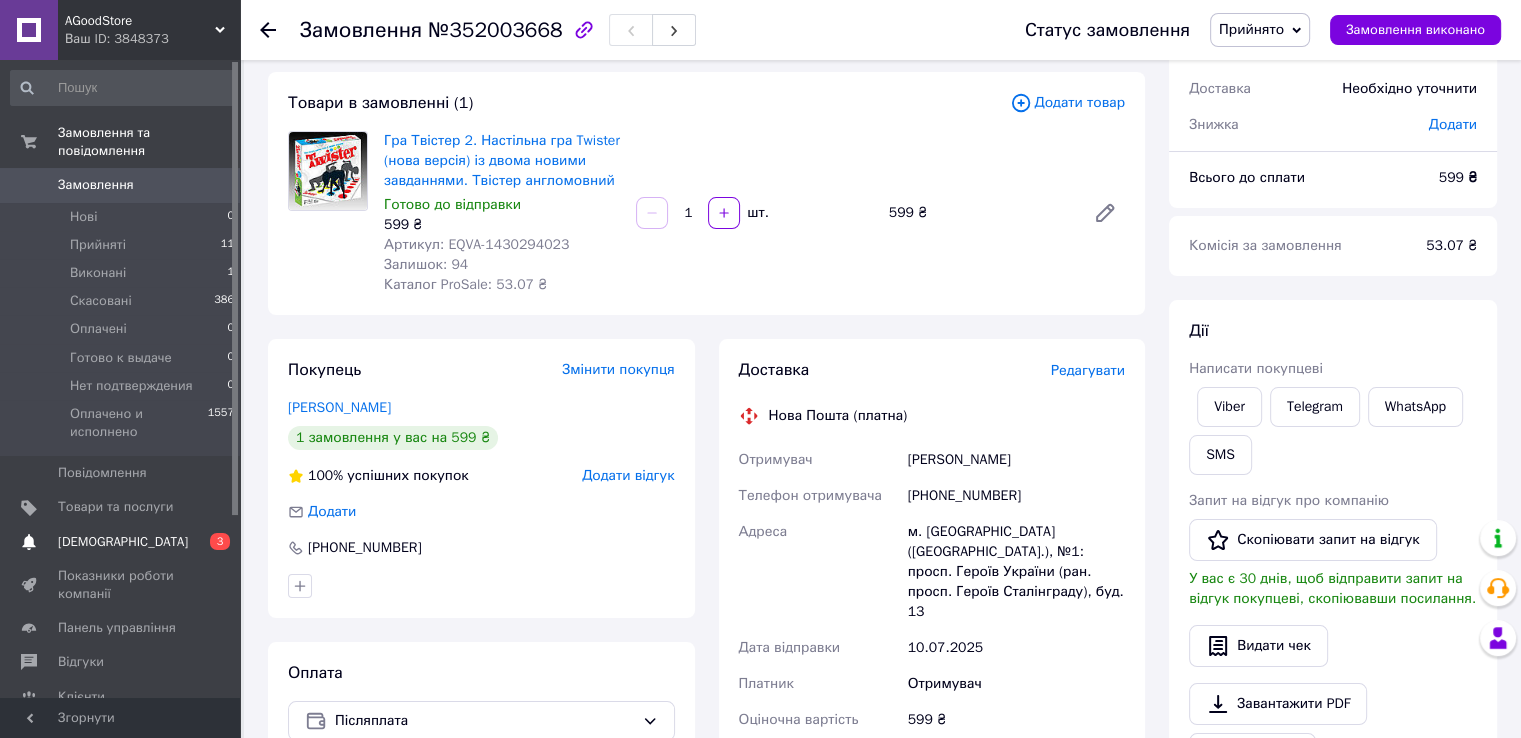 click on "[DEMOGRAPHIC_DATA]" at bounding box center [121, 542] 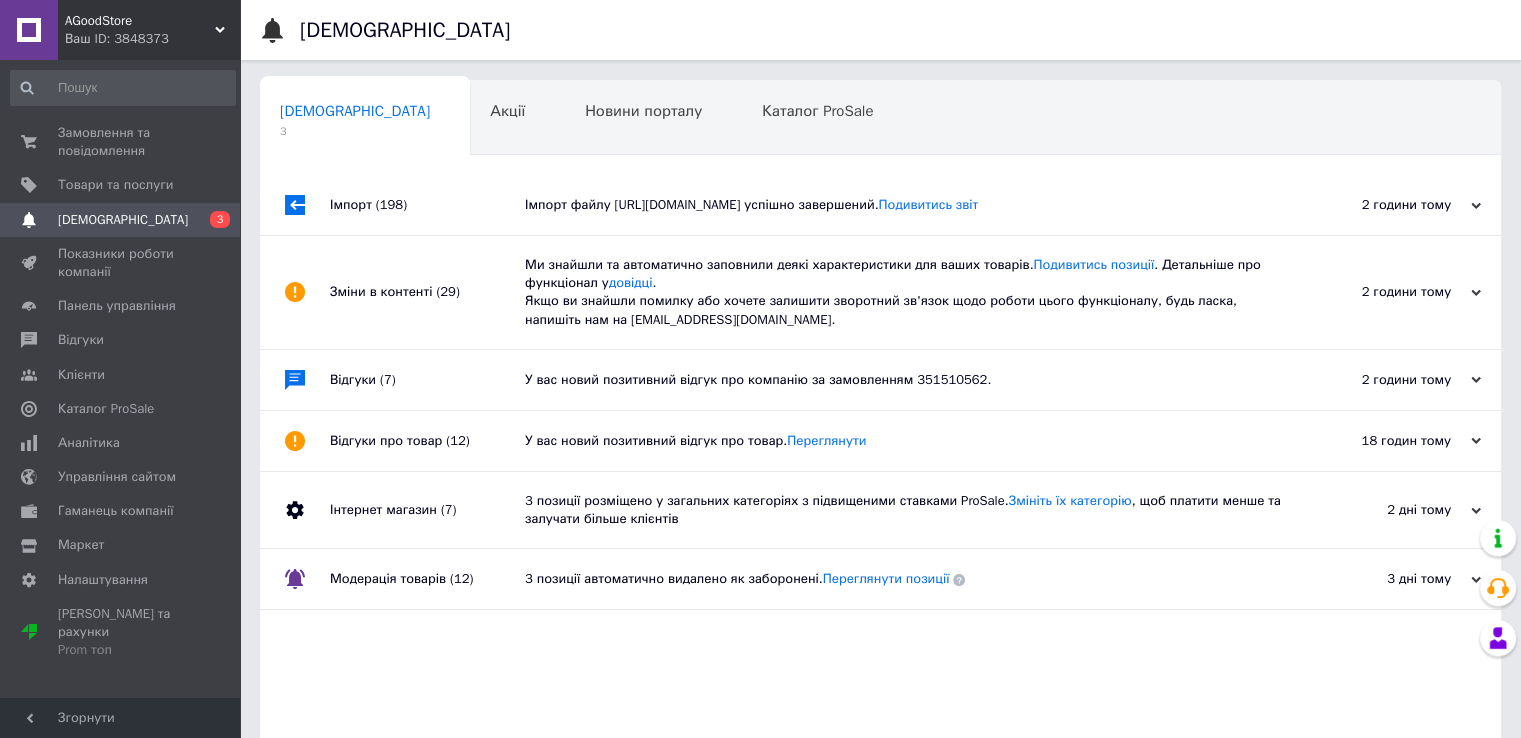 click on "Імпорт   (198)" at bounding box center [427, 205] 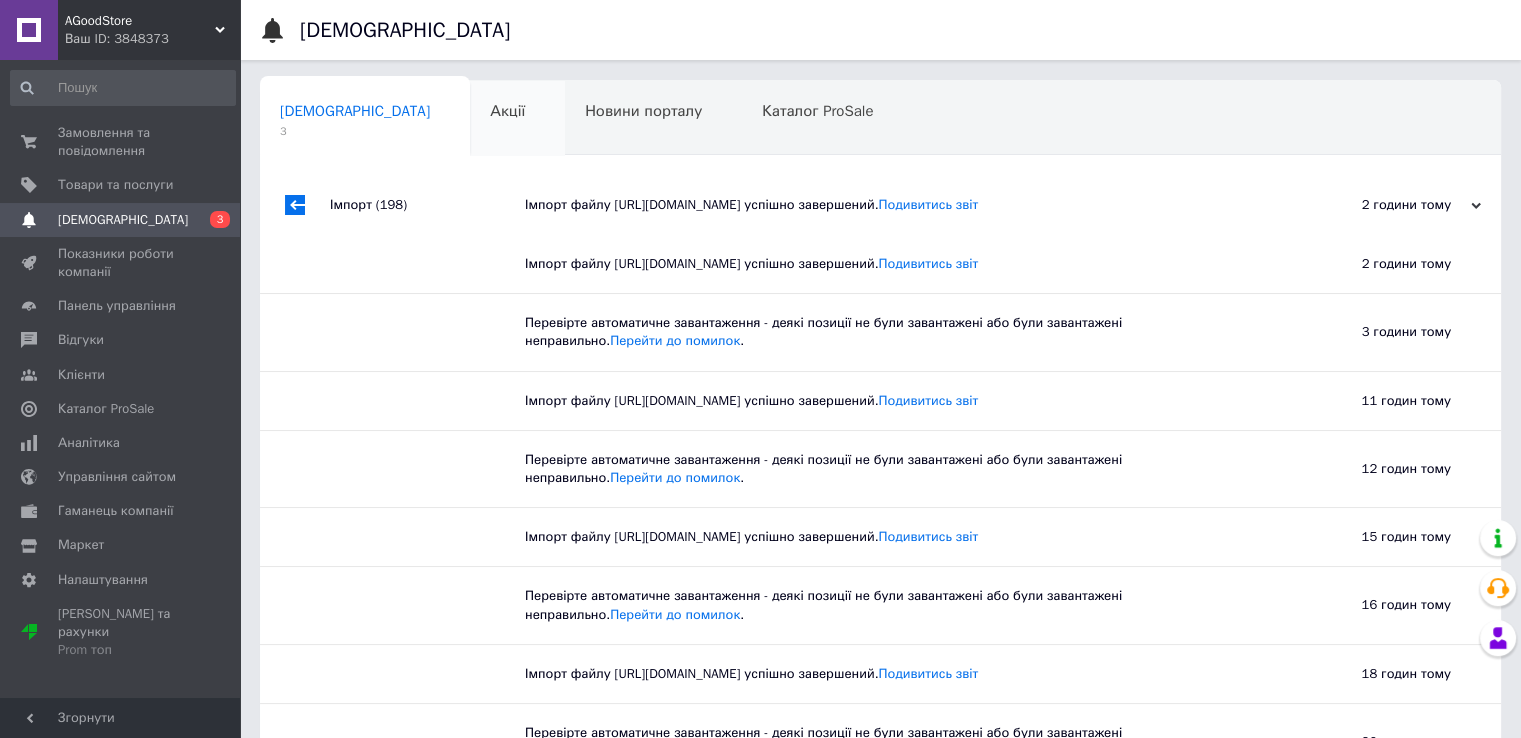 click on "Акції 0" at bounding box center (517, 119) 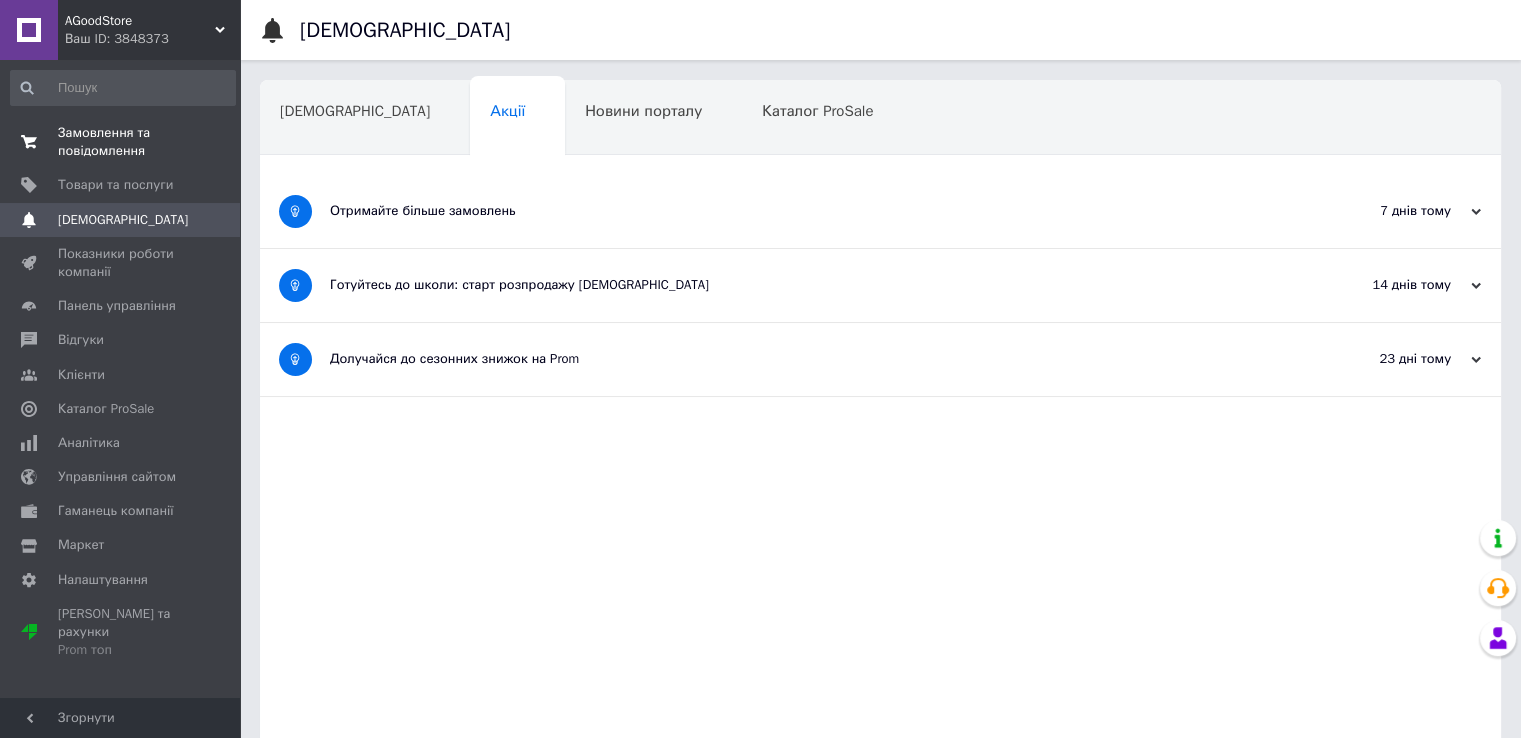 click on "Замовлення та повідомлення" at bounding box center [121, 142] 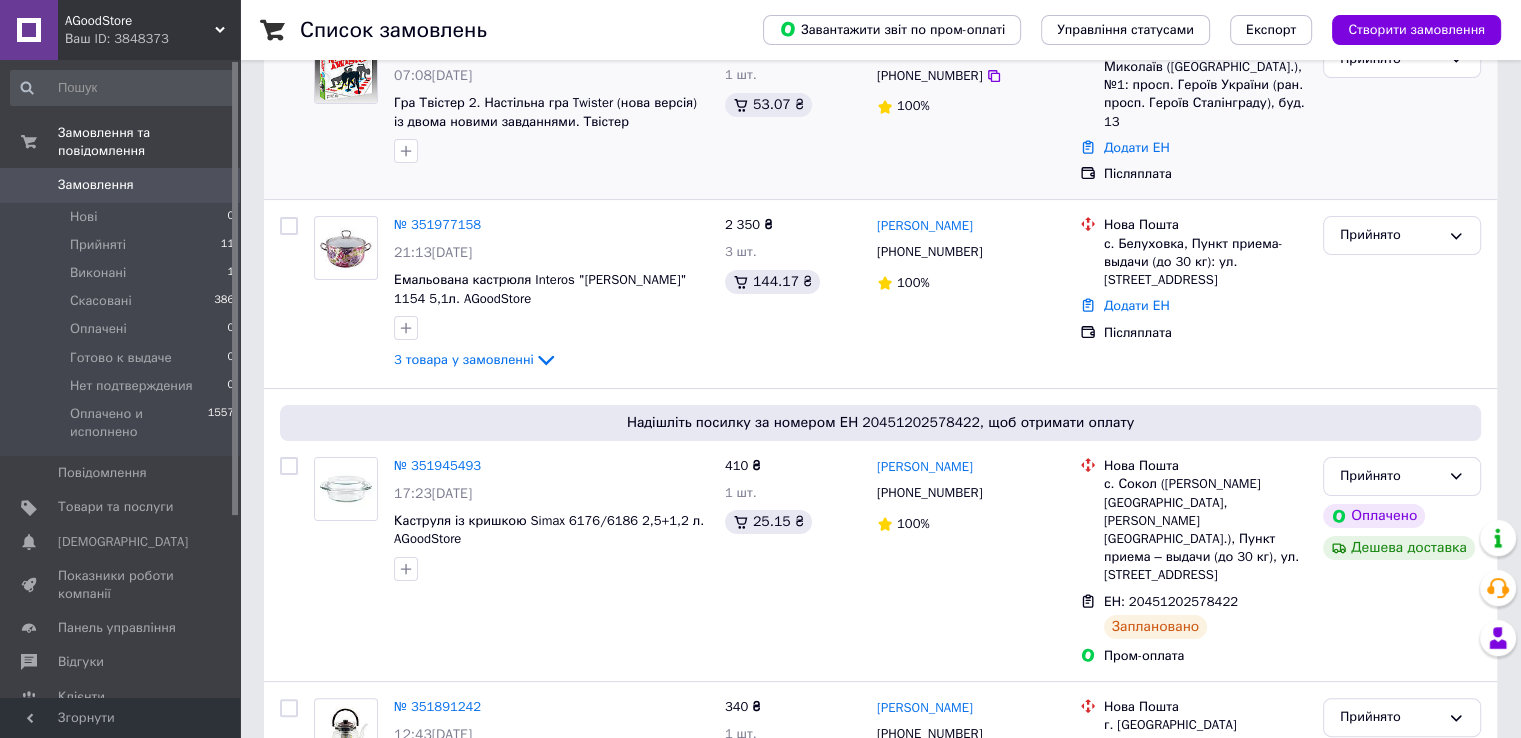 scroll, scrollTop: 300, scrollLeft: 0, axis: vertical 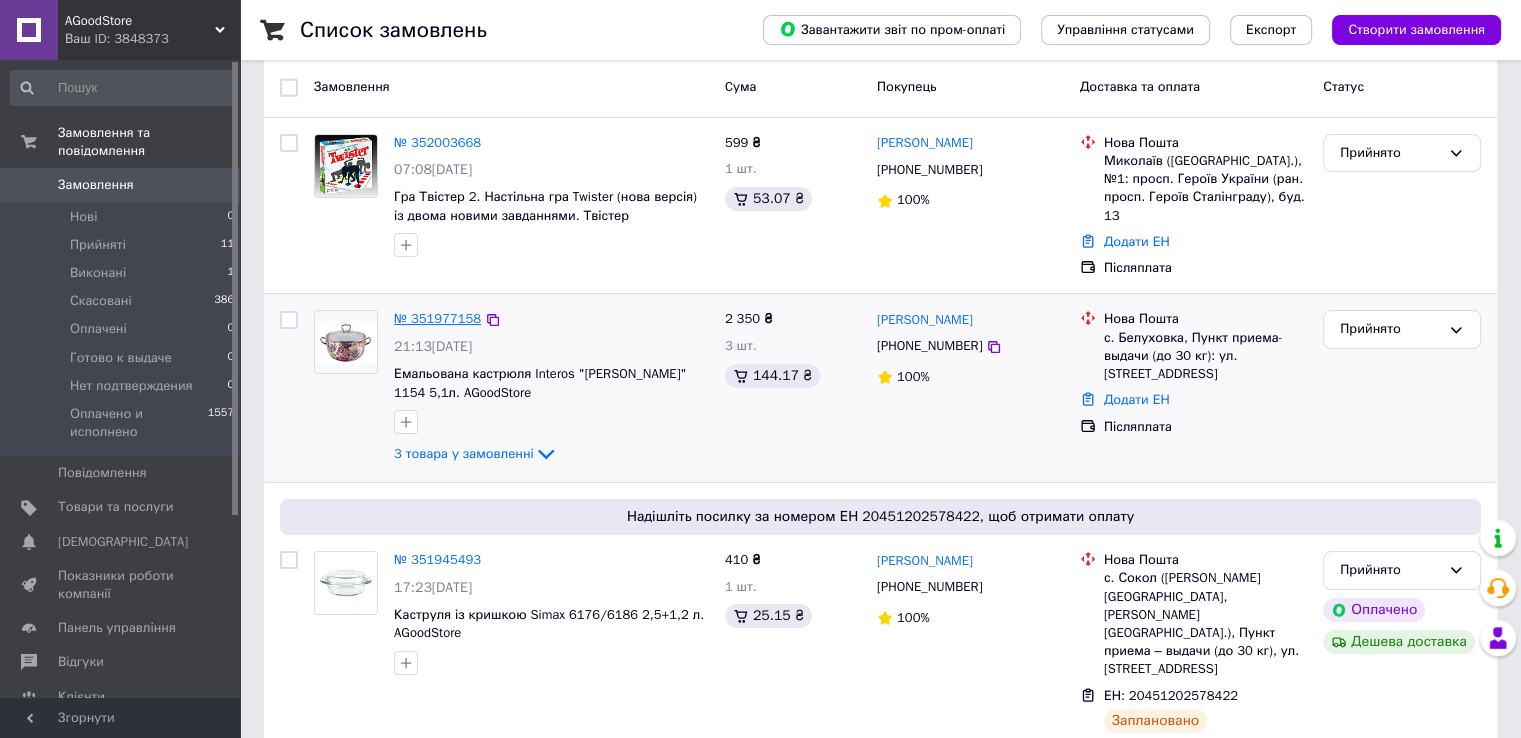 click on "№ 351977158" at bounding box center [437, 318] 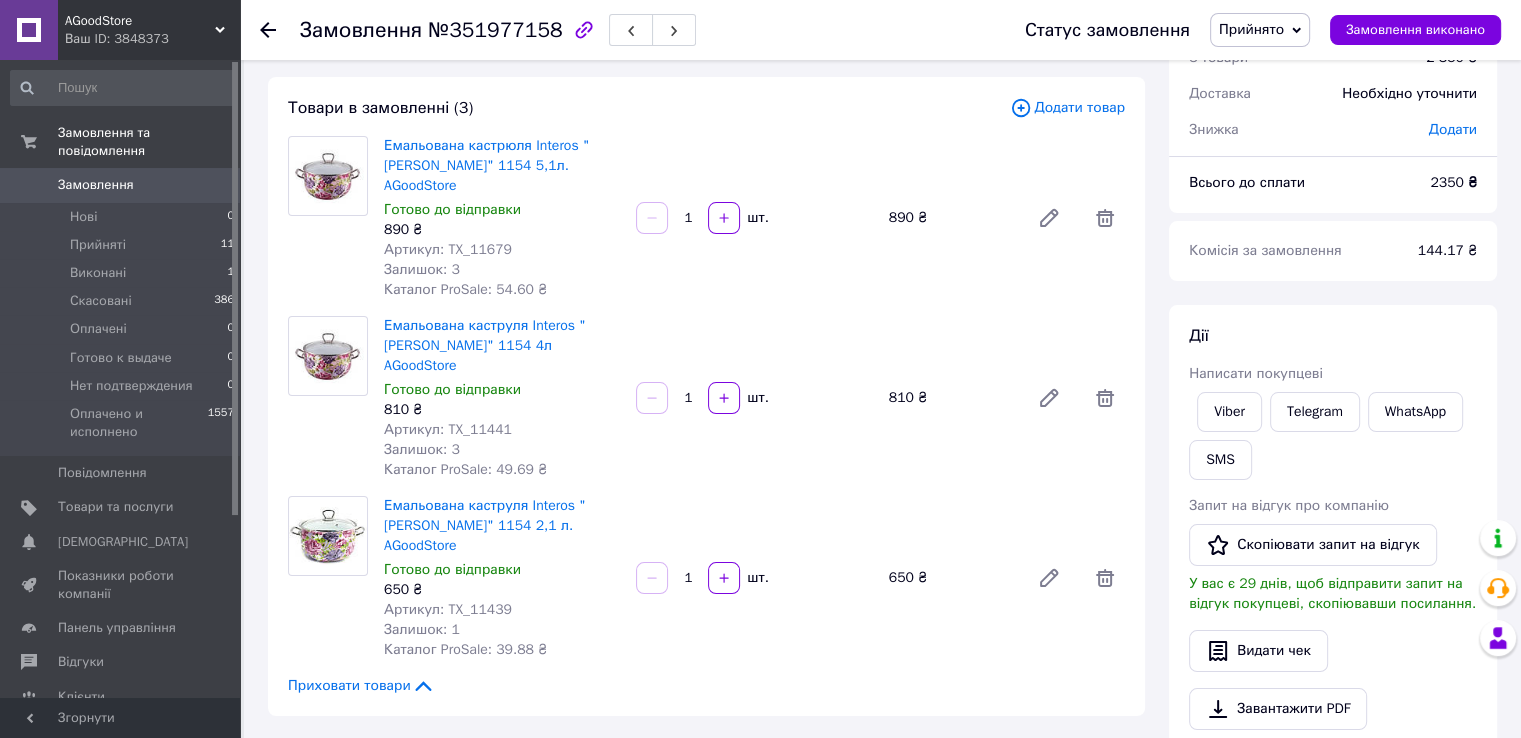 scroll, scrollTop: 100, scrollLeft: 0, axis: vertical 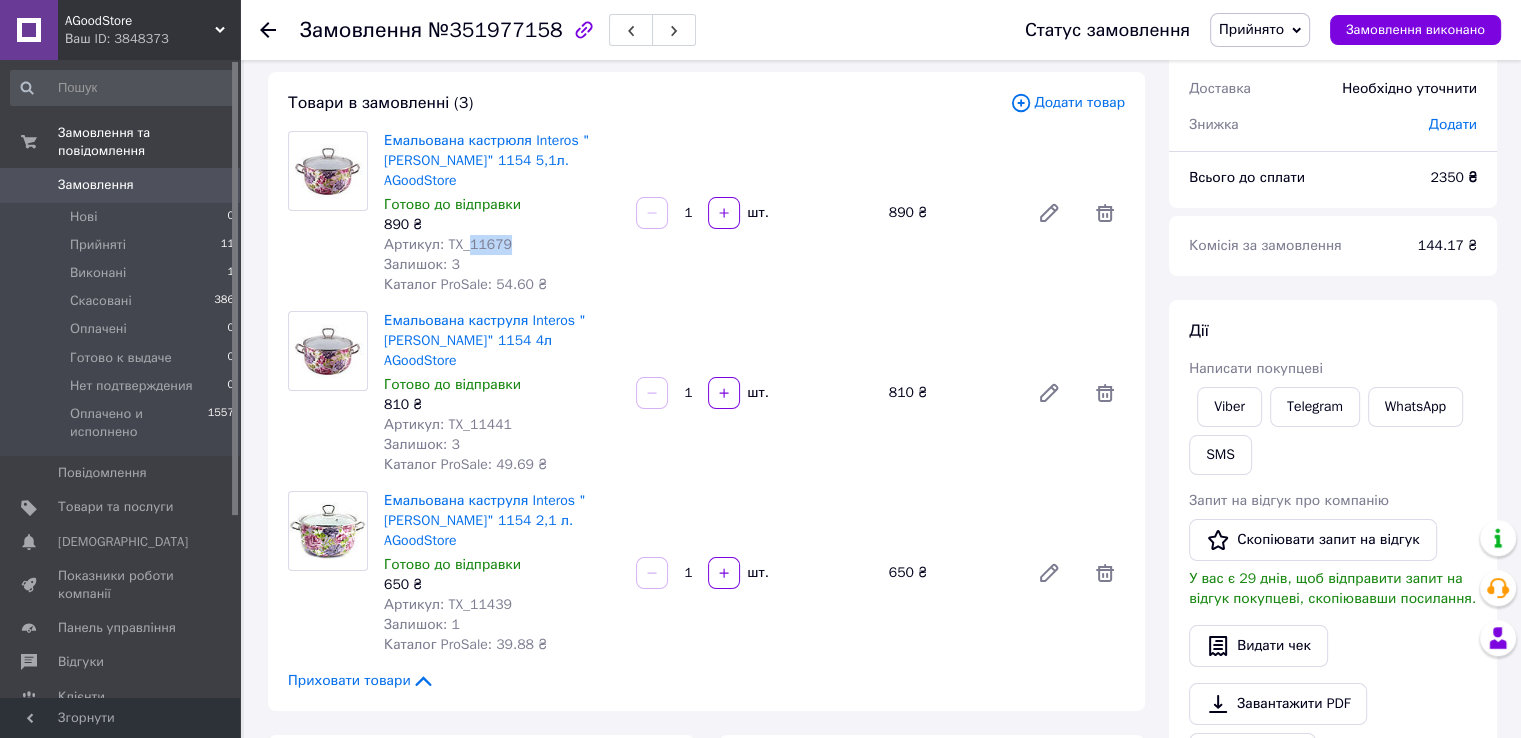 drag, startPoint x: 467, startPoint y: 225, endPoint x: 555, endPoint y: 229, distance: 88.09086 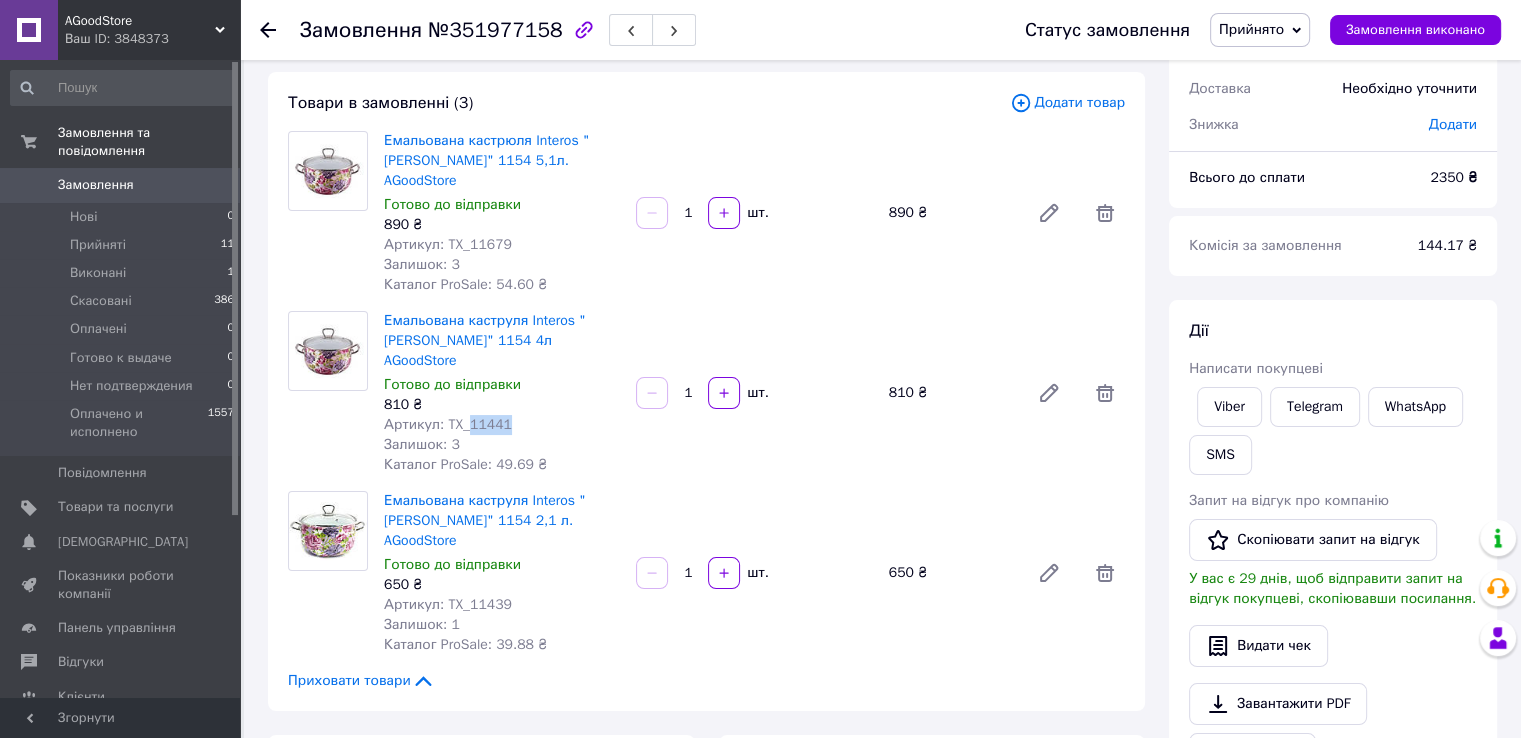 drag, startPoint x: 464, startPoint y: 385, endPoint x: 539, endPoint y: 383, distance: 75.026665 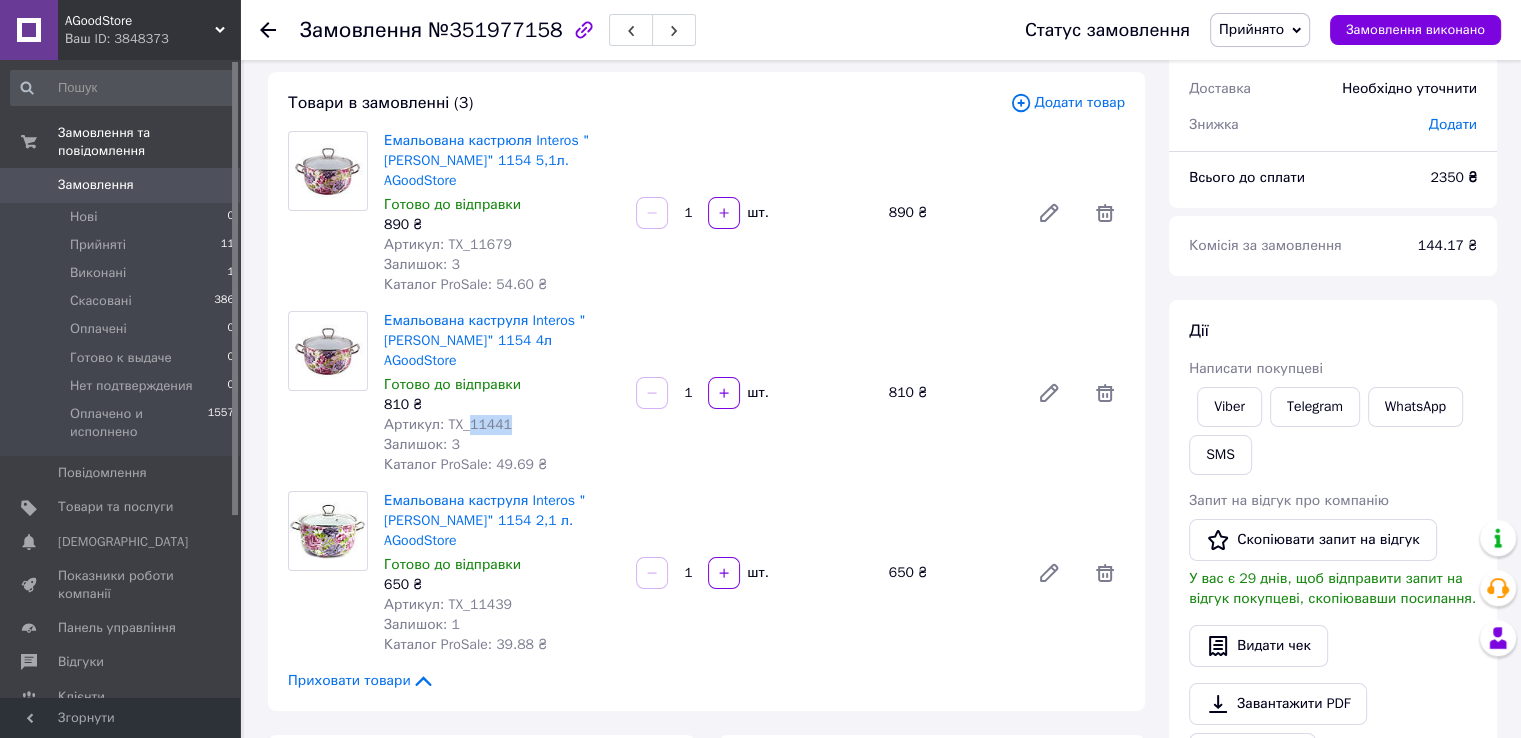copy on "11441" 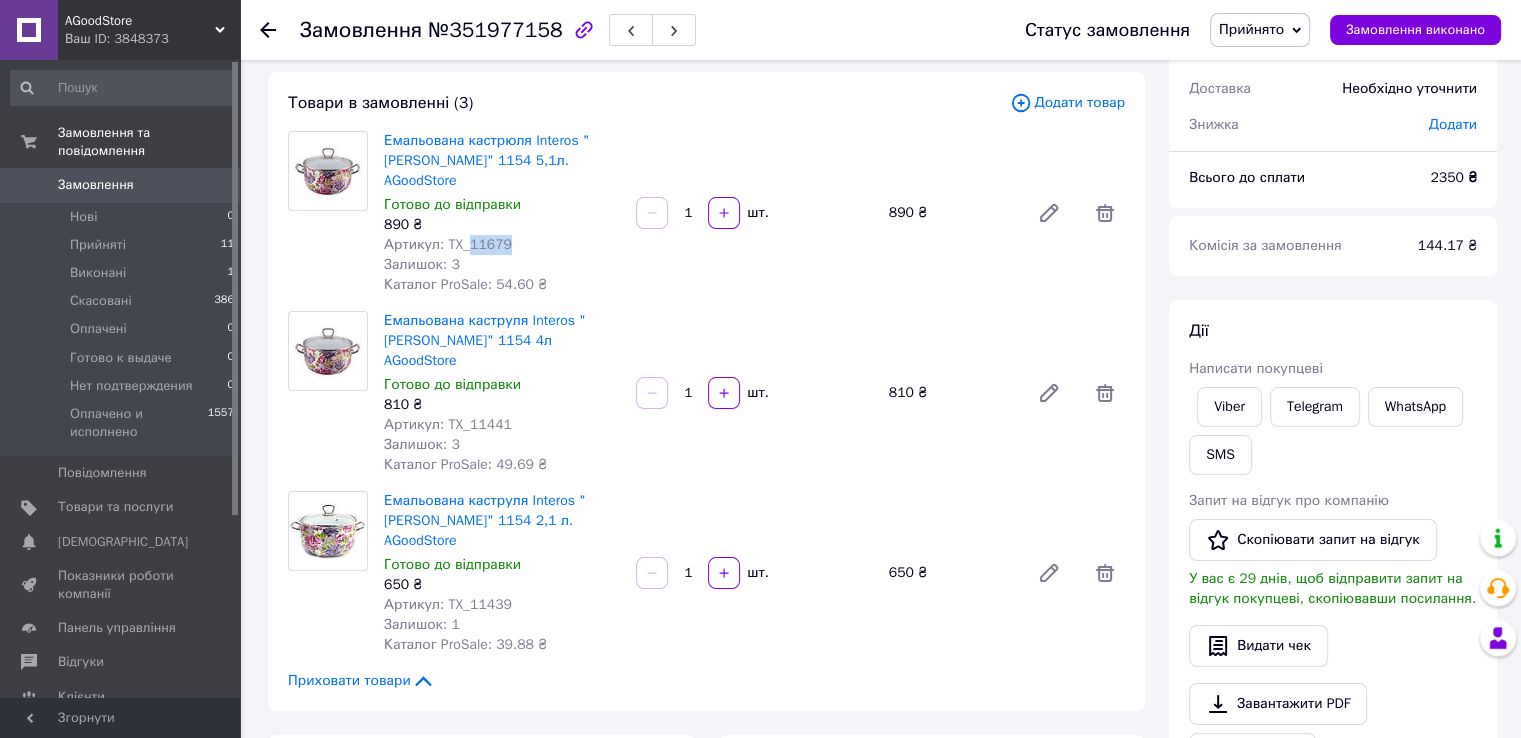 drag, startPoint x: 466, startPoint y: 224, endPoint x: 509, endPoint y: 219, distance: 43.289722 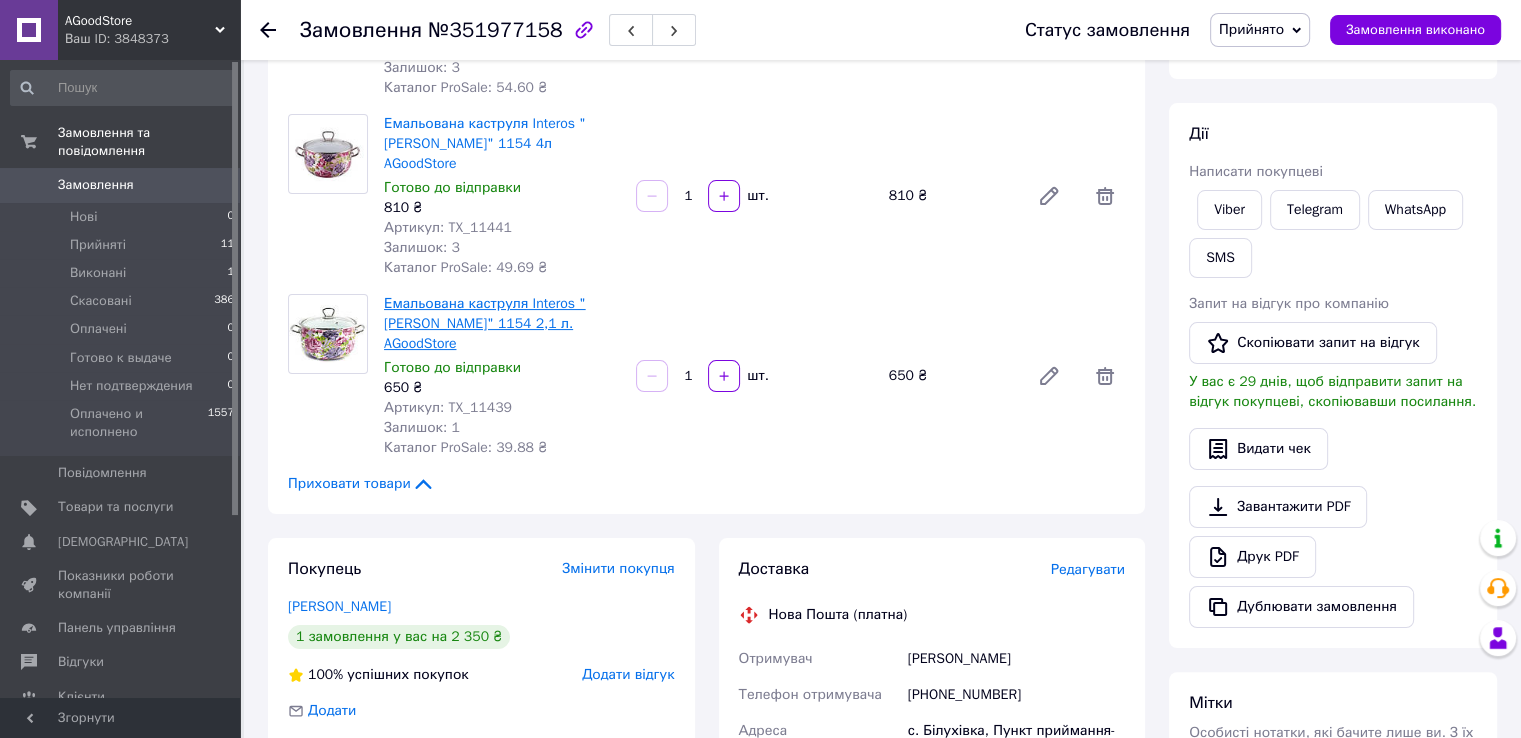 scroll, scrollTop: 400, scrollLeft: 0, axis: vertical 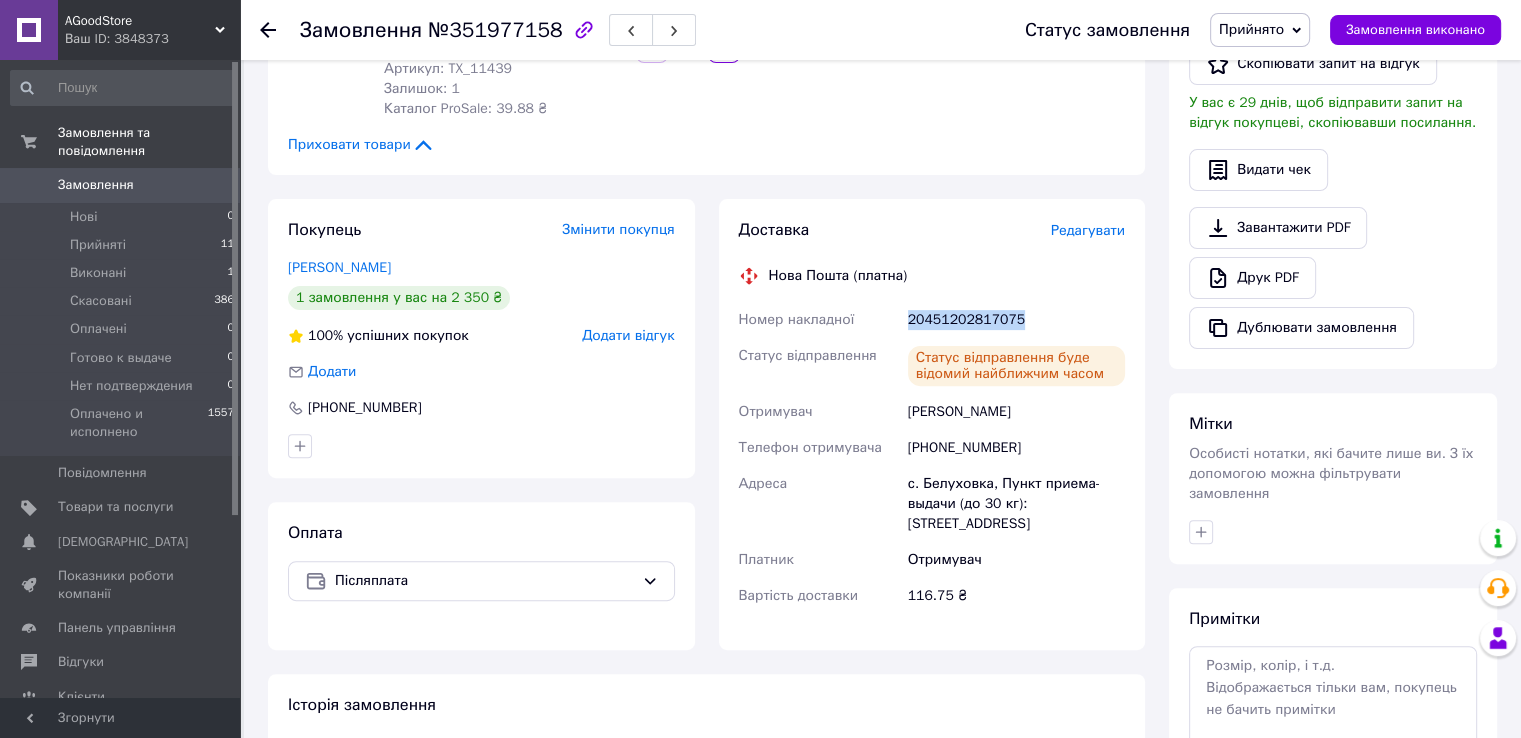 drag, startPoint x: 909, startPoint y: 321, endPoint x: 1027, endPoint y: 309, distance: 118.6086 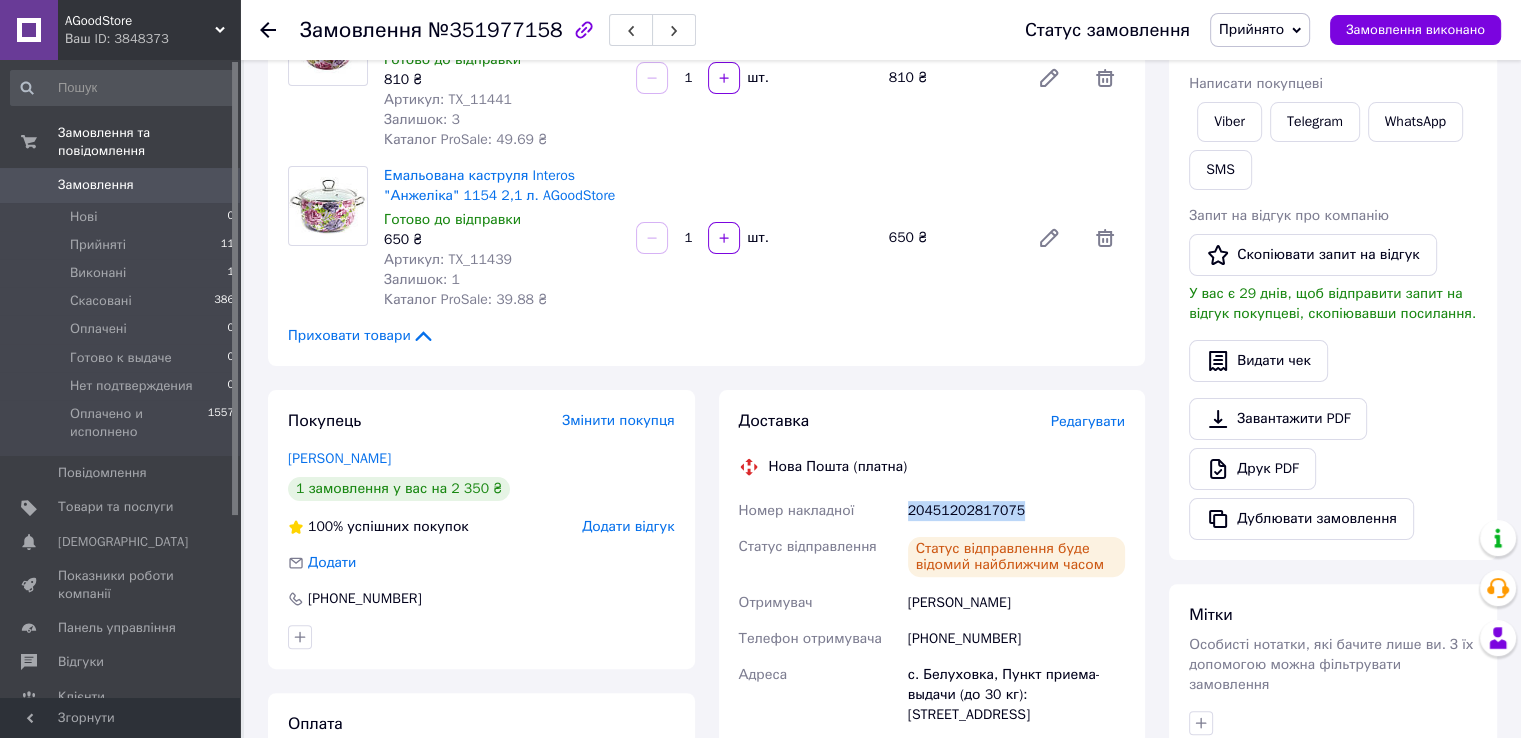 scroll, scrollTop: 376, scrollLeft: 0, axis: vertical 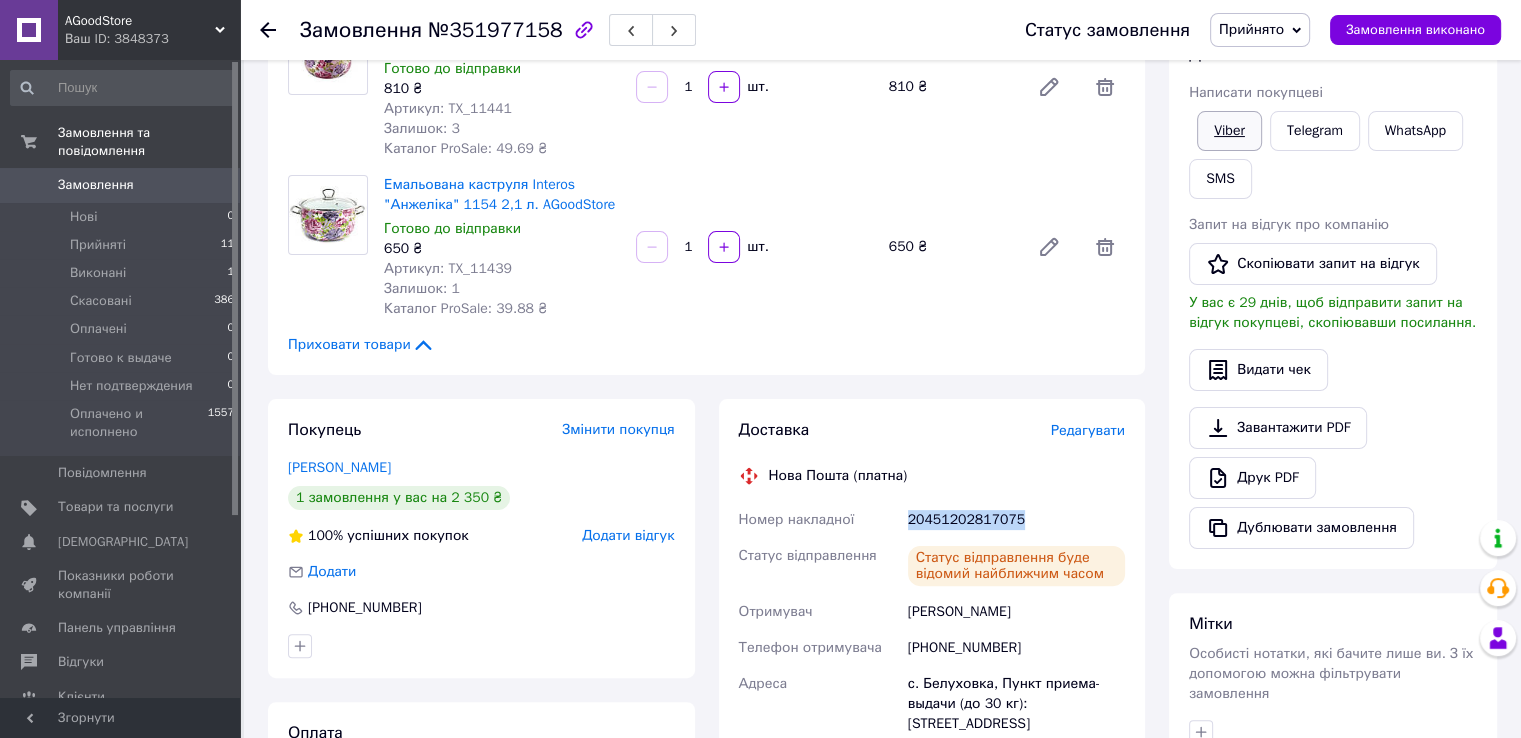 click on "Viber" at bounding box center [1229, 131] 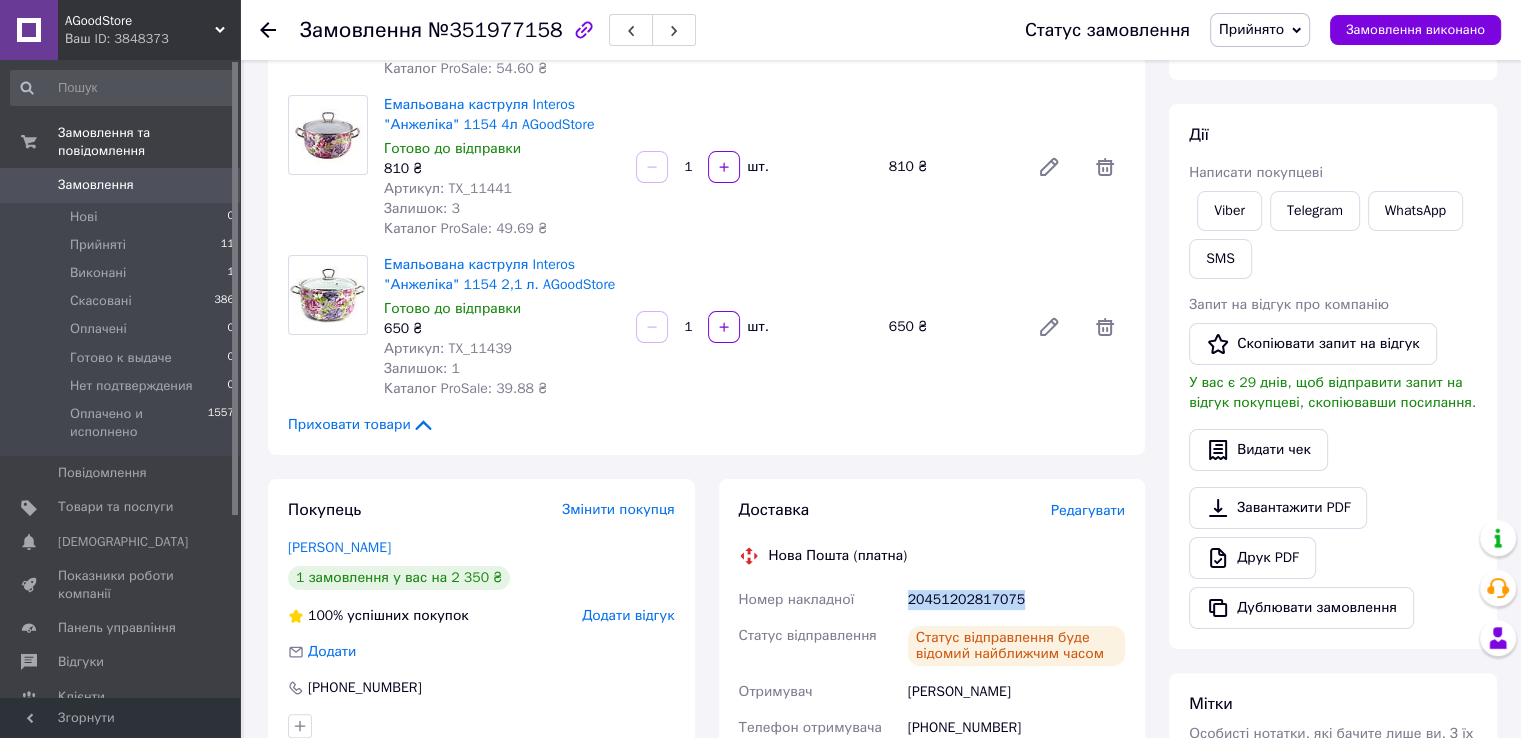 scroll, scrollTop: 0, scrollLeft: 0, axis: both 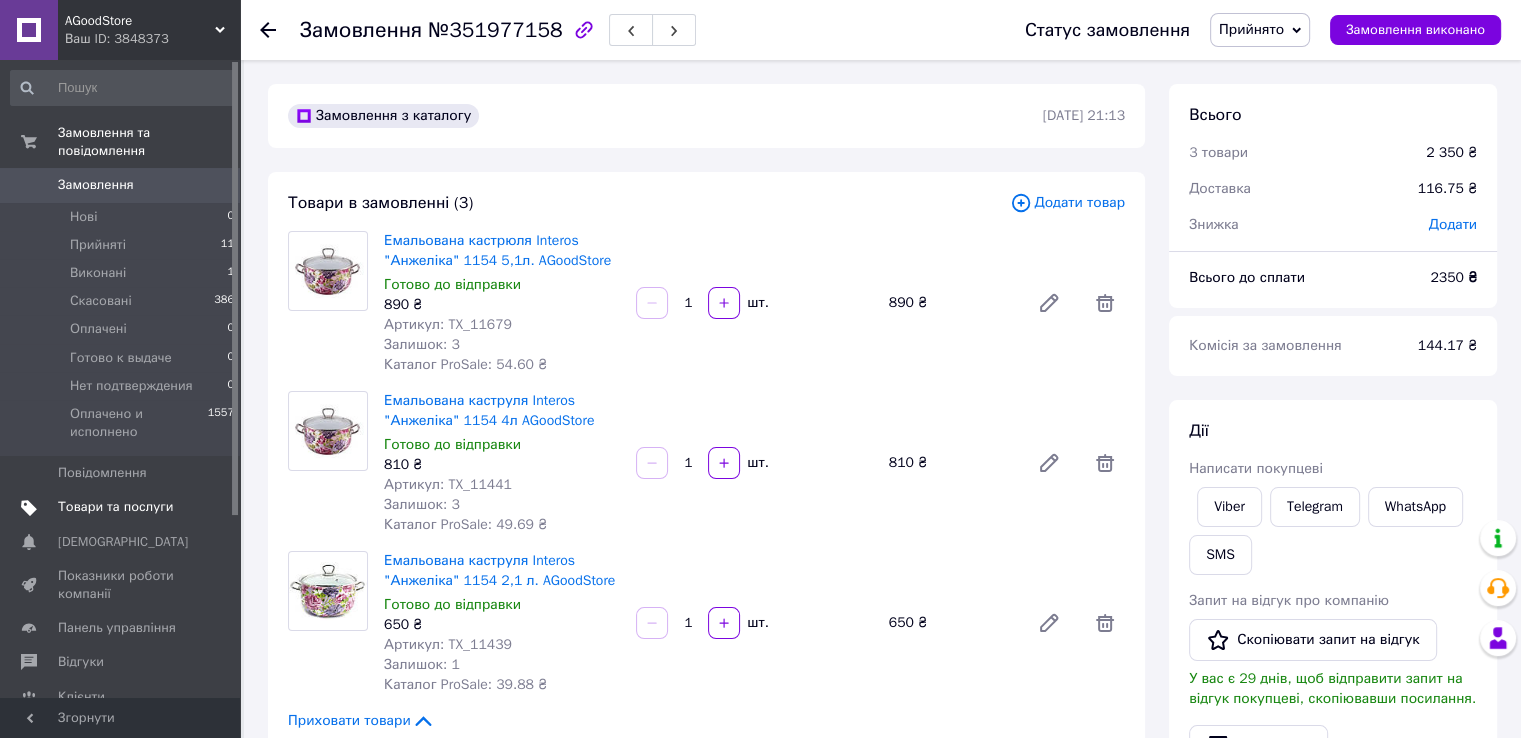 click on "Товари та послуги" at bounding box center (115, 507) 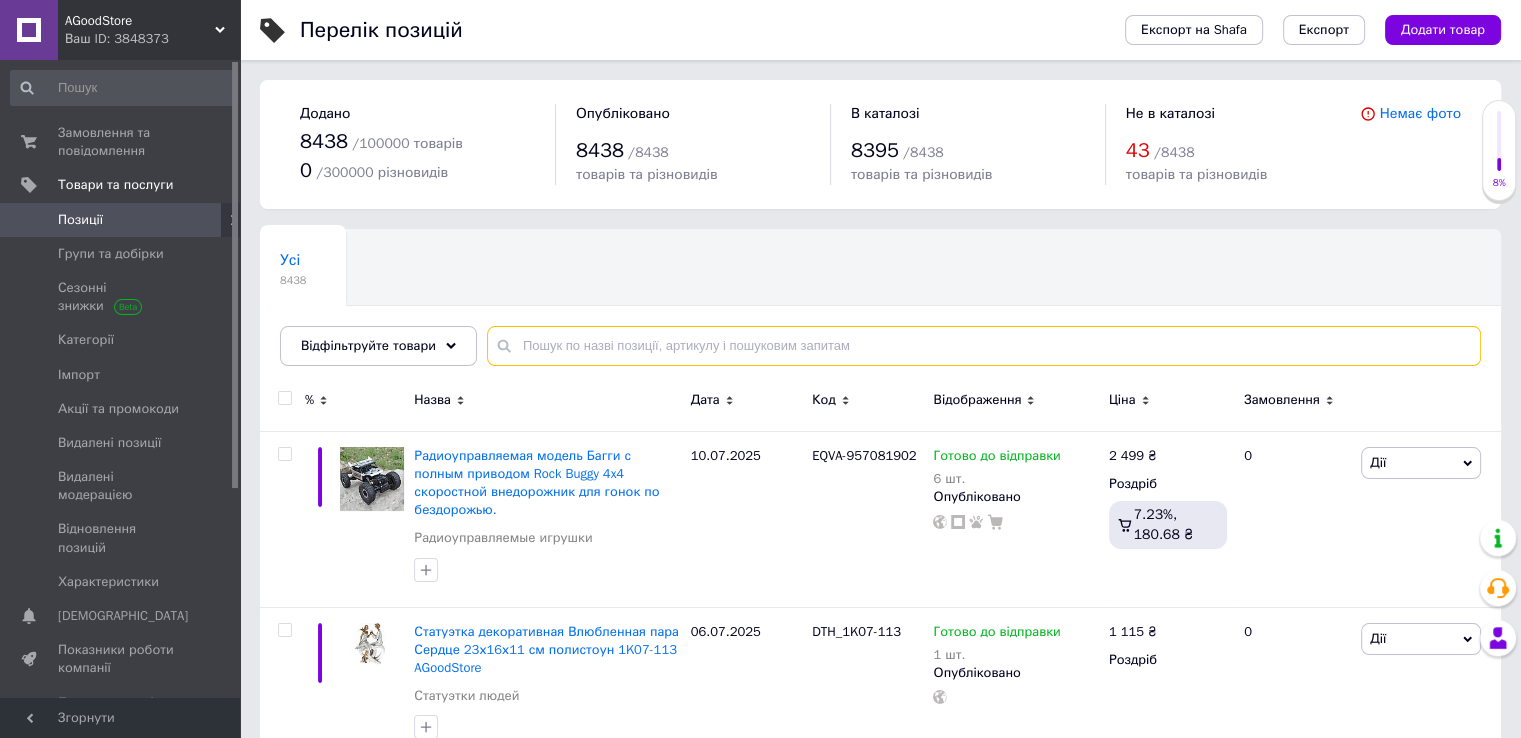 click at bounding box center [984, 346] 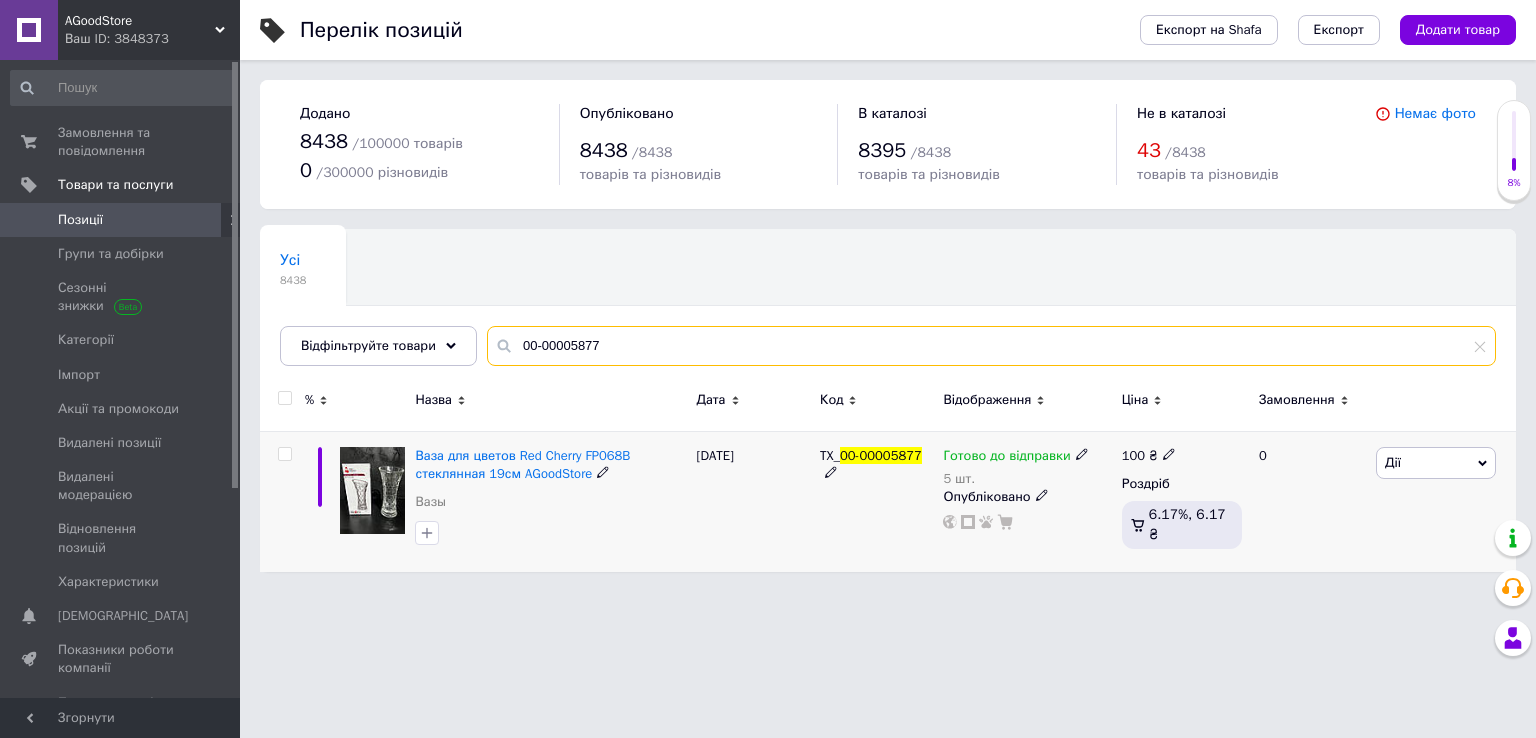 type on "00-00005877" 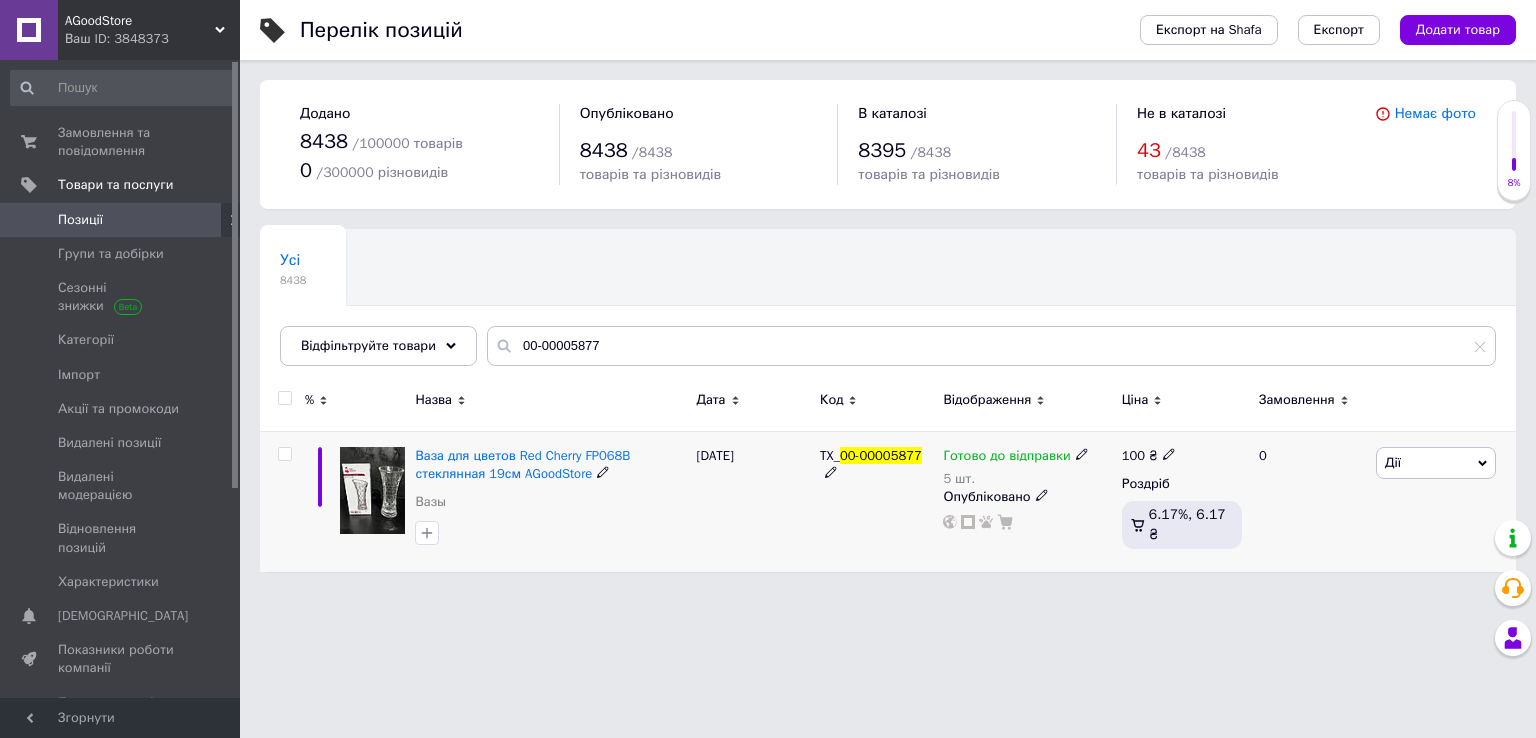 click on "Дії" at bounding box center [1436, 463] 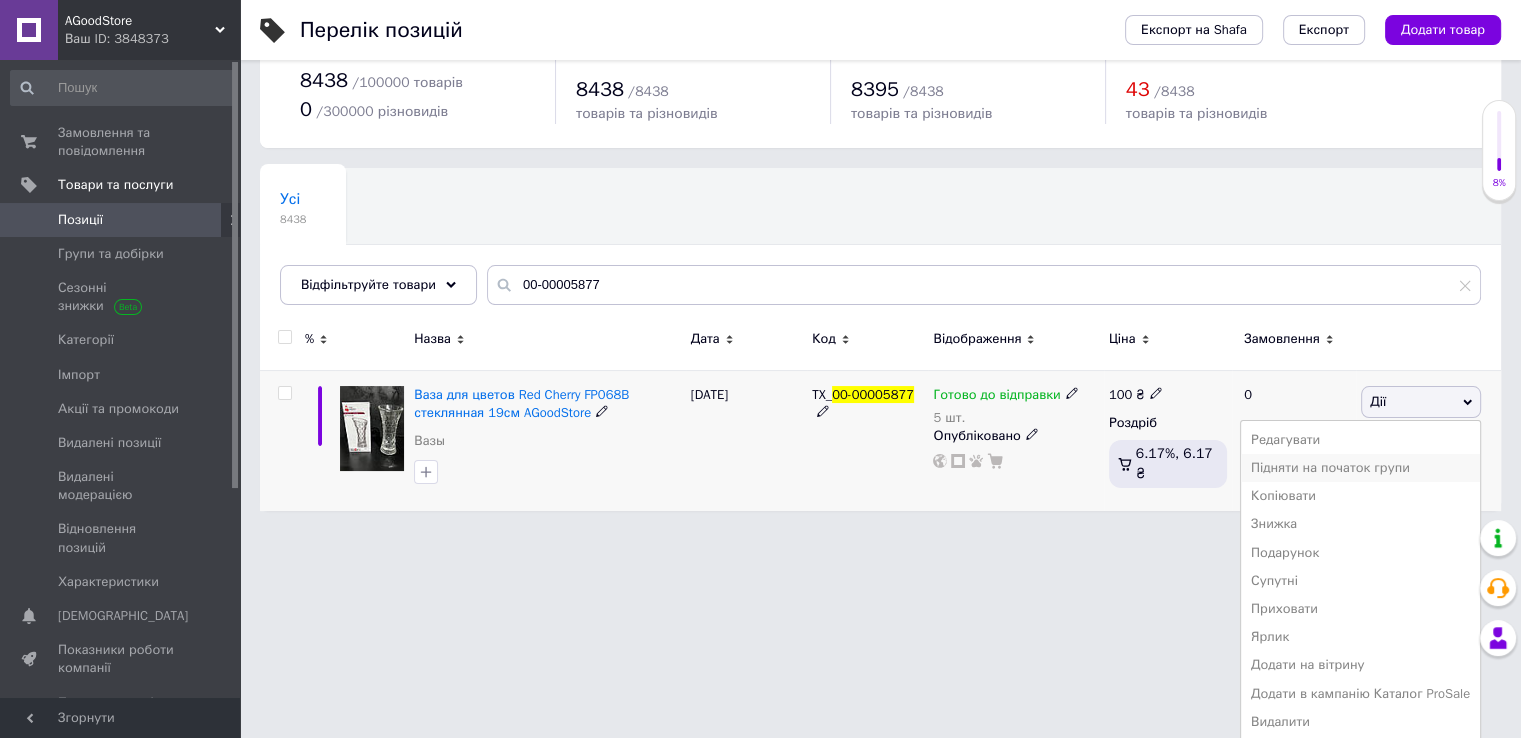 scroll, scrollTop: 64, scrollLeft: 0, axis: vertical 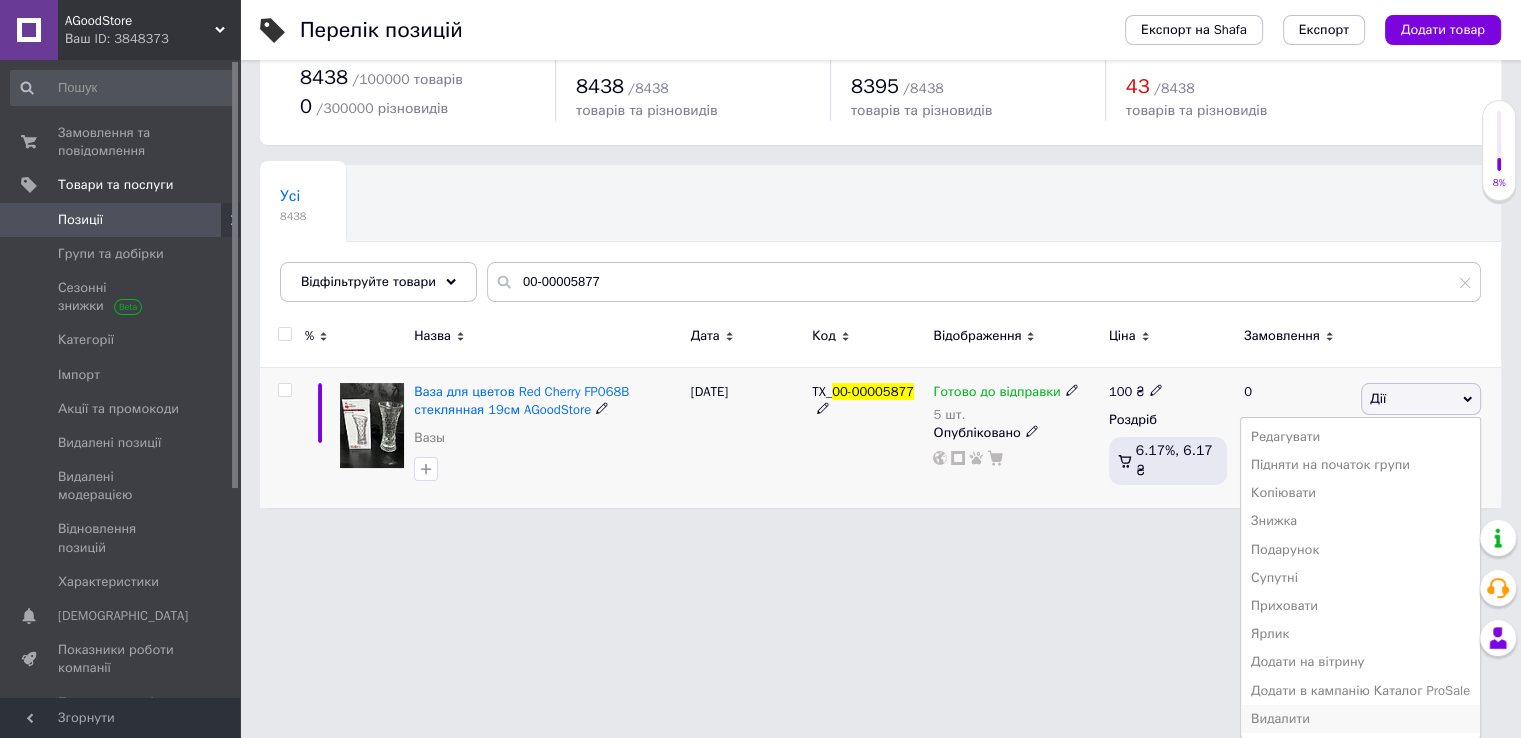 click on "Видалити" at bounding box center (1360, 719) 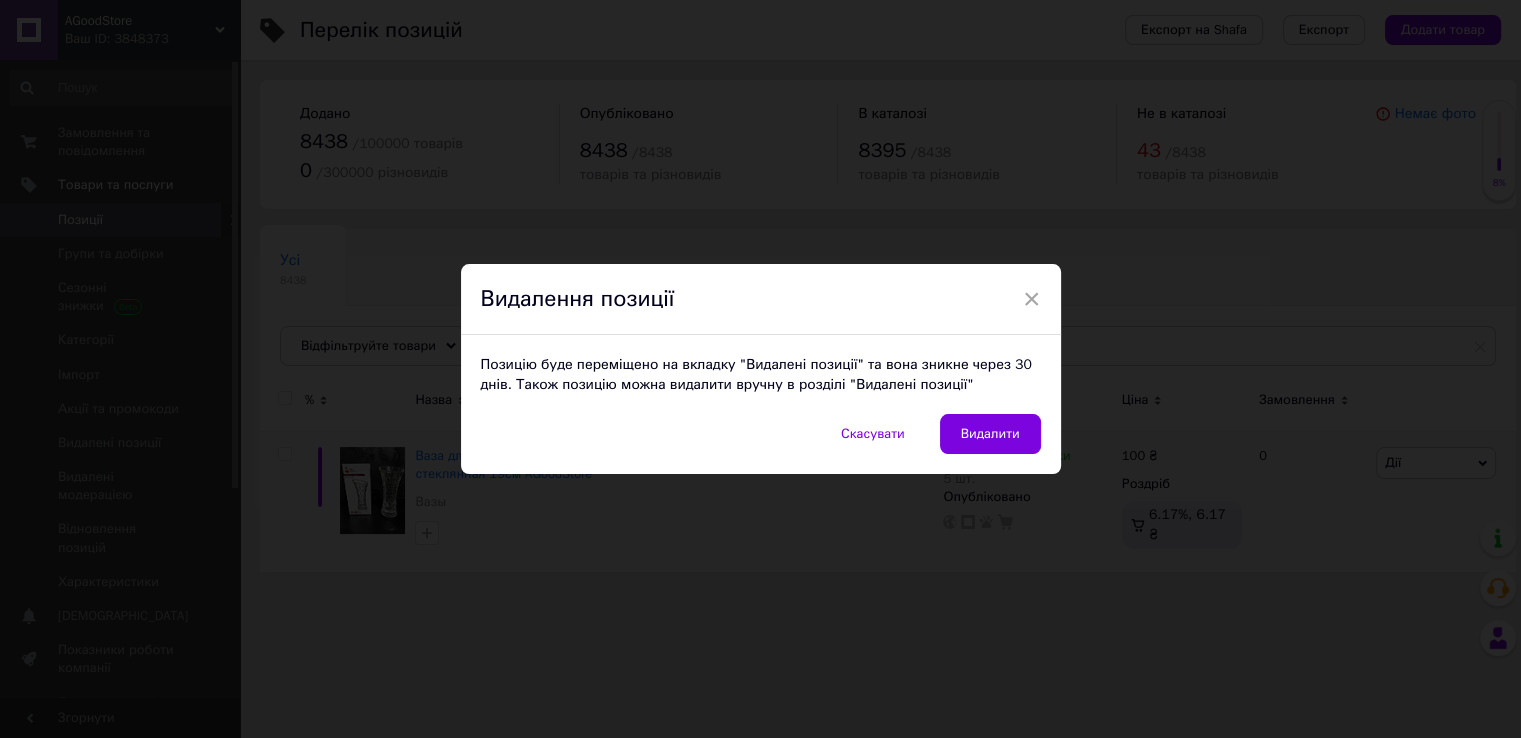 scroll, scrollTop: 0, scrollLeft: 0, axis: both 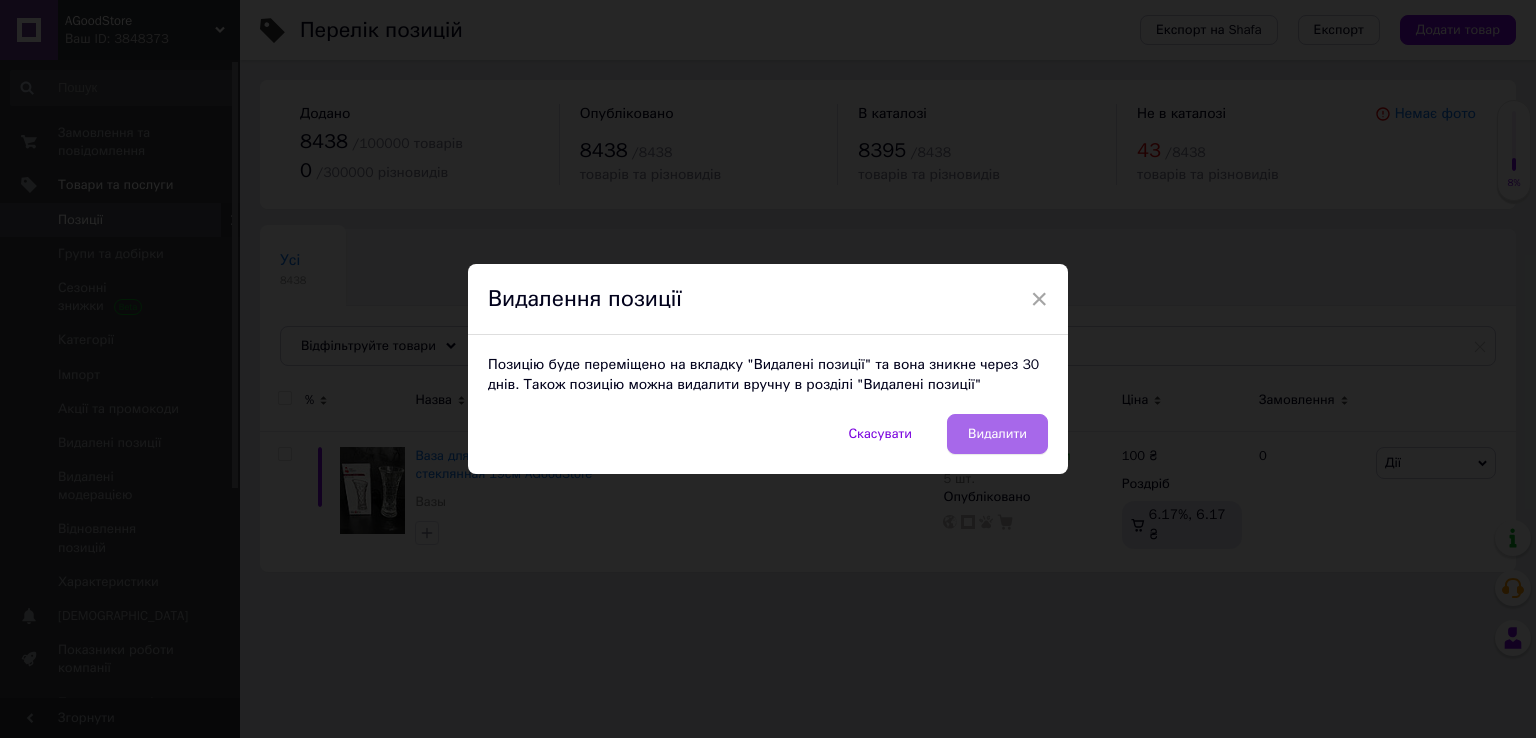 click on "Видалити" at bounding box center (997, 434) 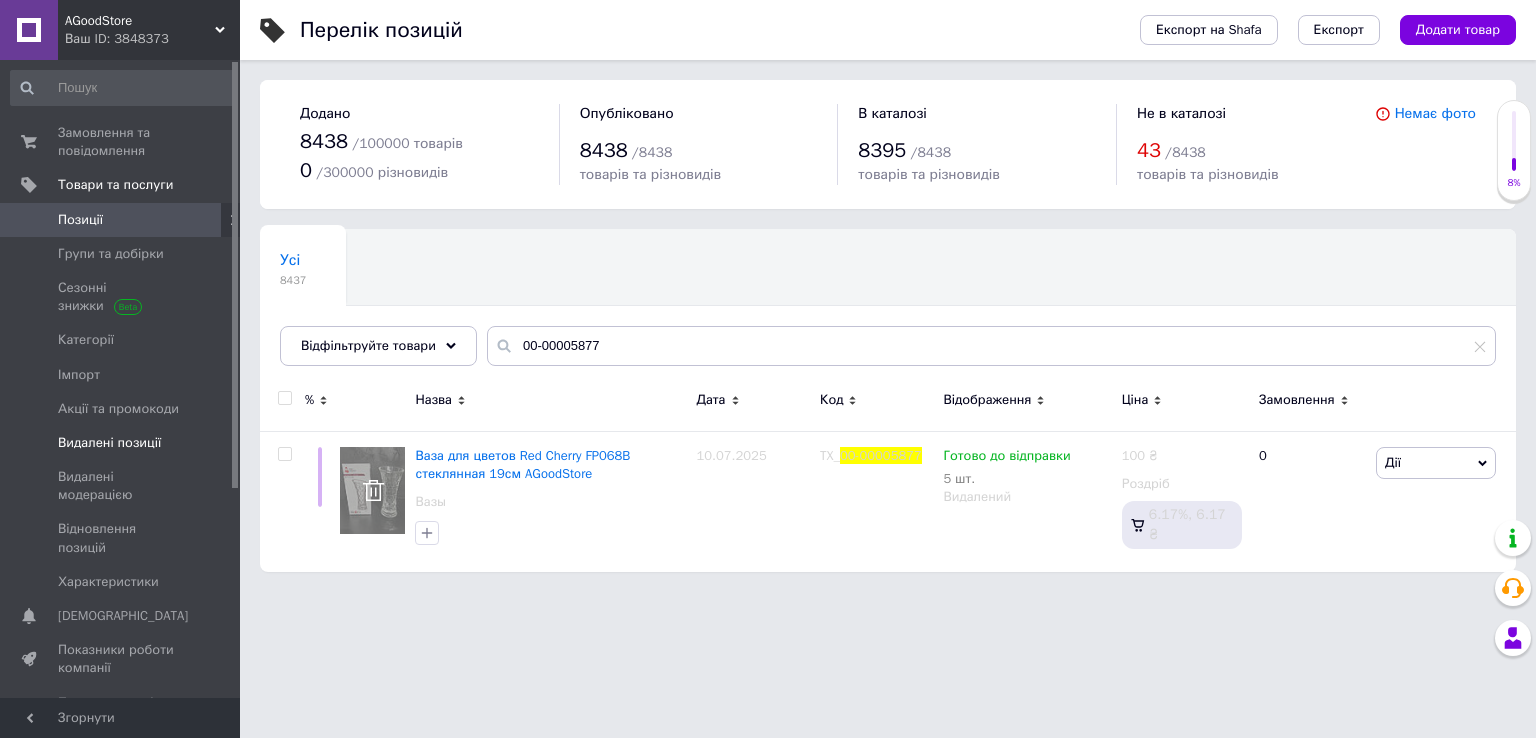 click on "Видалені позиції" at bounding box center [109, 443] 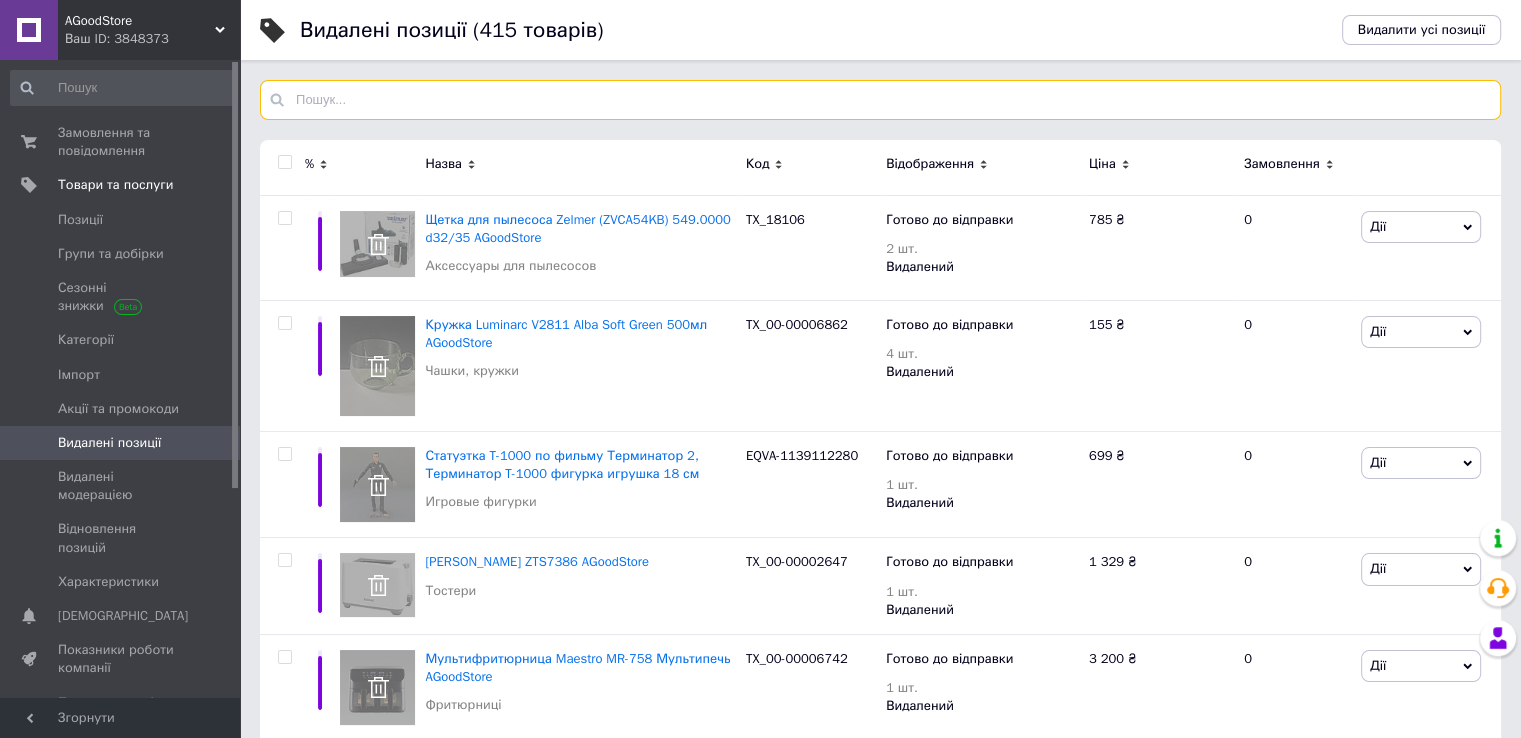 click at bounding box center (880, 100) 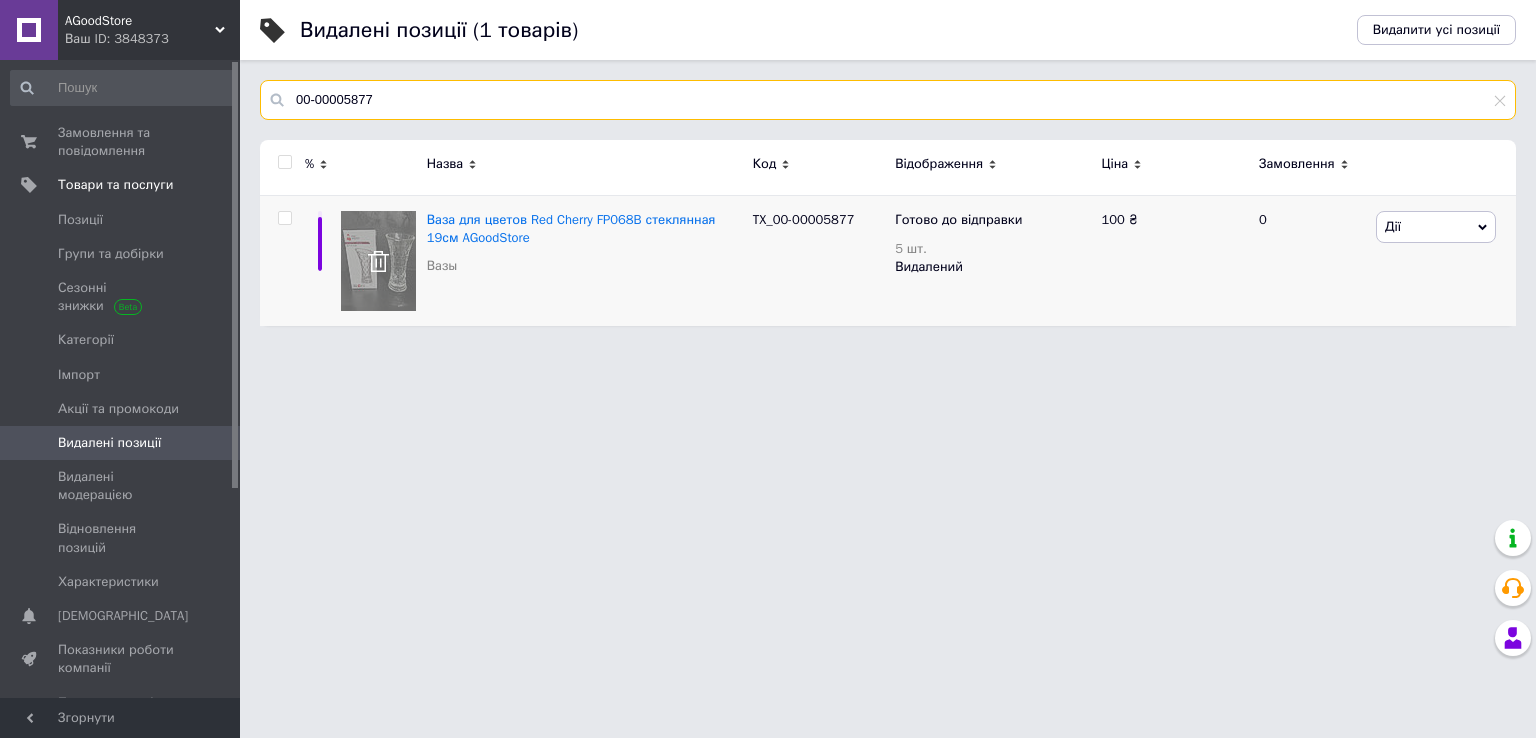 type on "00-00005877" 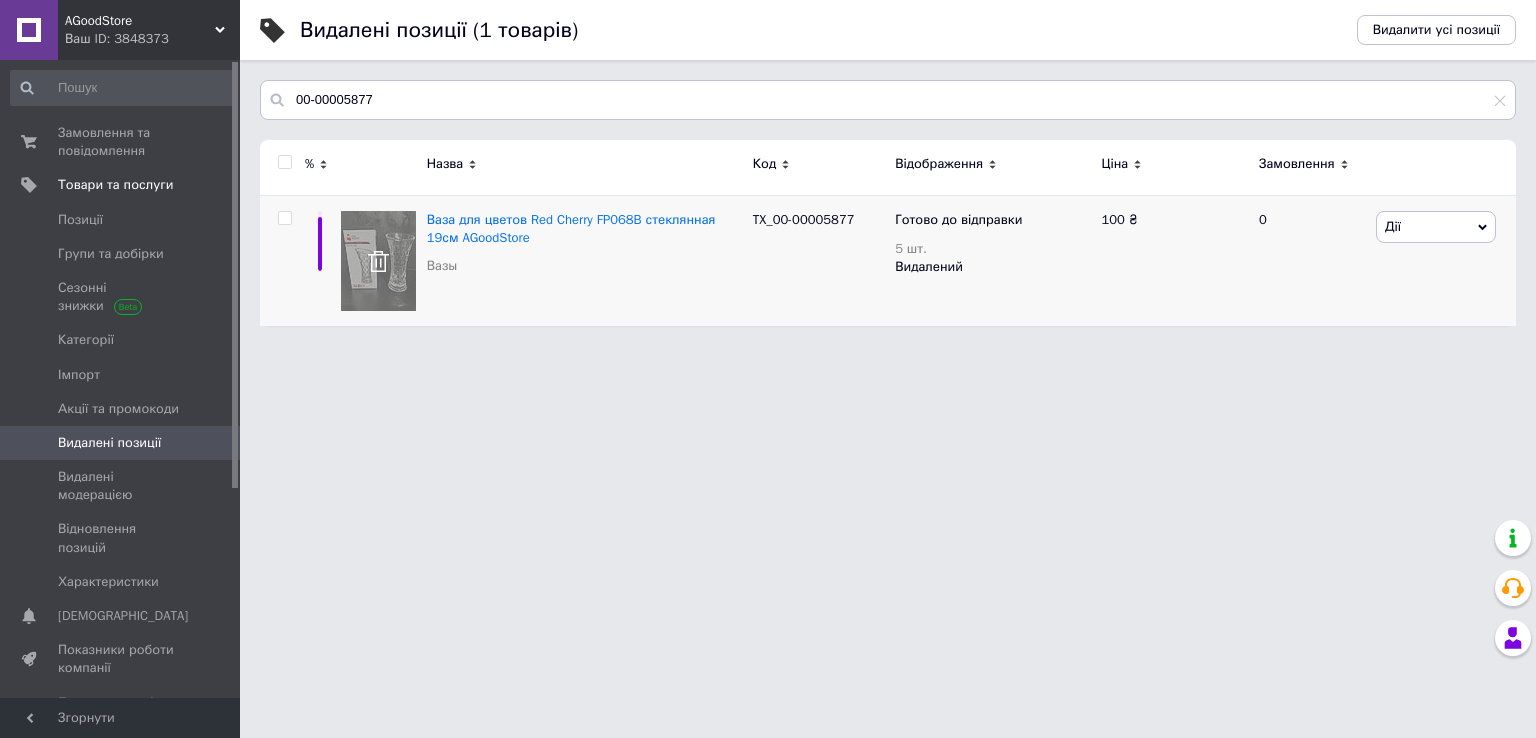 click on "Дії" at bounding box center [1436, 227] 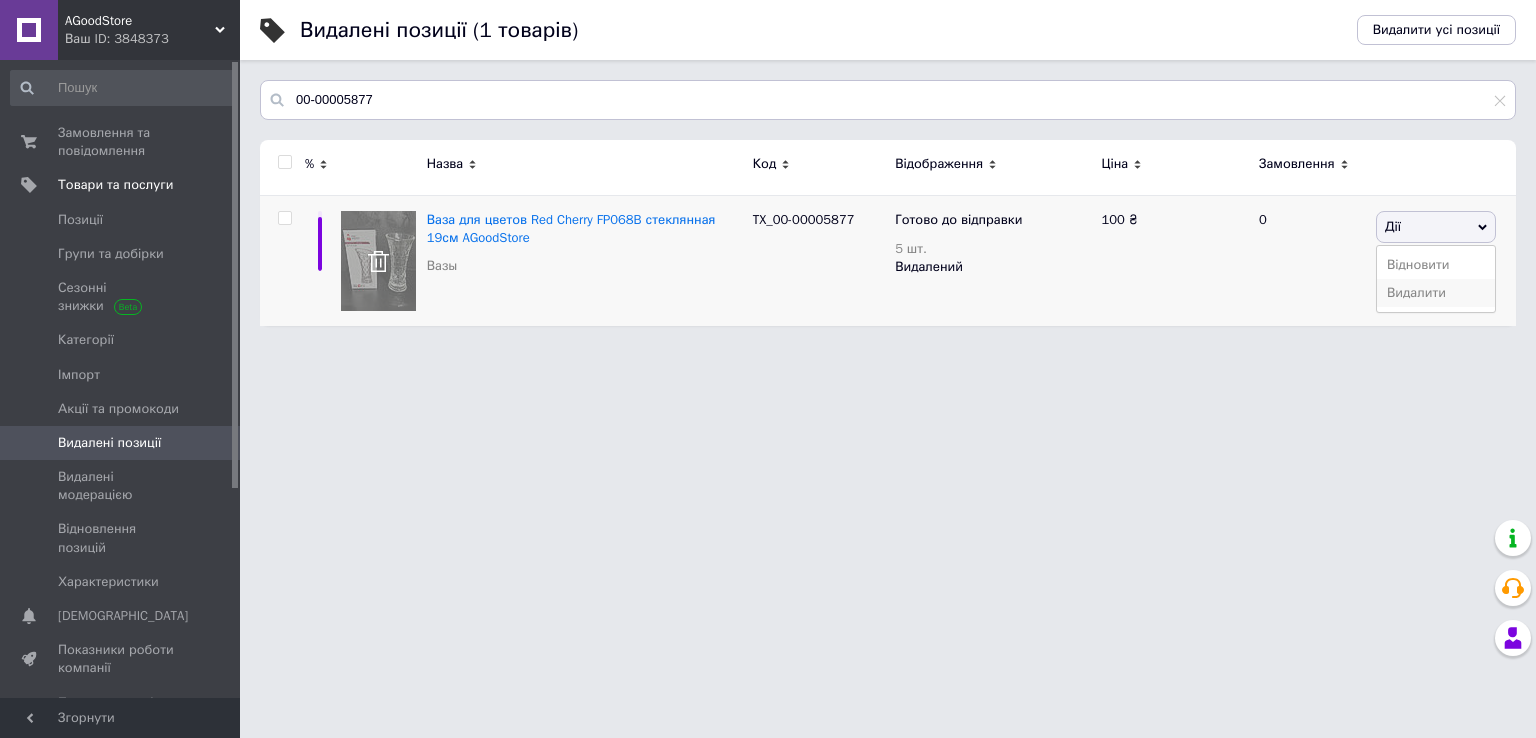 click on "Видалити" at bounding box center [1436, 293] 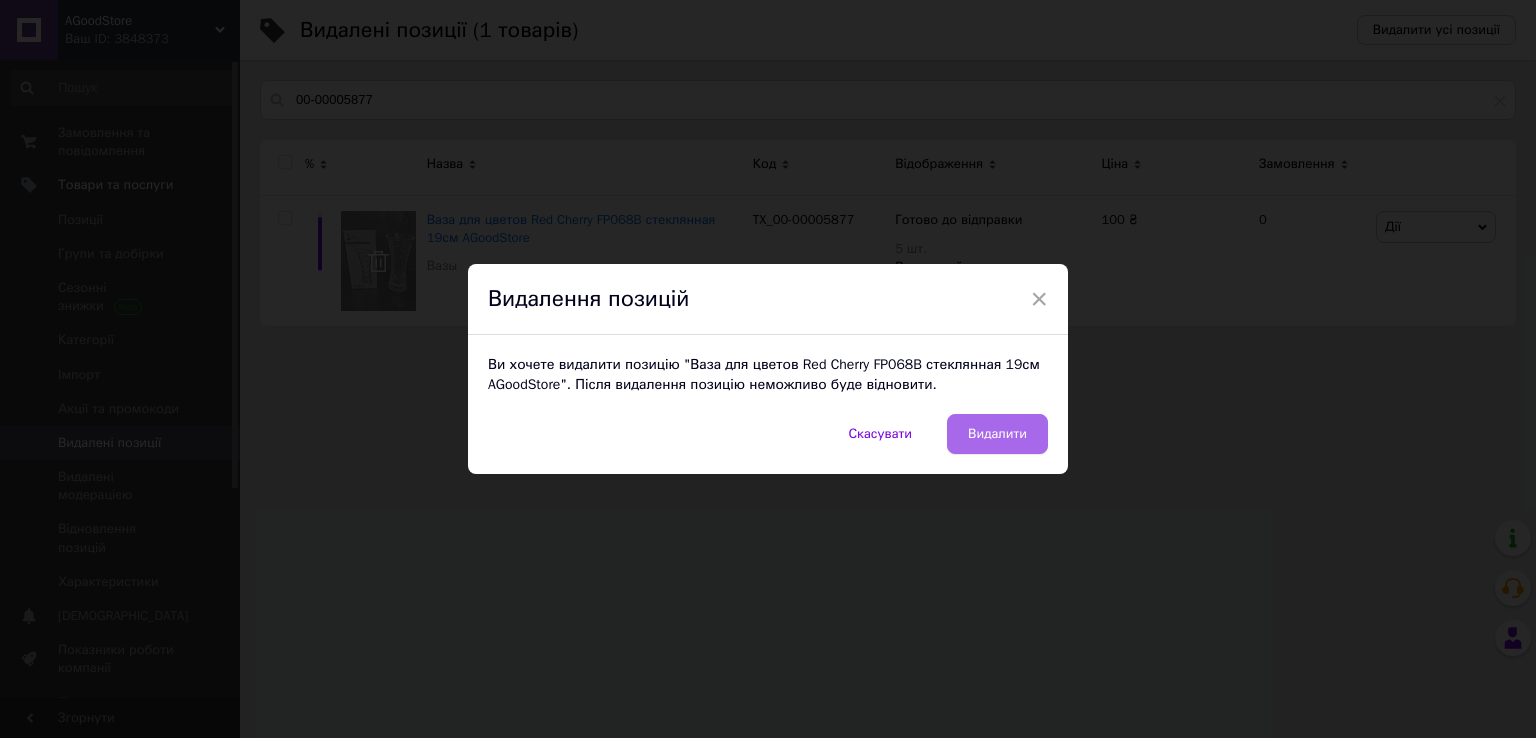 click on "Видалити" at bounding box center [997, 434] 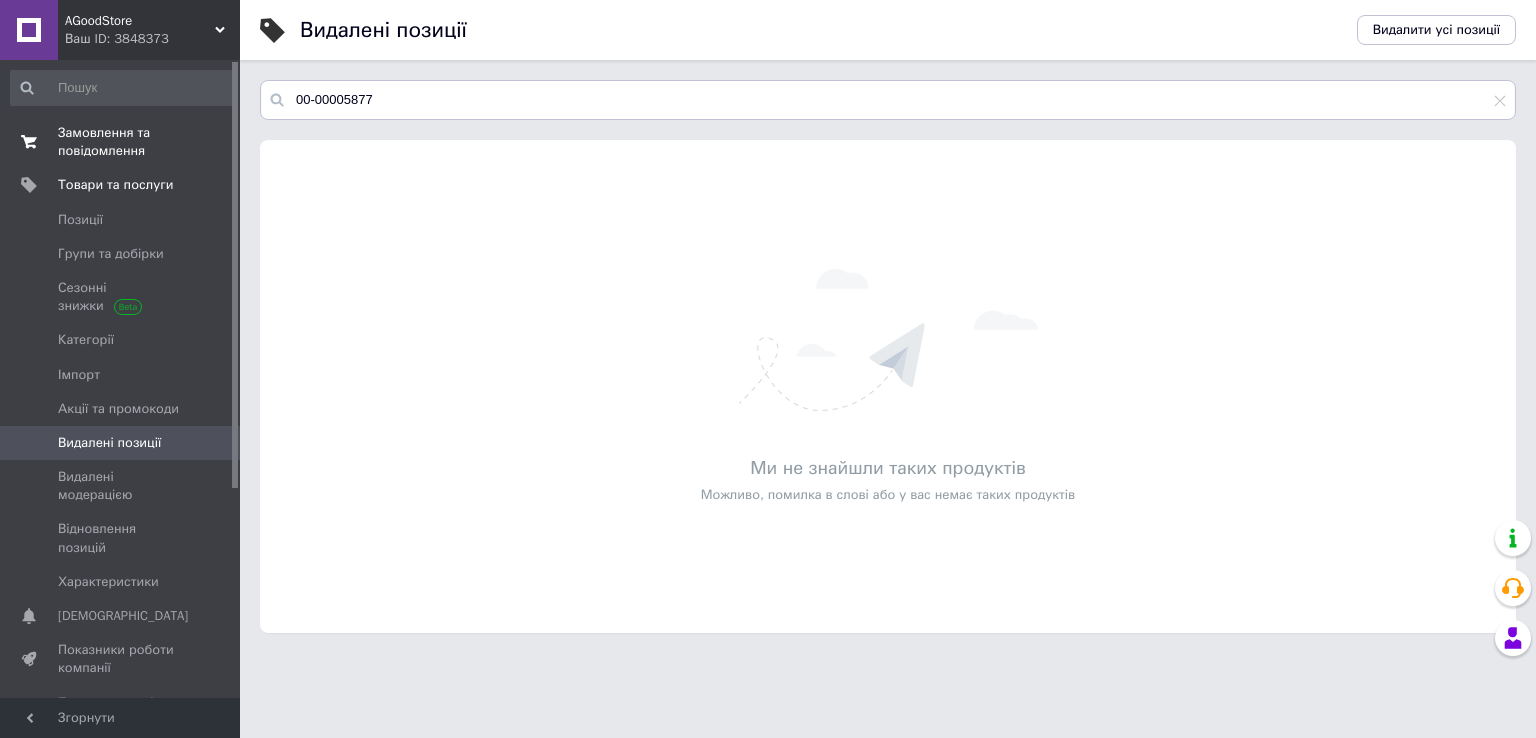 click on "Замовлення та повідомлення" at bounding box center (121, 142) 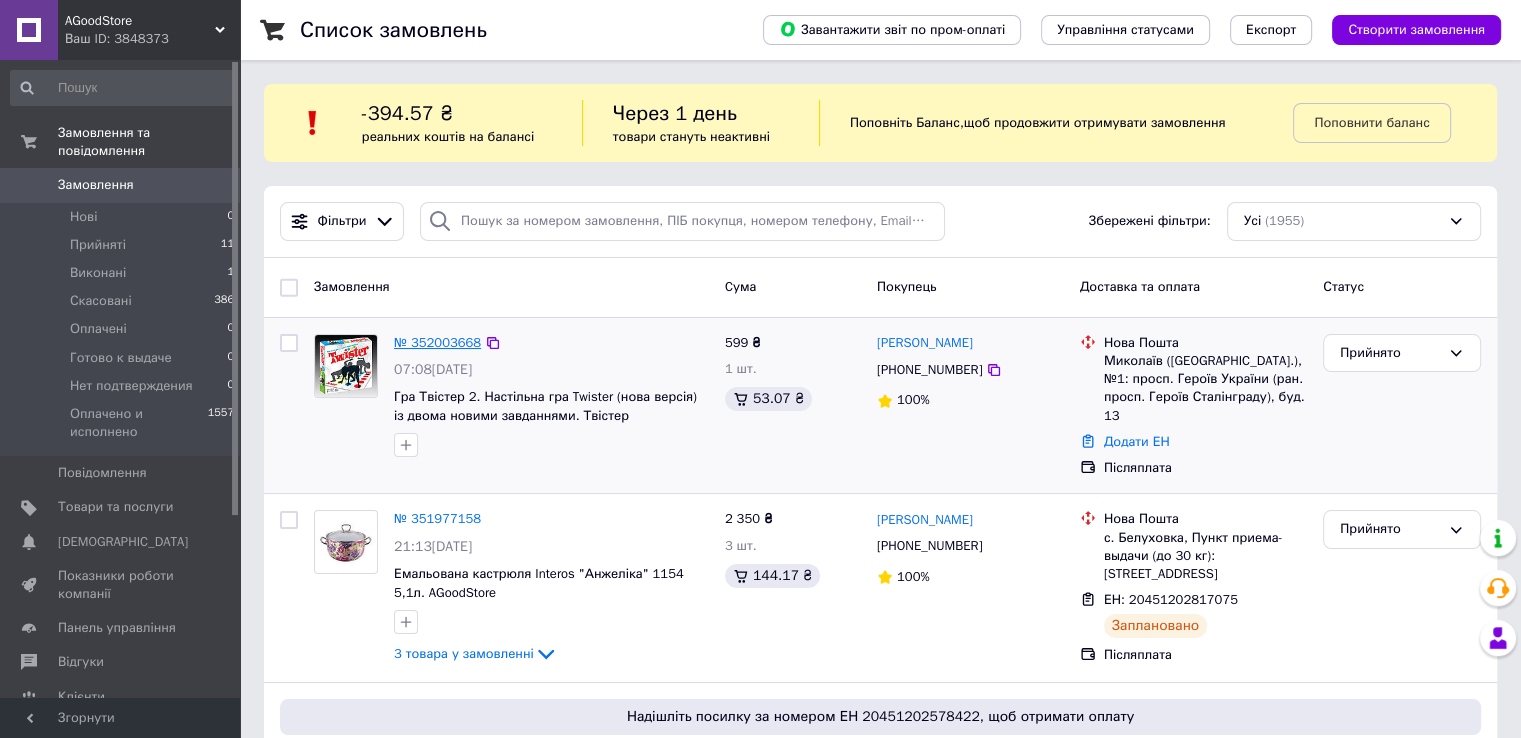 click on "№ 352003668" at bounding box center (437, 342) 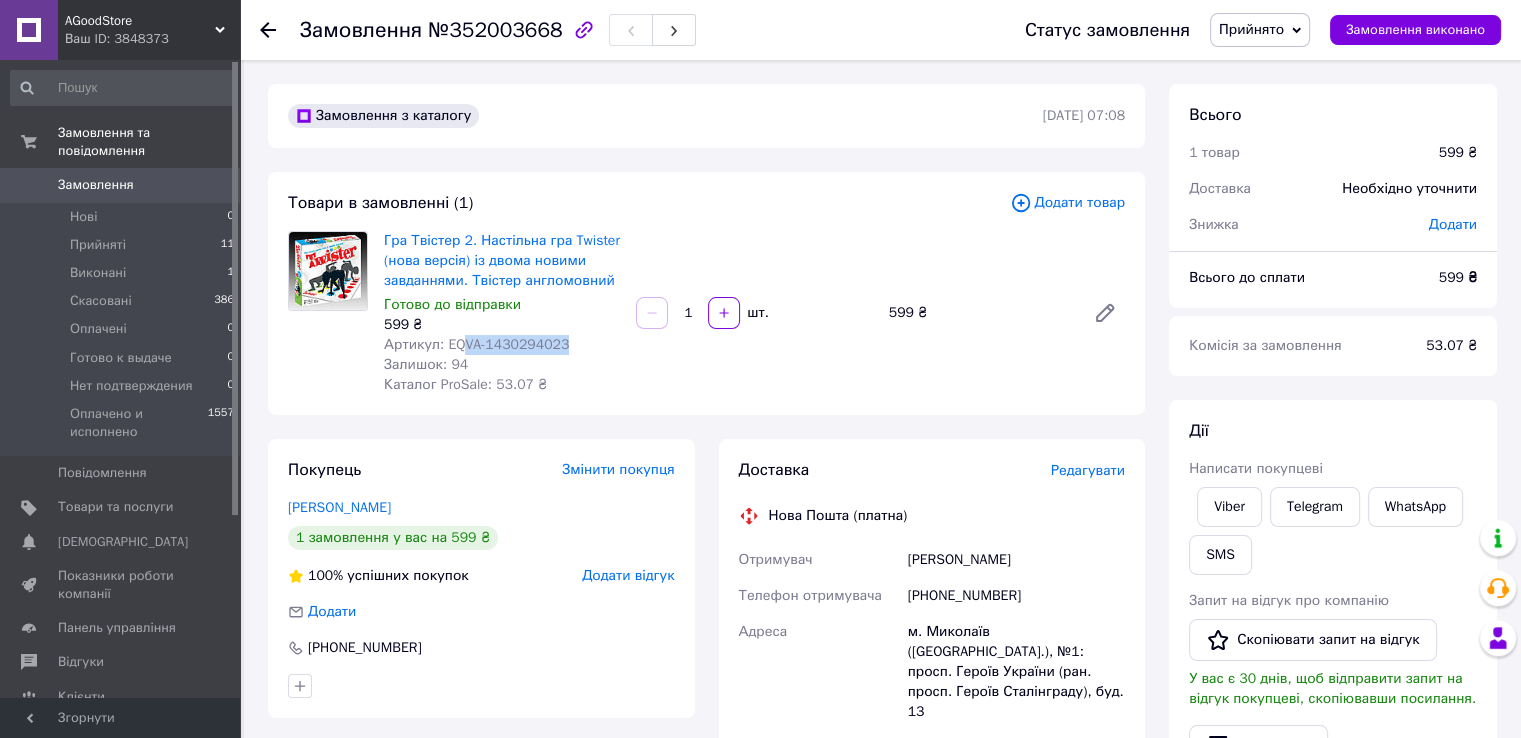 drag, startPoint x: 463, startPoint y: 346, endPoint x: 563, endPoint y: 348, distance: 100.02 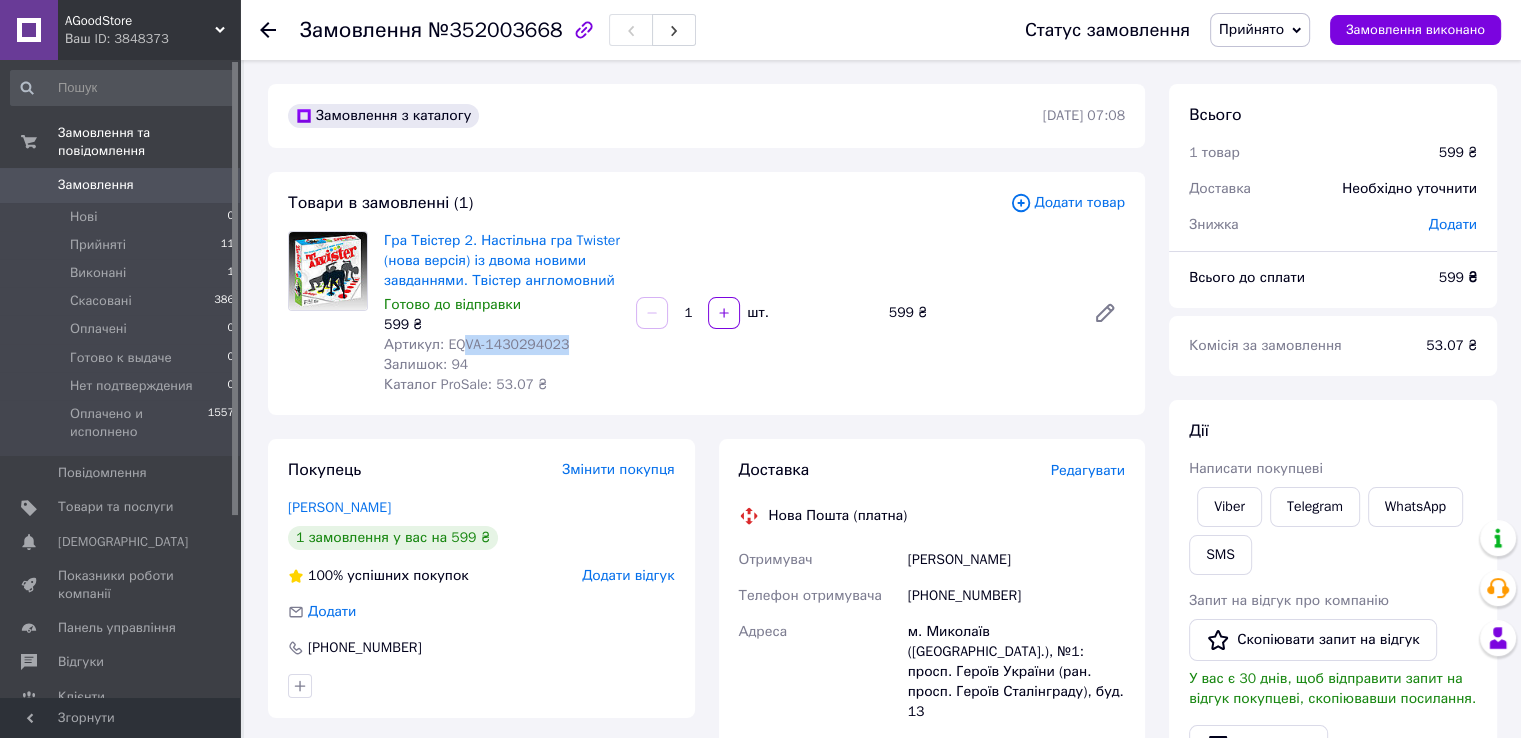 copy on "VA-1430294023" 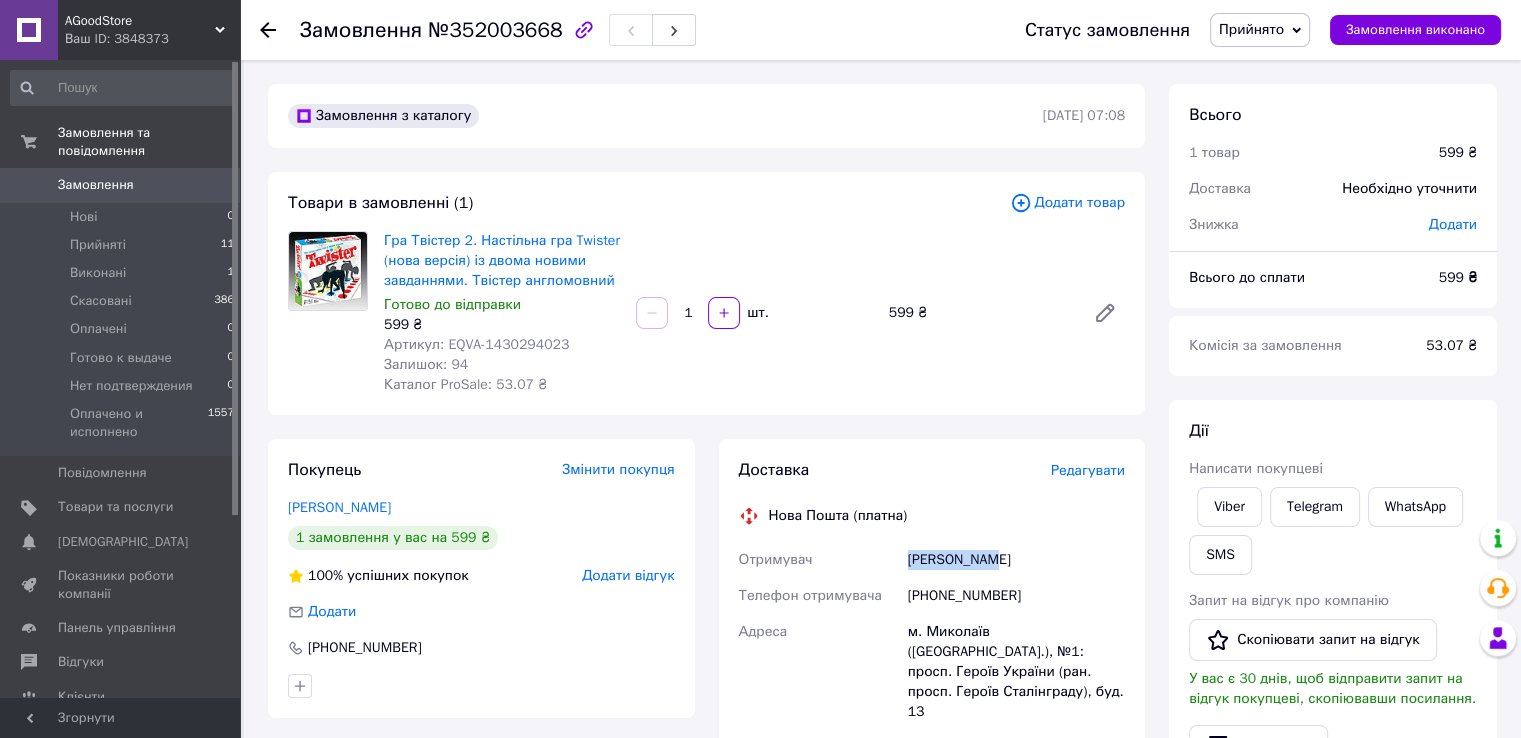 drag, startPoint x: 908, startPoint y: 566, endPoint x: 1047, endPoint y: 564, distance: 139.01439 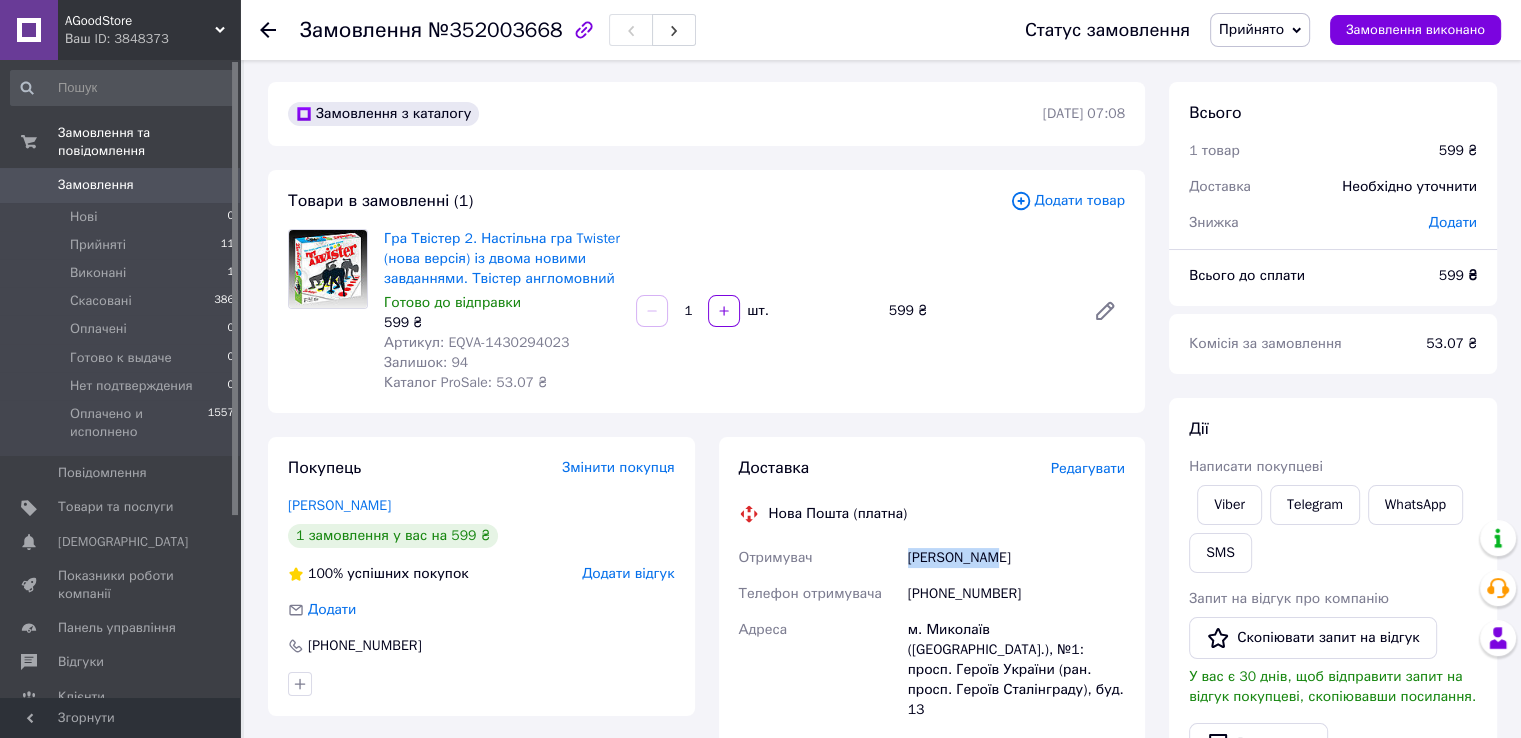 scroll, scrollTop: 0, scrollLeft: 0, axis: both 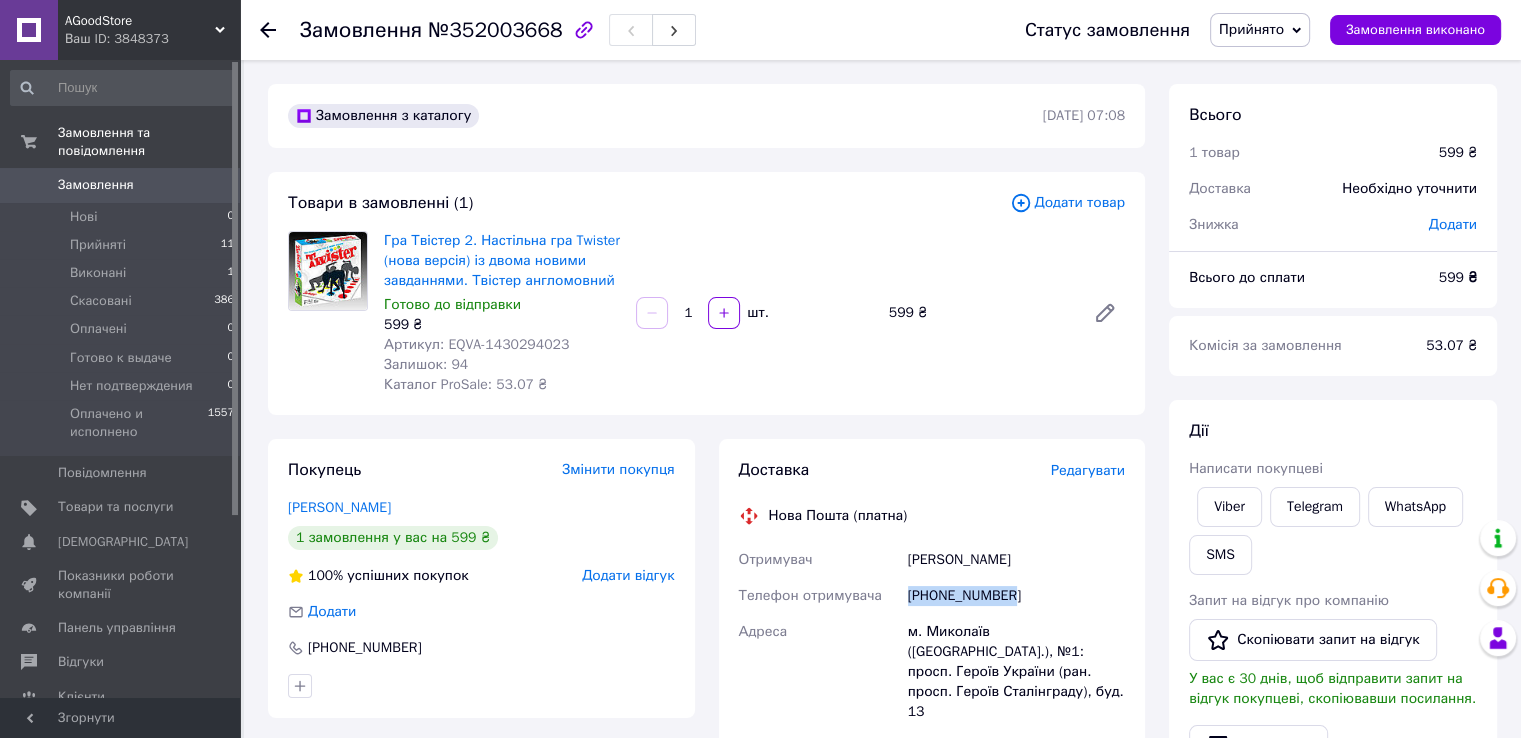 drag, startPoint x: 910, startPoint y: 597, endPoint x: 1040, endPoint y: 585, distance: 130.55267 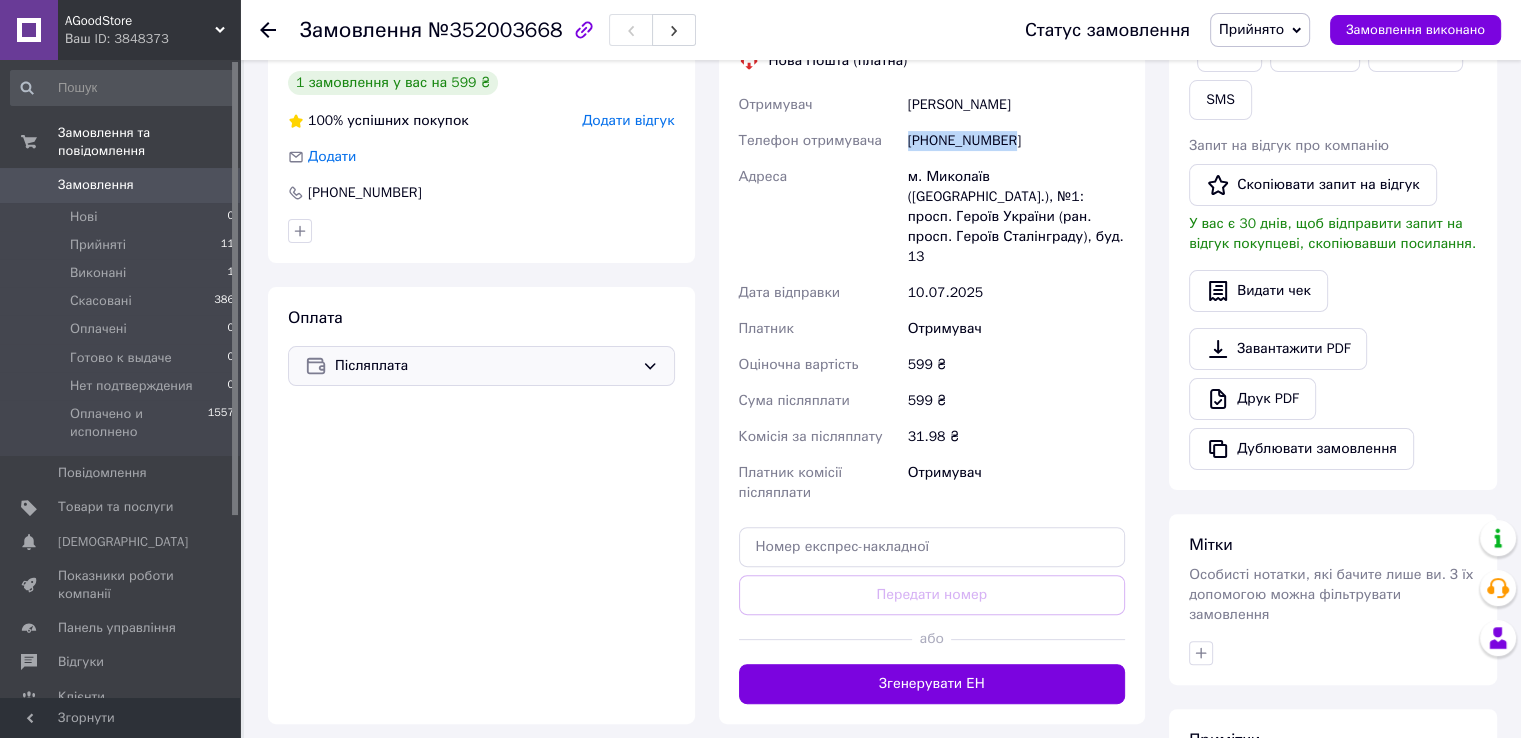 scroll, scrollTop: 392, scrollLeft: 0, axis: vertical 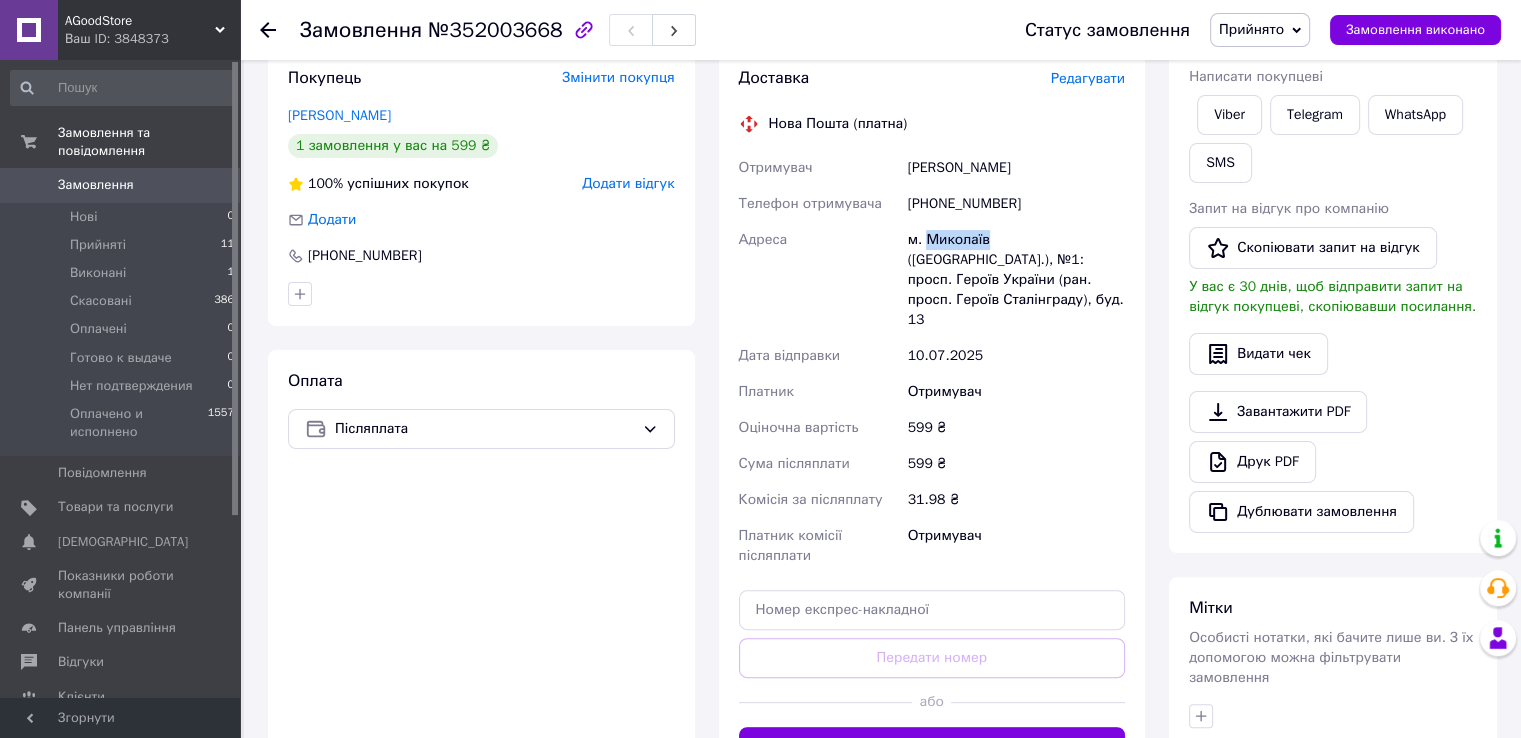 drag, startPoint x: 925, startPoint y: 241, endPoint x: 984, endPoint y: 239, distance: 59.03389 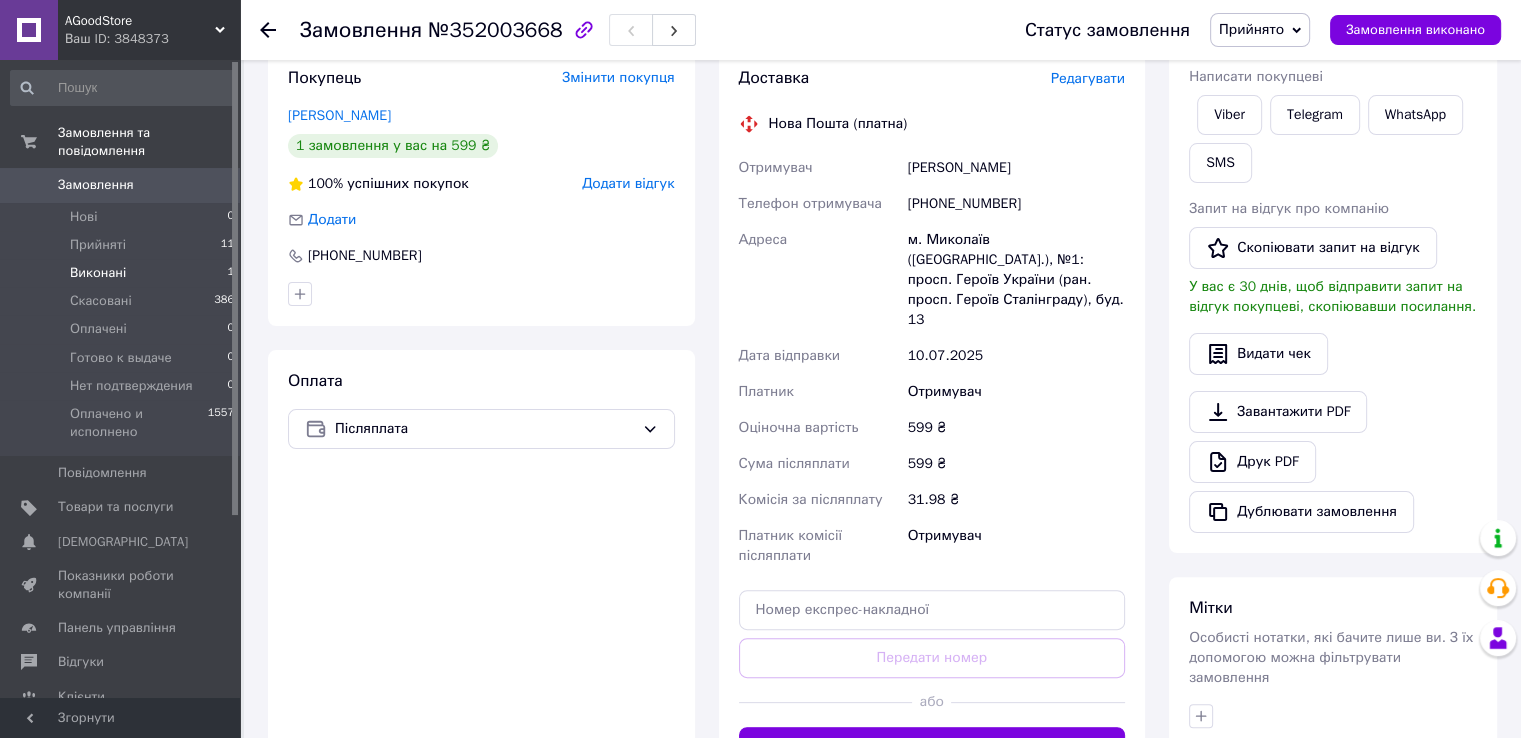click on "Виконані" at bounding box center (98, 273) 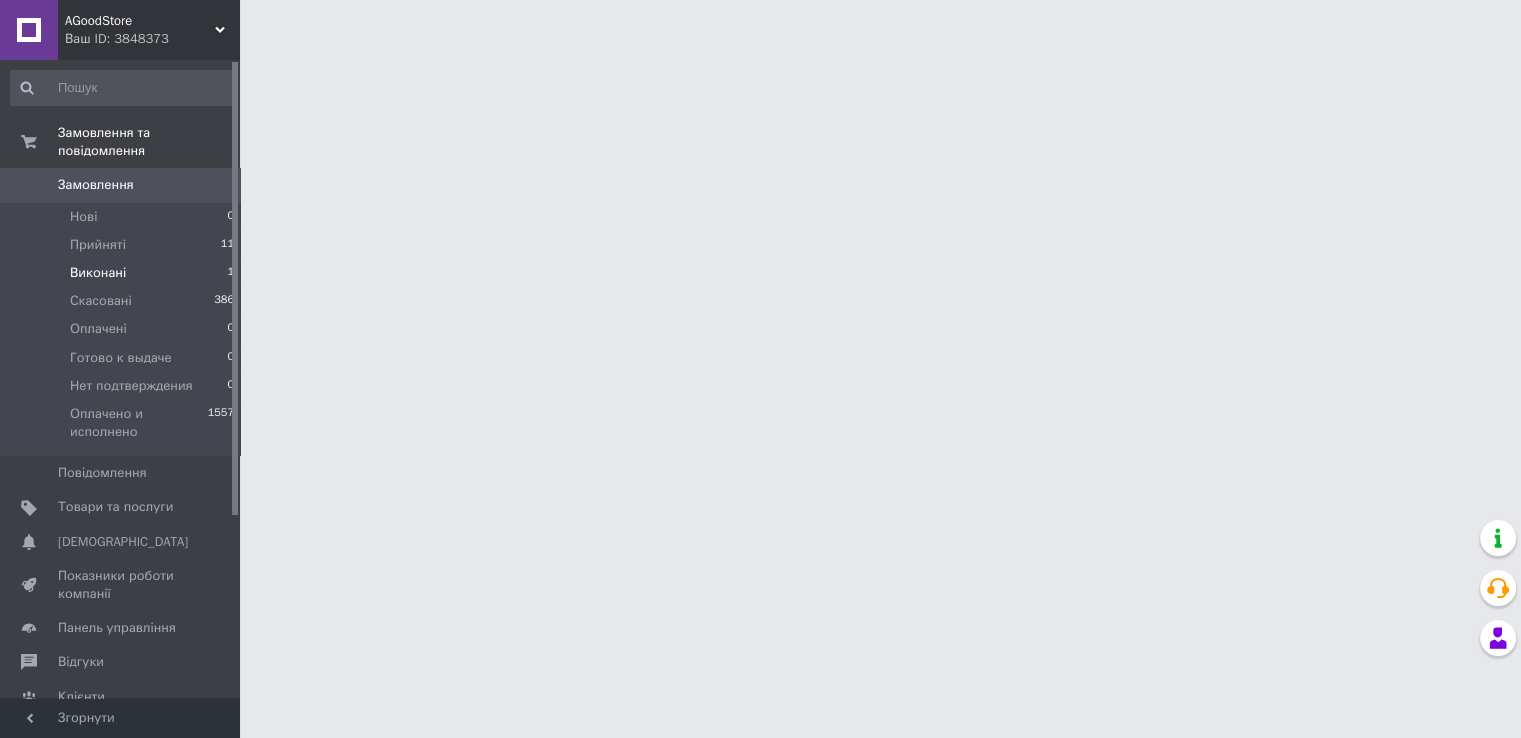 scroll, scrollTop: 0, scrollLeft: 0, axis: both 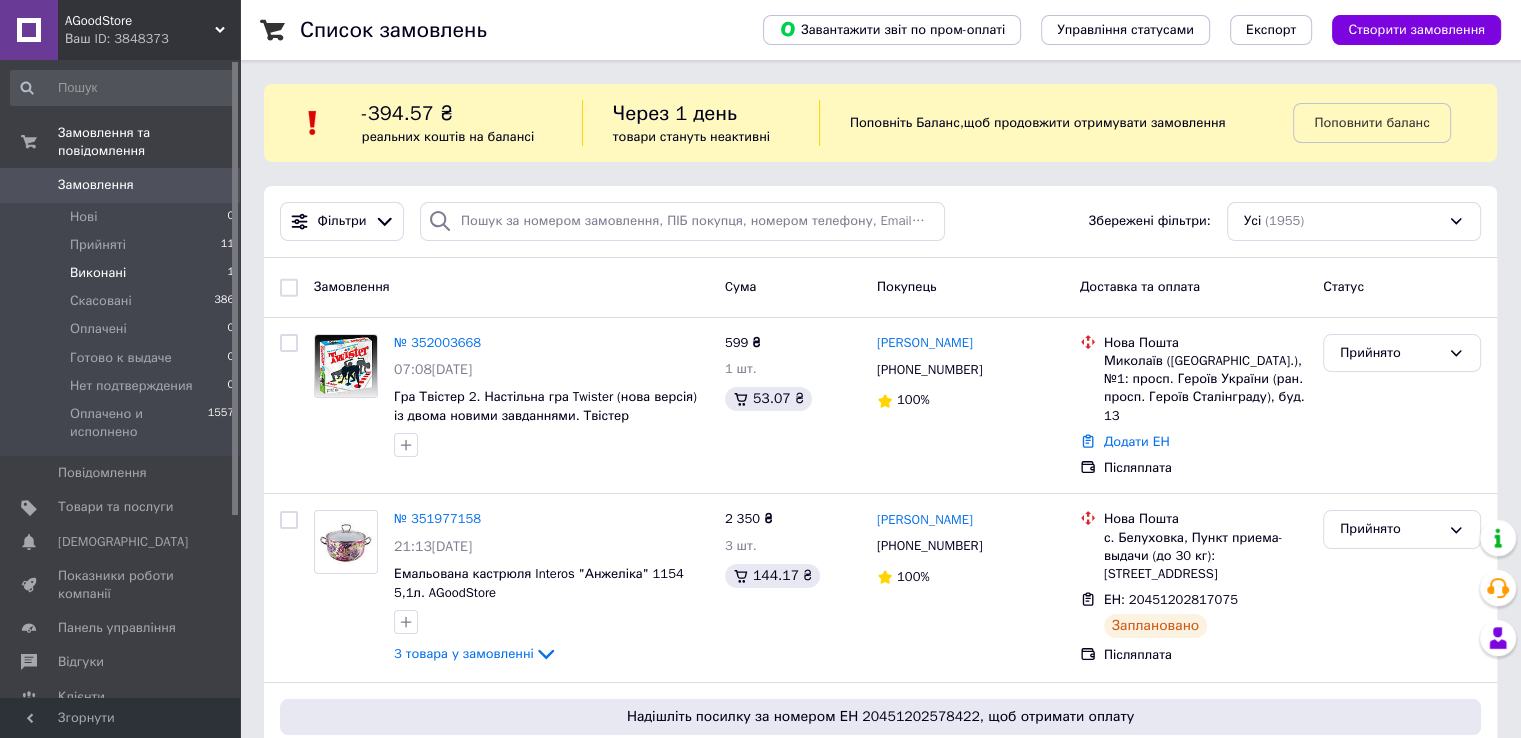 click on "Виконані" at bounding box center (98, 273) 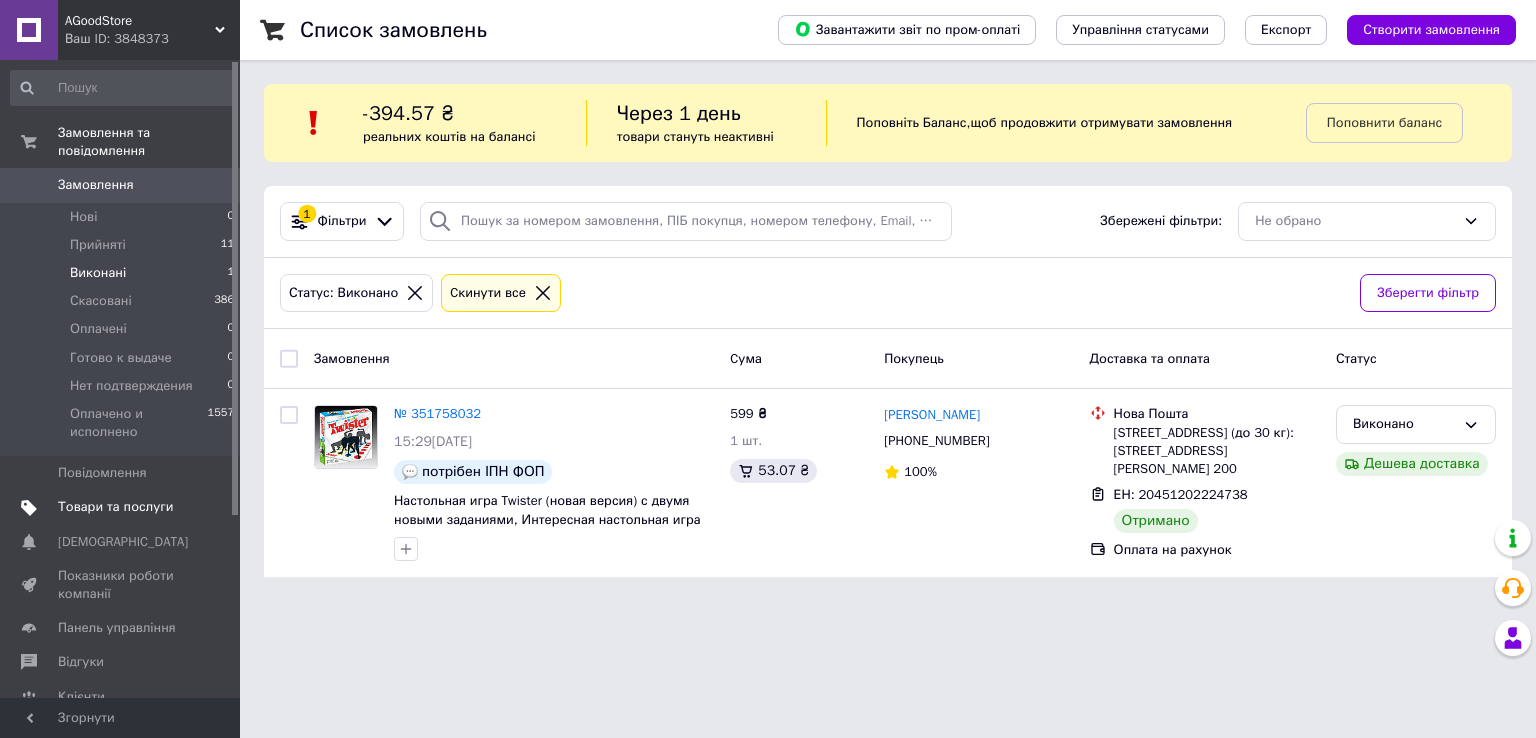 click on "Товари та послуги" at bounding box center [123, 507] 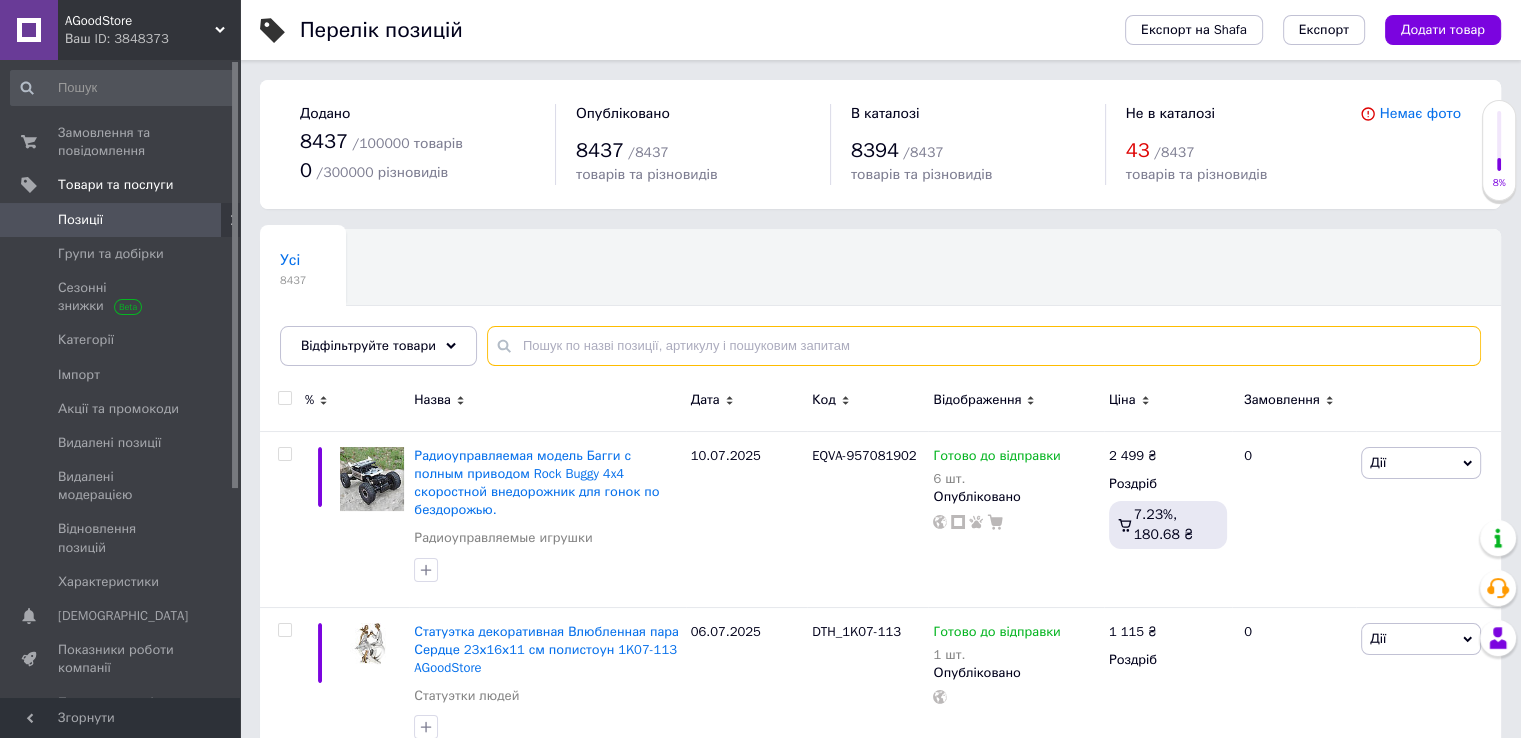 click at bounding box center [984, 346] 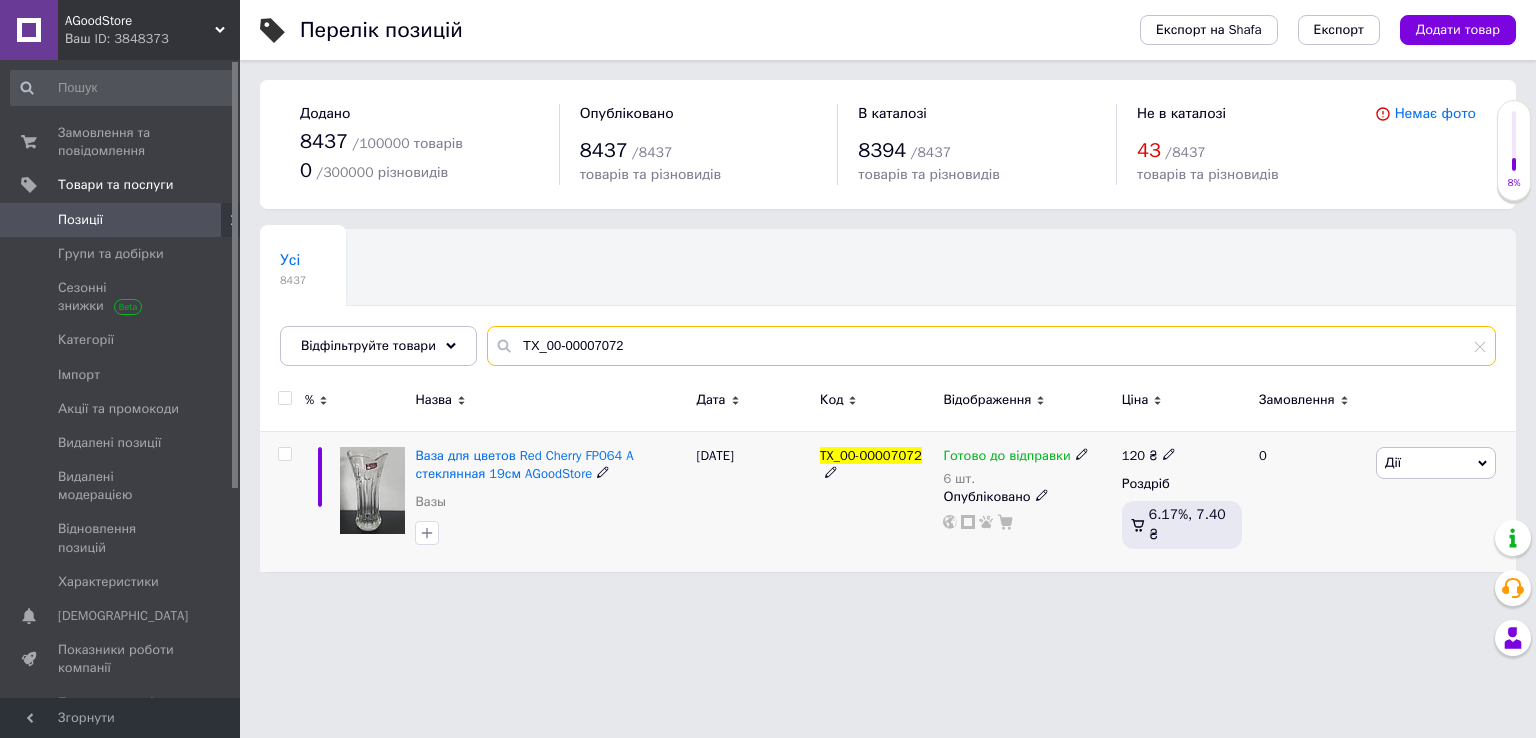 type on "TX_00-00007072" 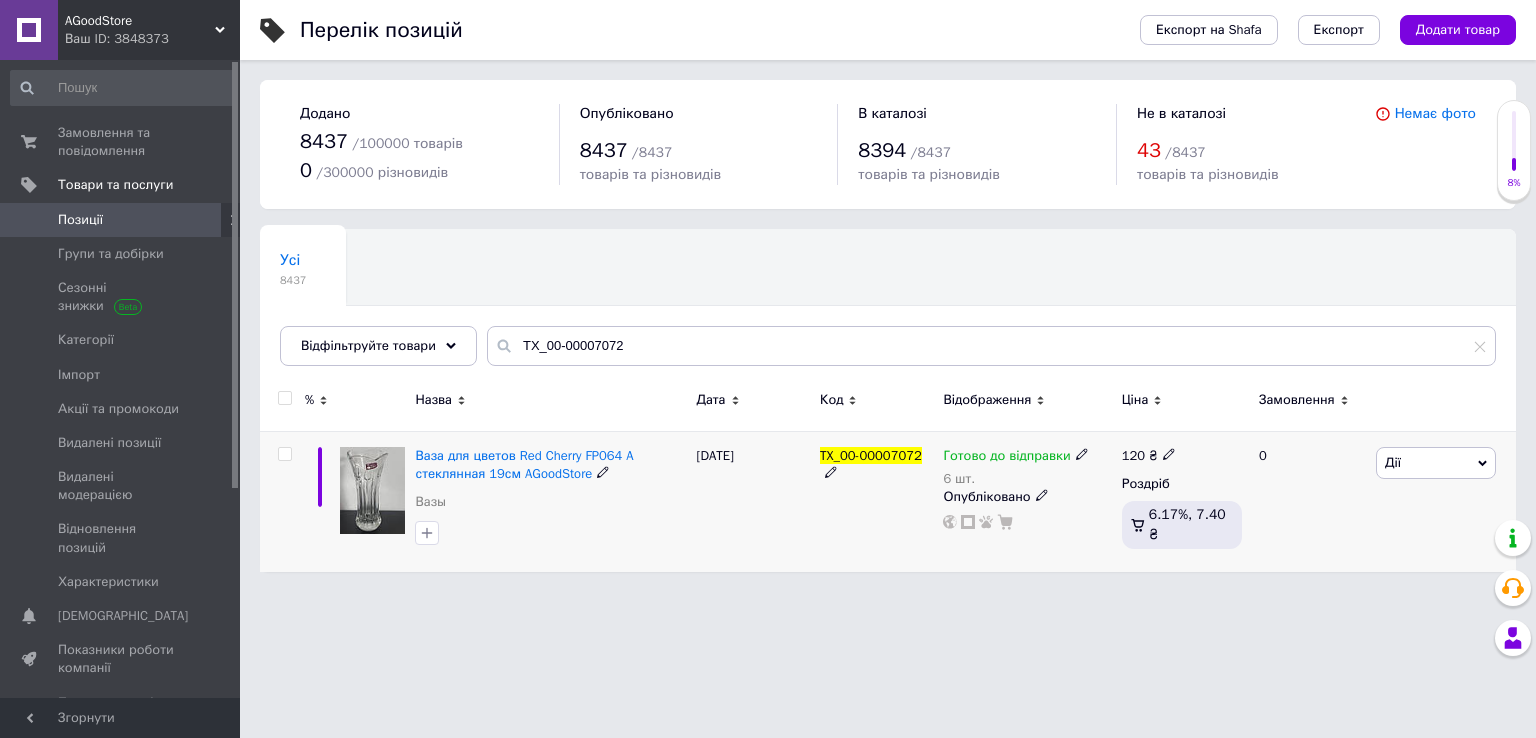 click on "Дії" at bounding box center [1436, 463] 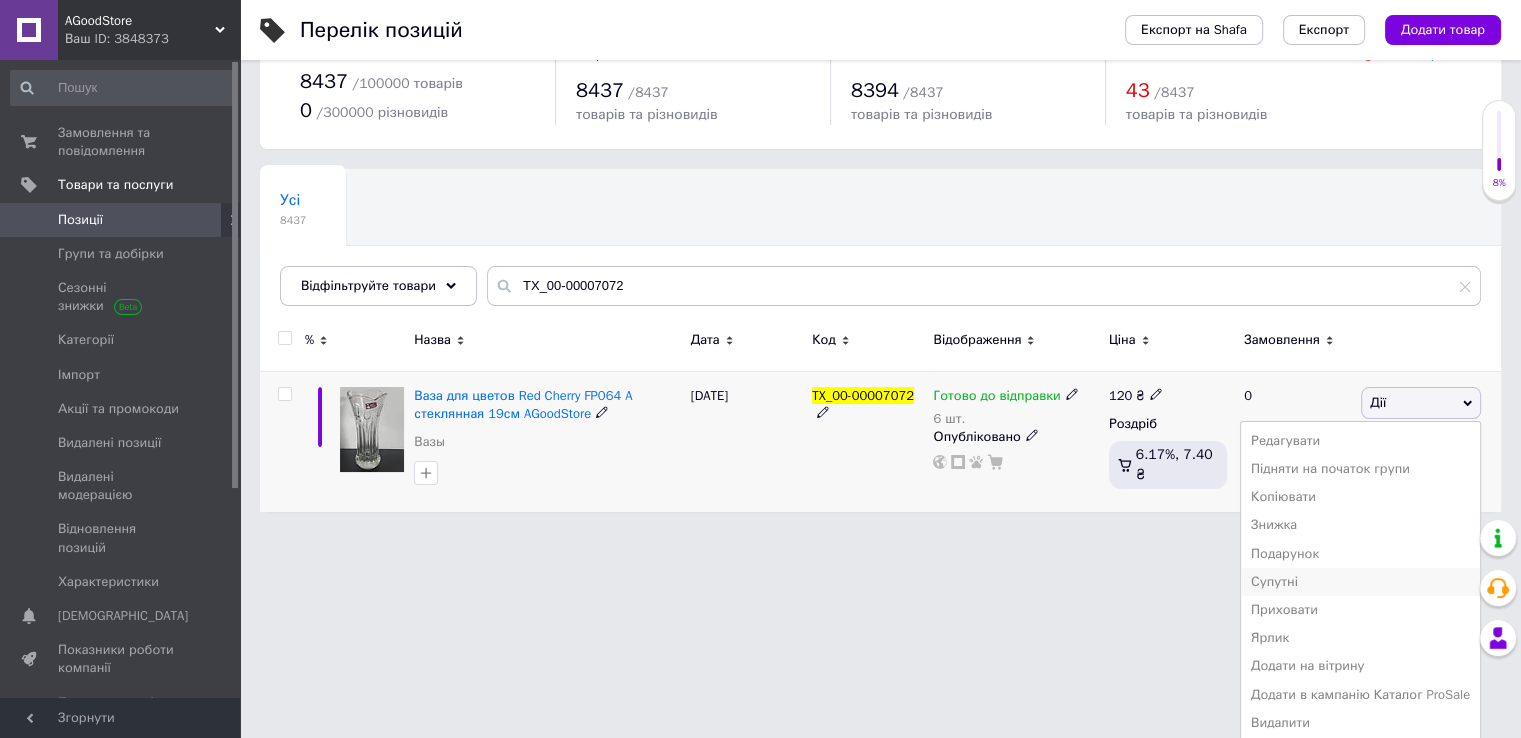scroll, scrollTop: 64, scrollLeft: 0, axis: vertical 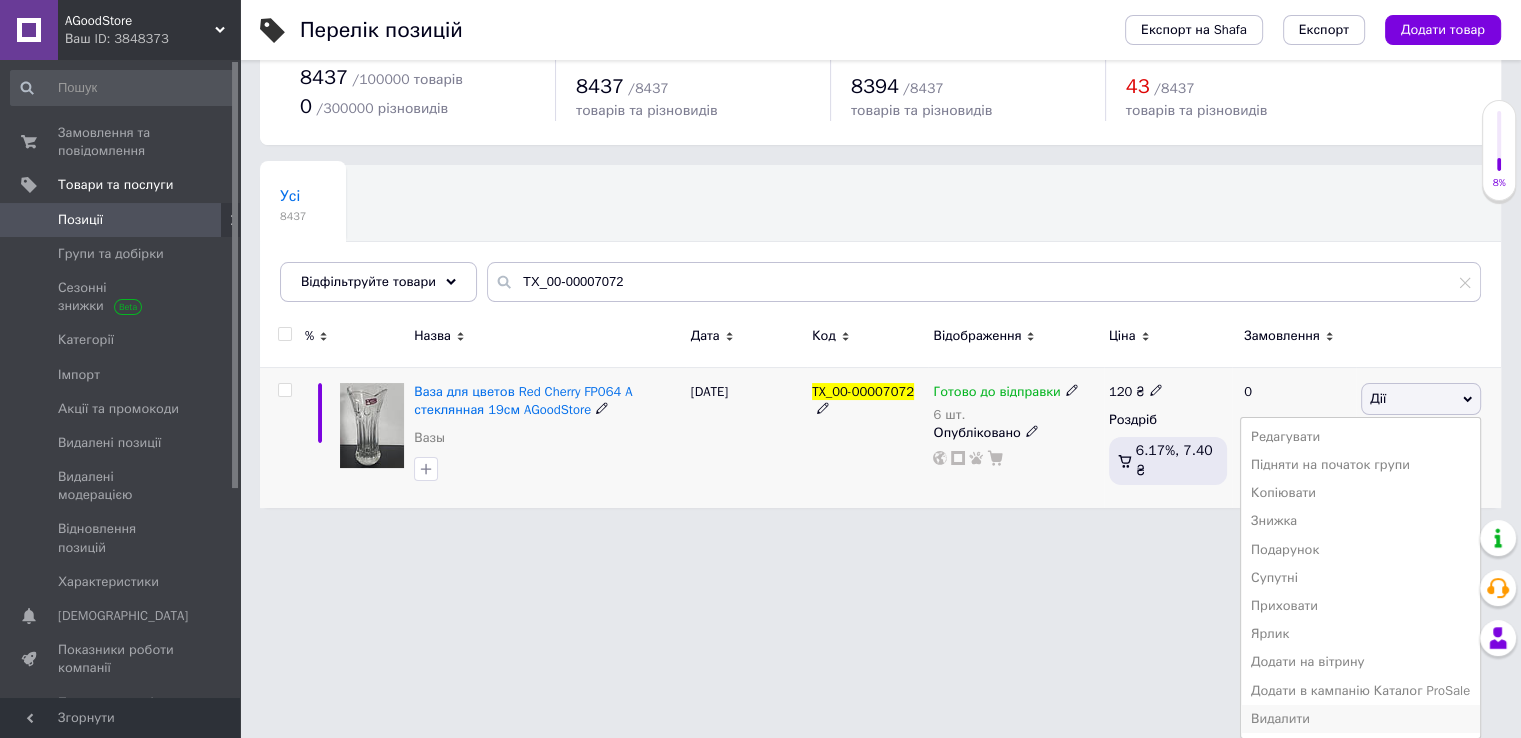 click on "Видалити" at bounding box center (1360, 719) 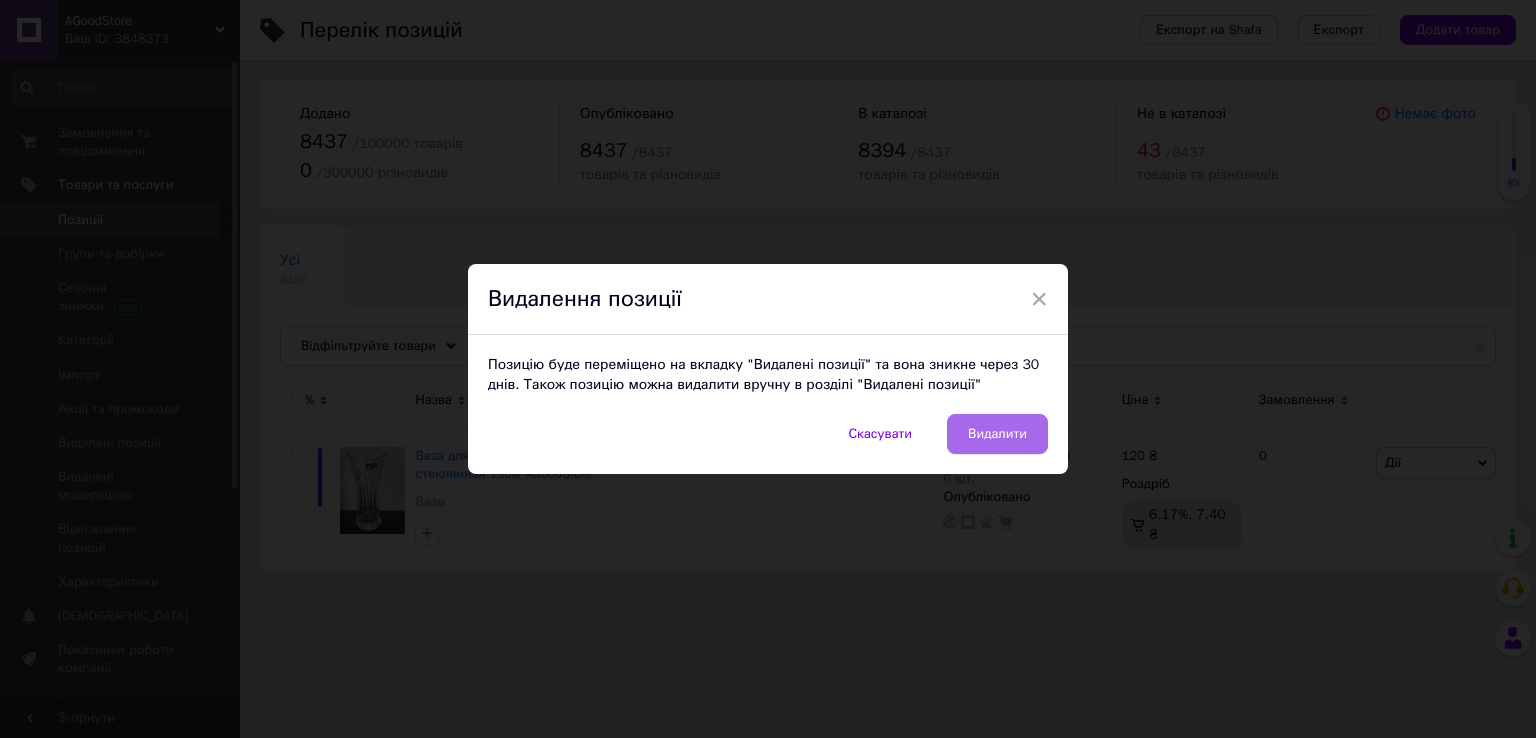 click on "Видалити" at bounding box center [997, 434] 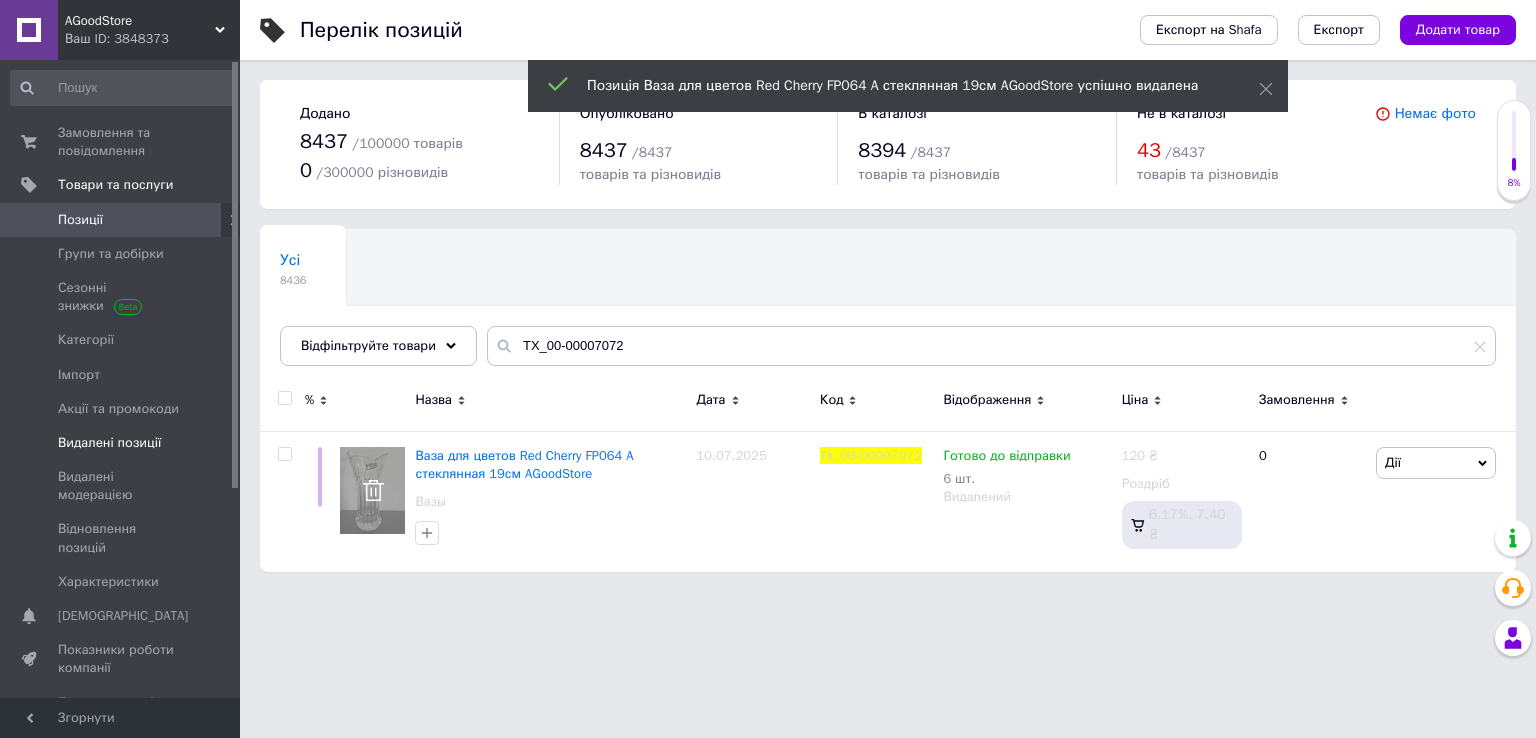 click on "Видалені позиції" at bounding box center (109, 443) 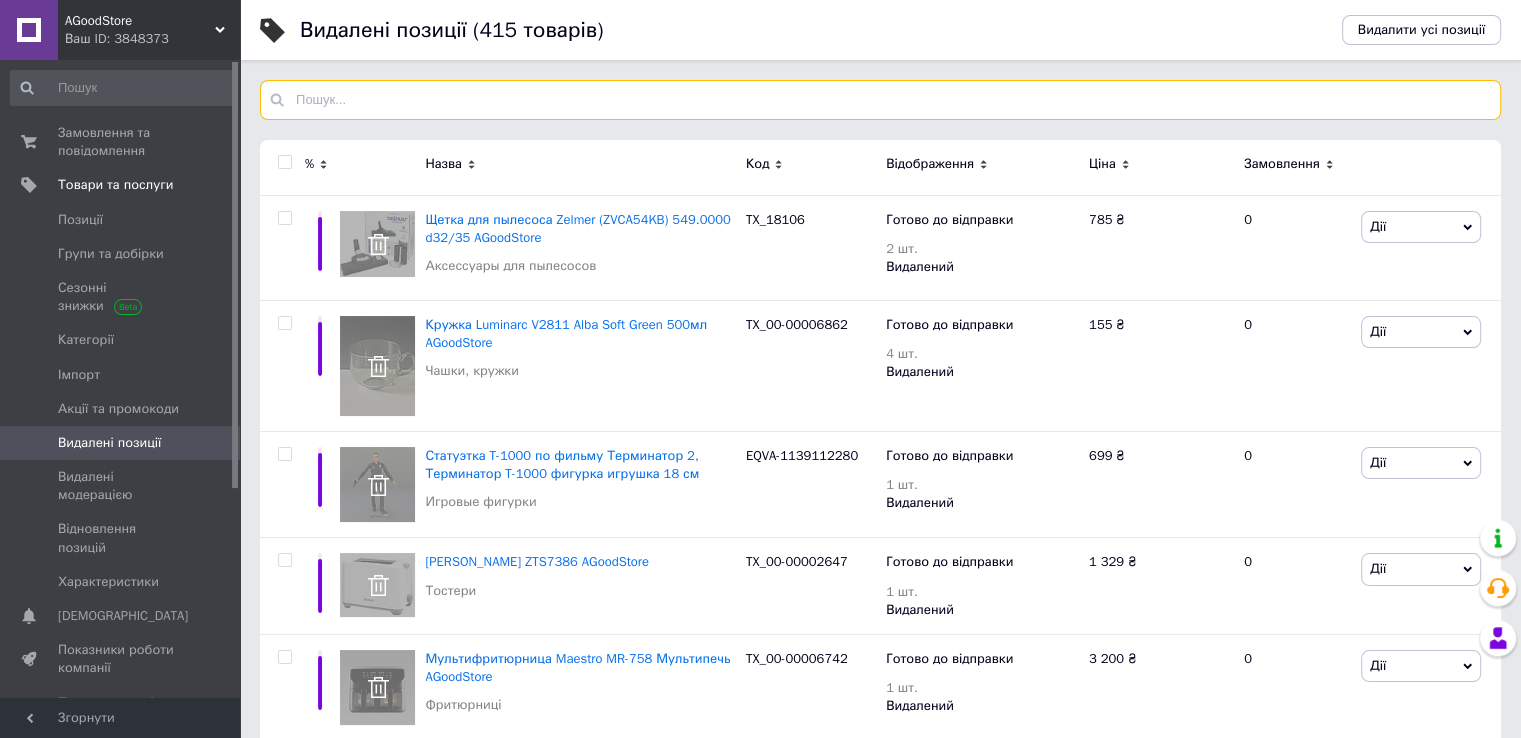 click at bounding box center [880, 100] 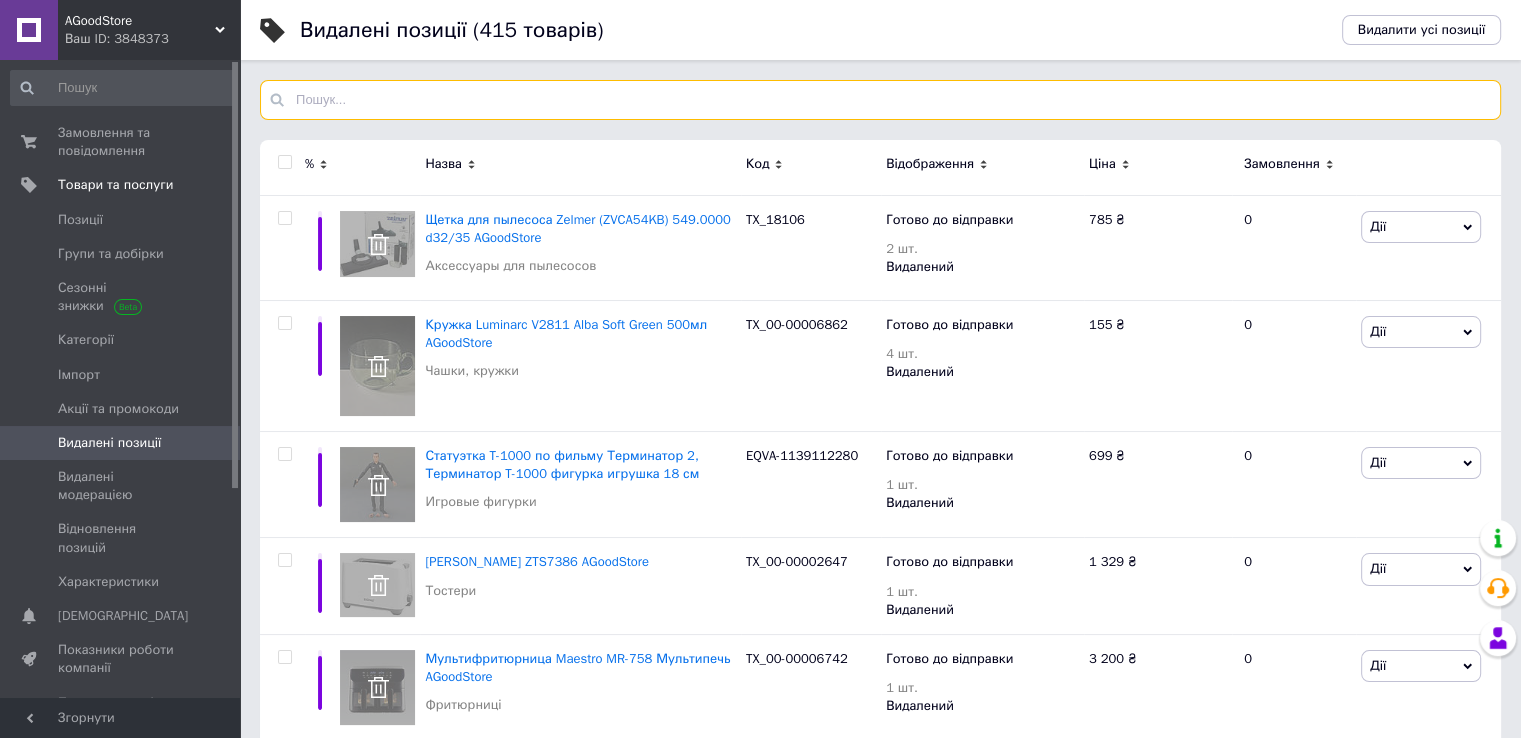 paste on "TX_00-00007072" 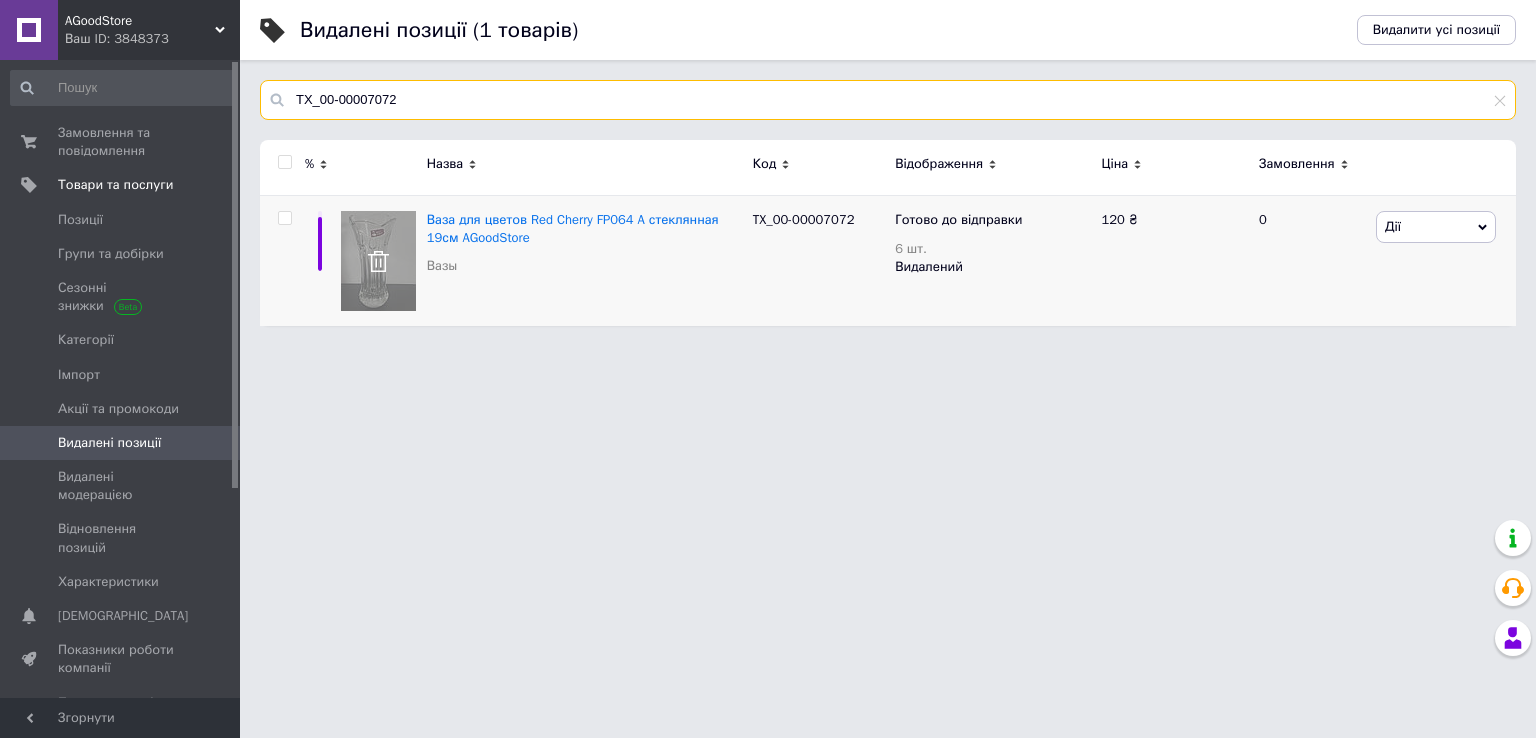 type on "TX_00-00007072" 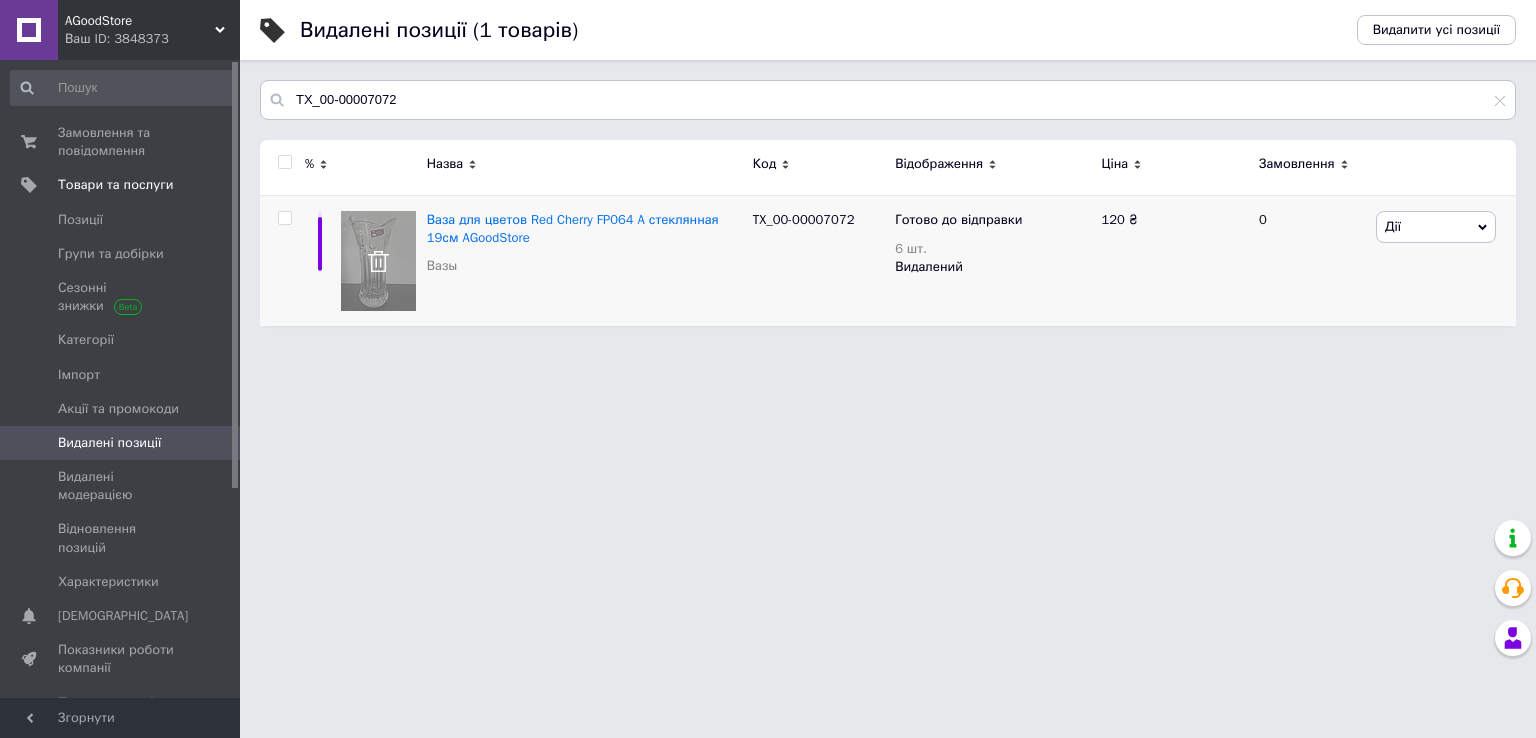 click on "Дії" at bounding box center [1436, 227] 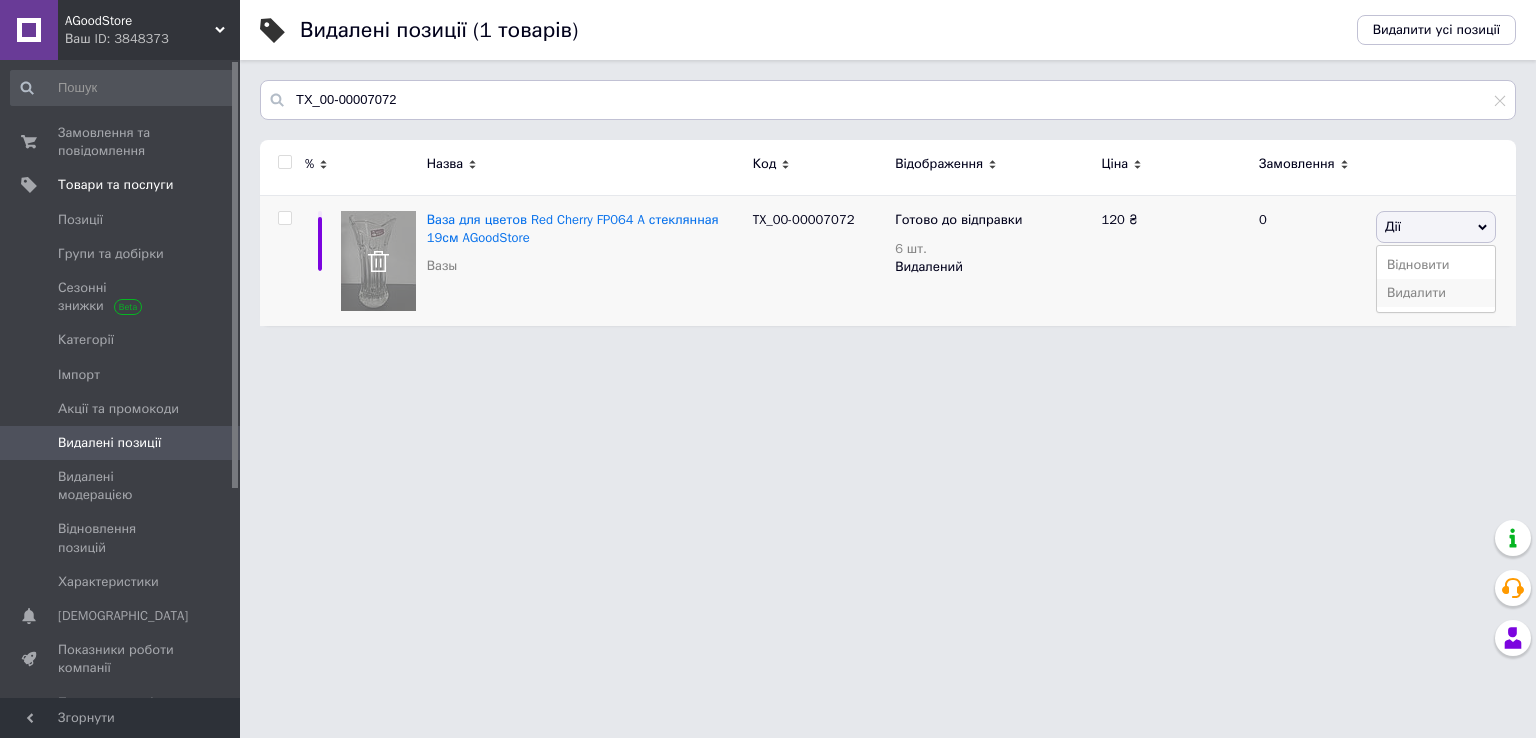 click on "Видалити" at bounding box center (1436, 293) 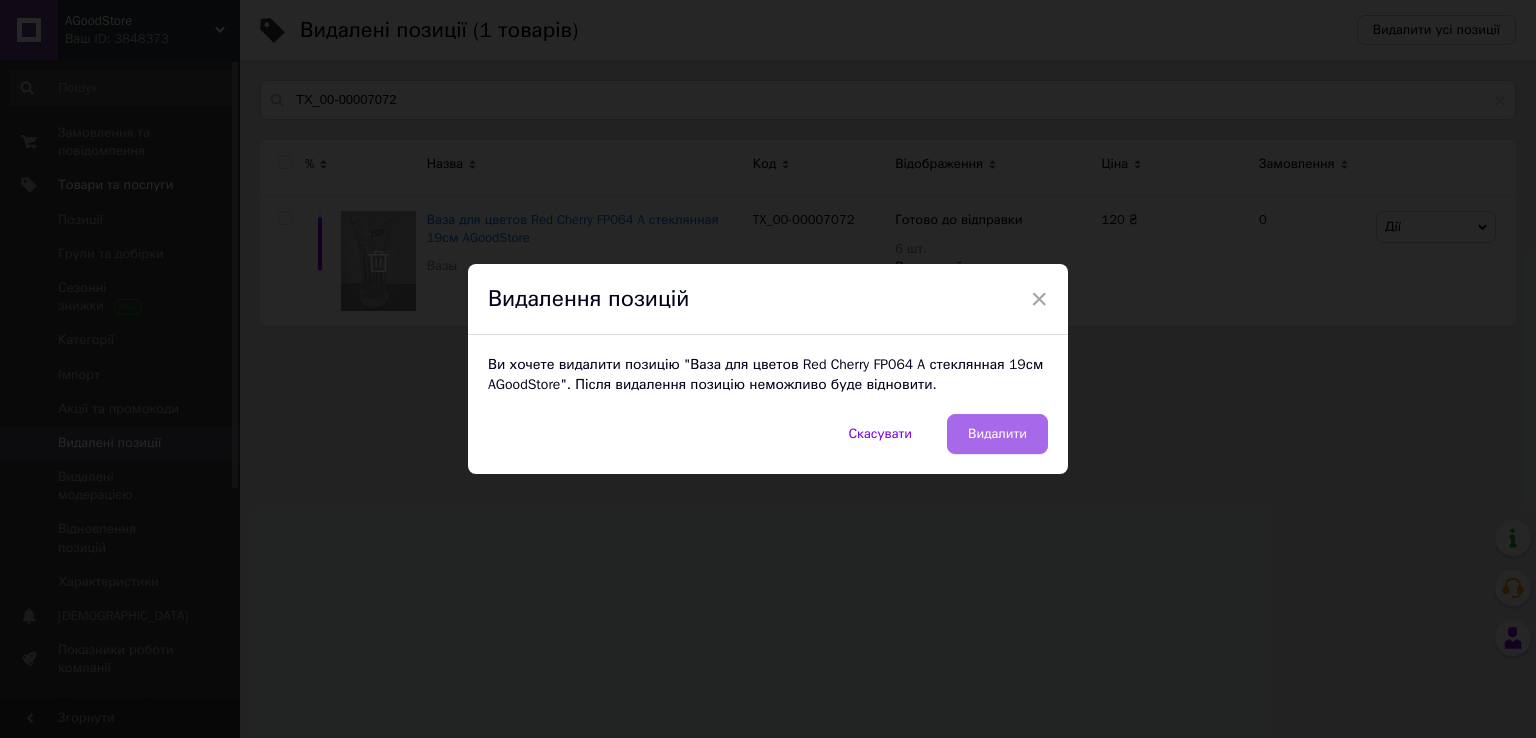 click on "Видалити" at bounding box center (997, 434) 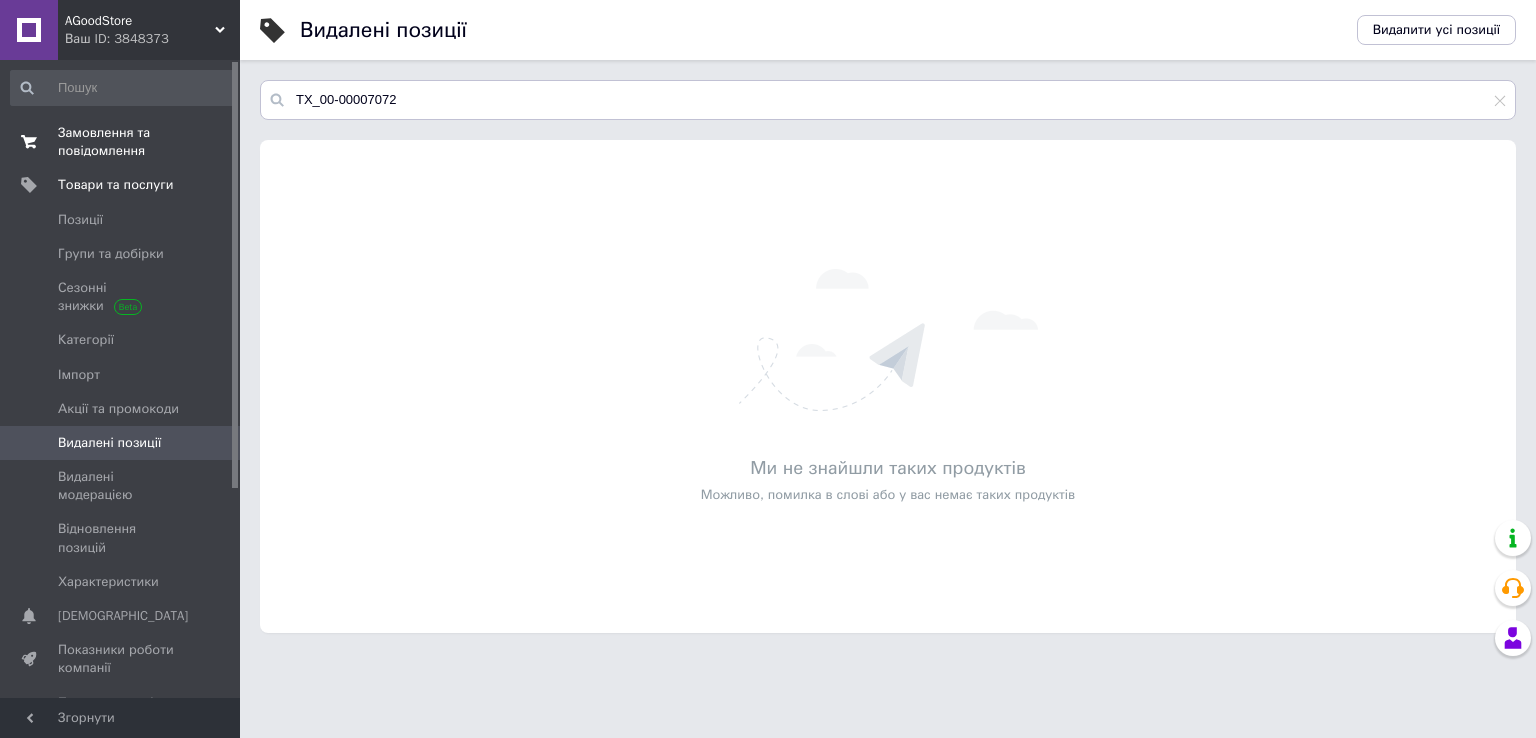 click on "Замовлення та повідомлення" at bounding box center [121, 142] 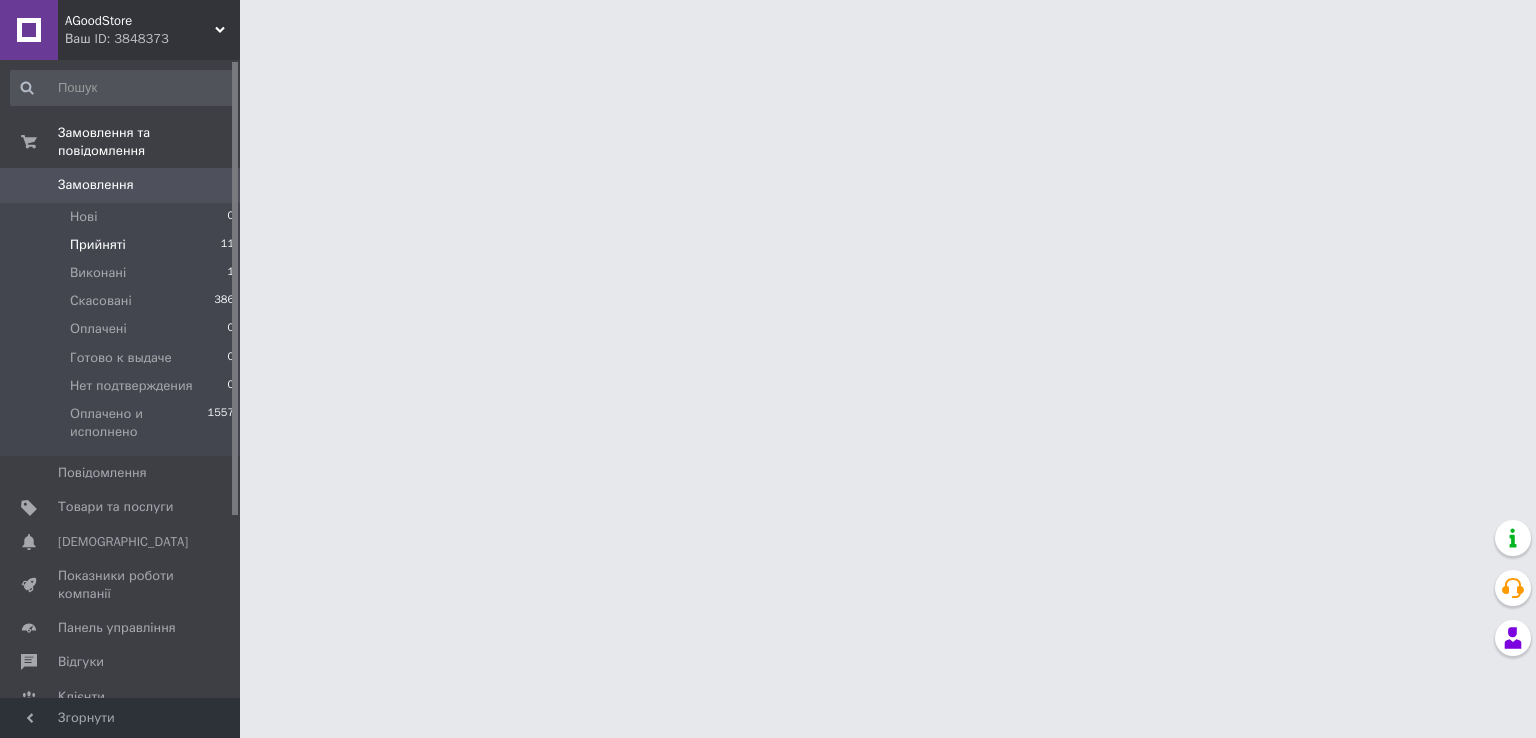 click on "Прийняті" at bounding box center (98, 245) 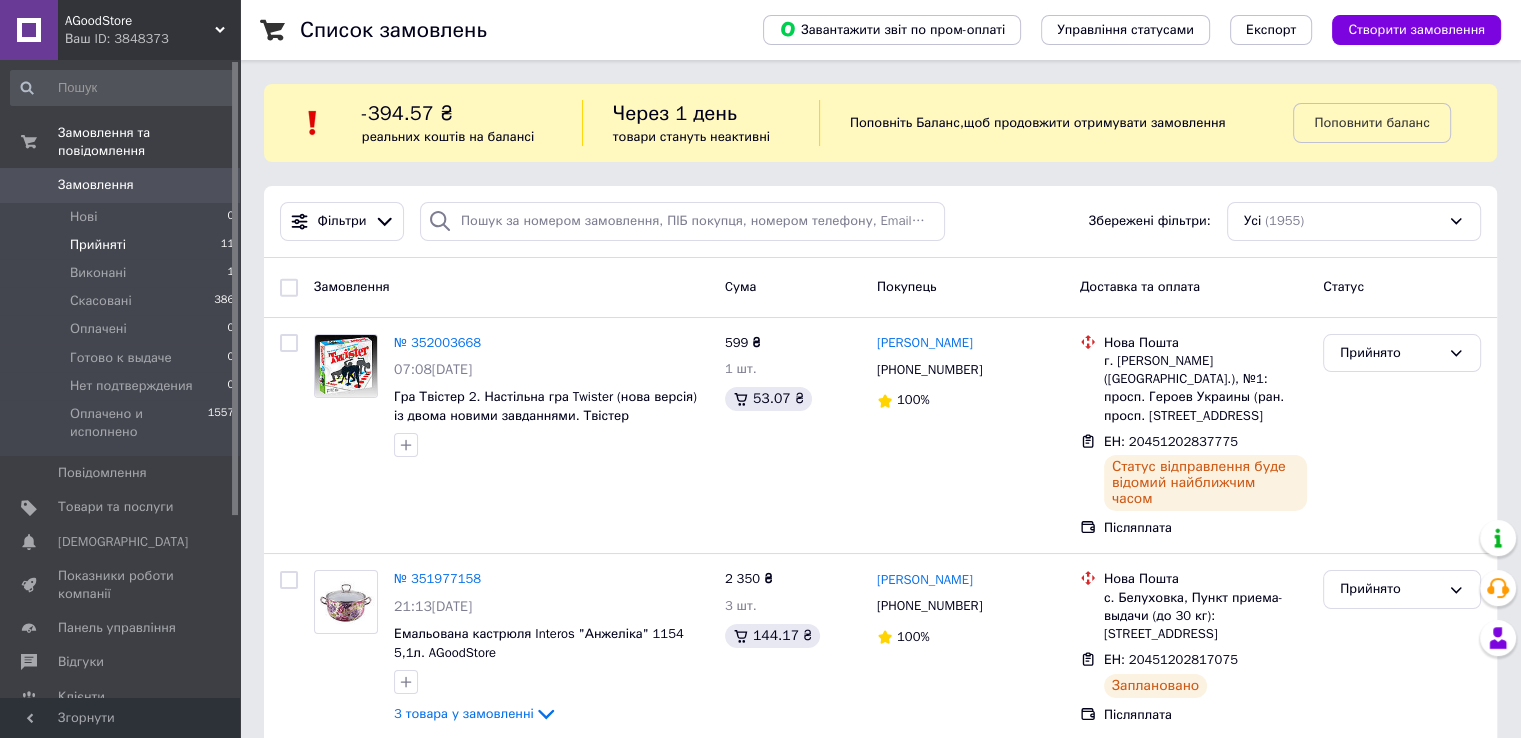 click on "Прийняті" at bounding box center (98, 245) 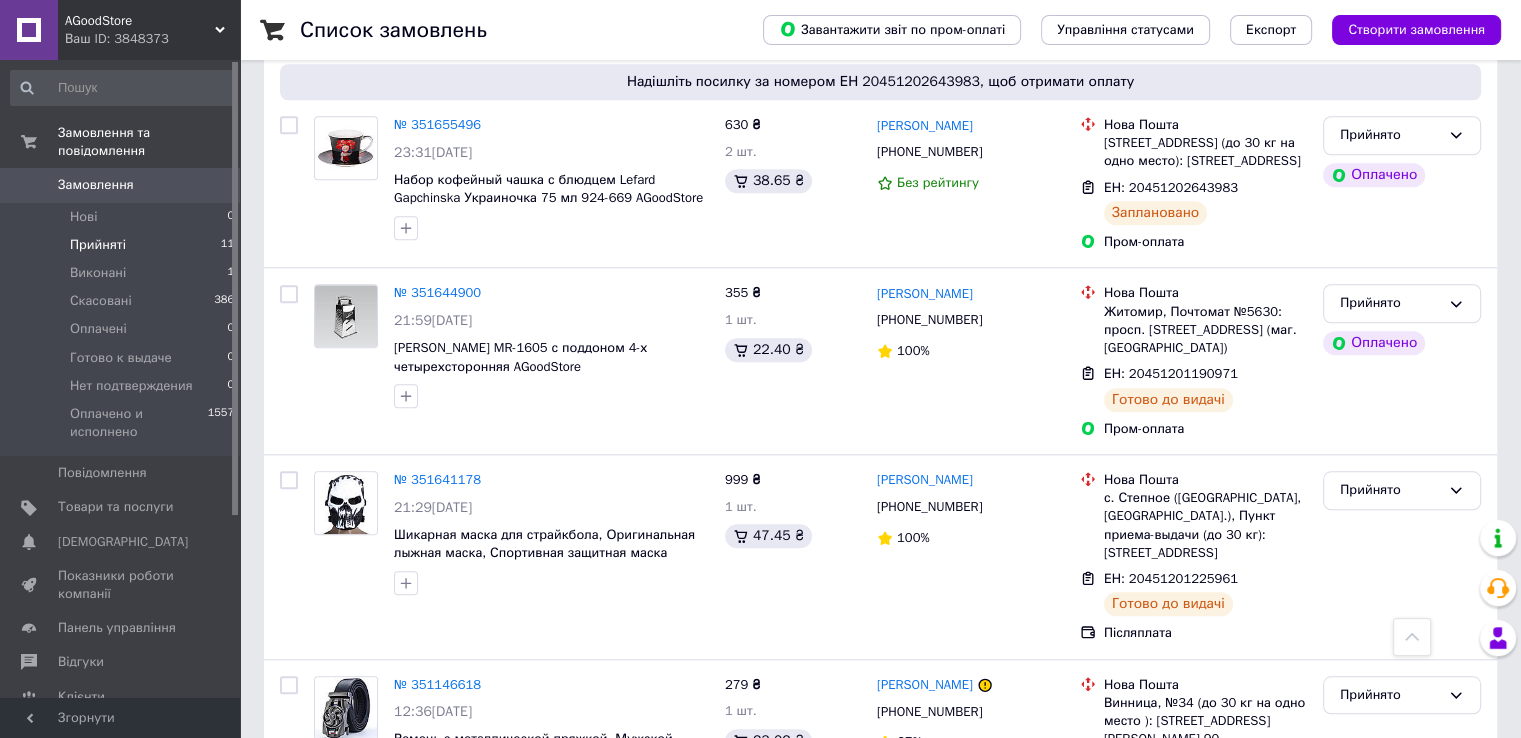 scroll, scrollTop: 1780, scrollLeft: 0, axis: vertical 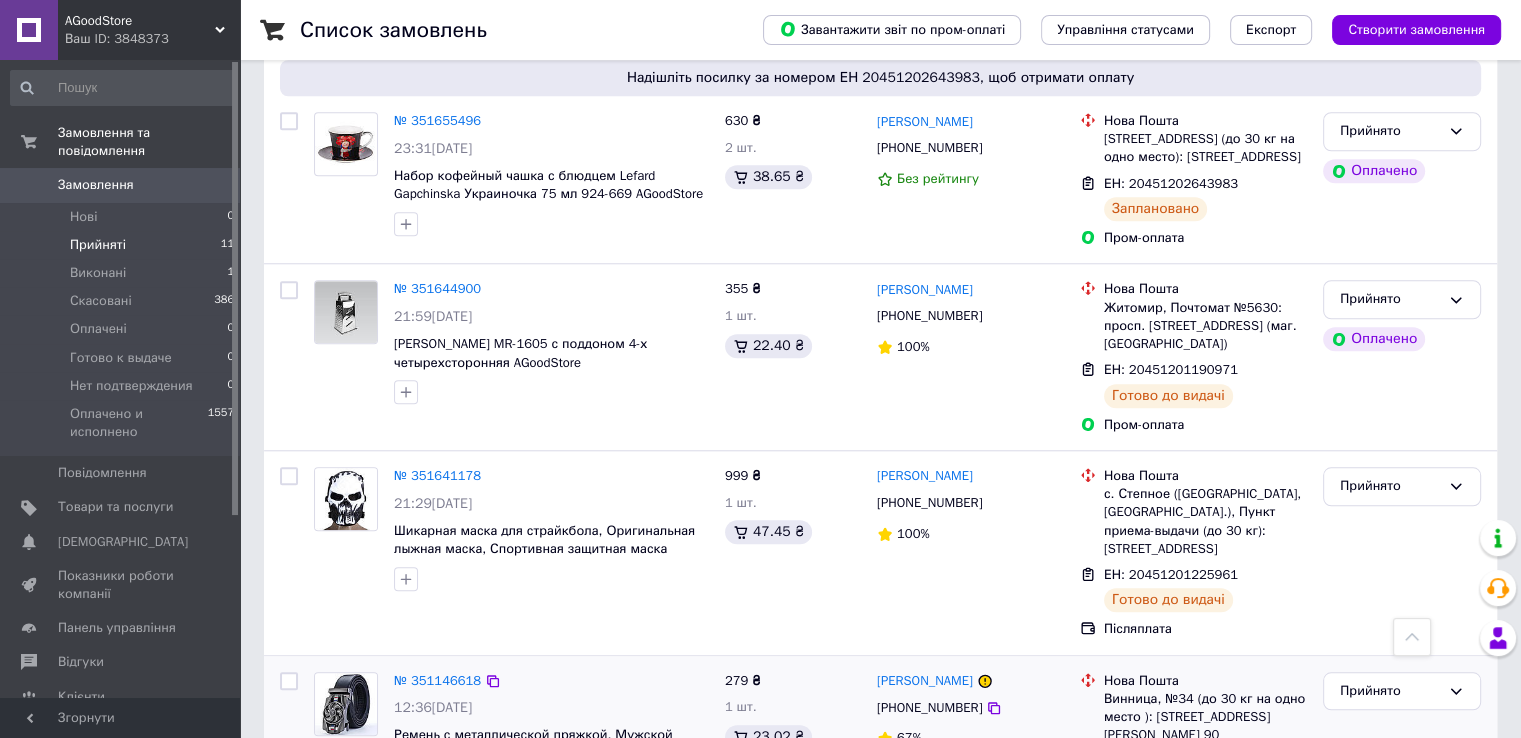 drag, startPoint x: 1126, startPoint y: 636, endPoint x: 1224, endPoint y: 629, distance: 98.24968 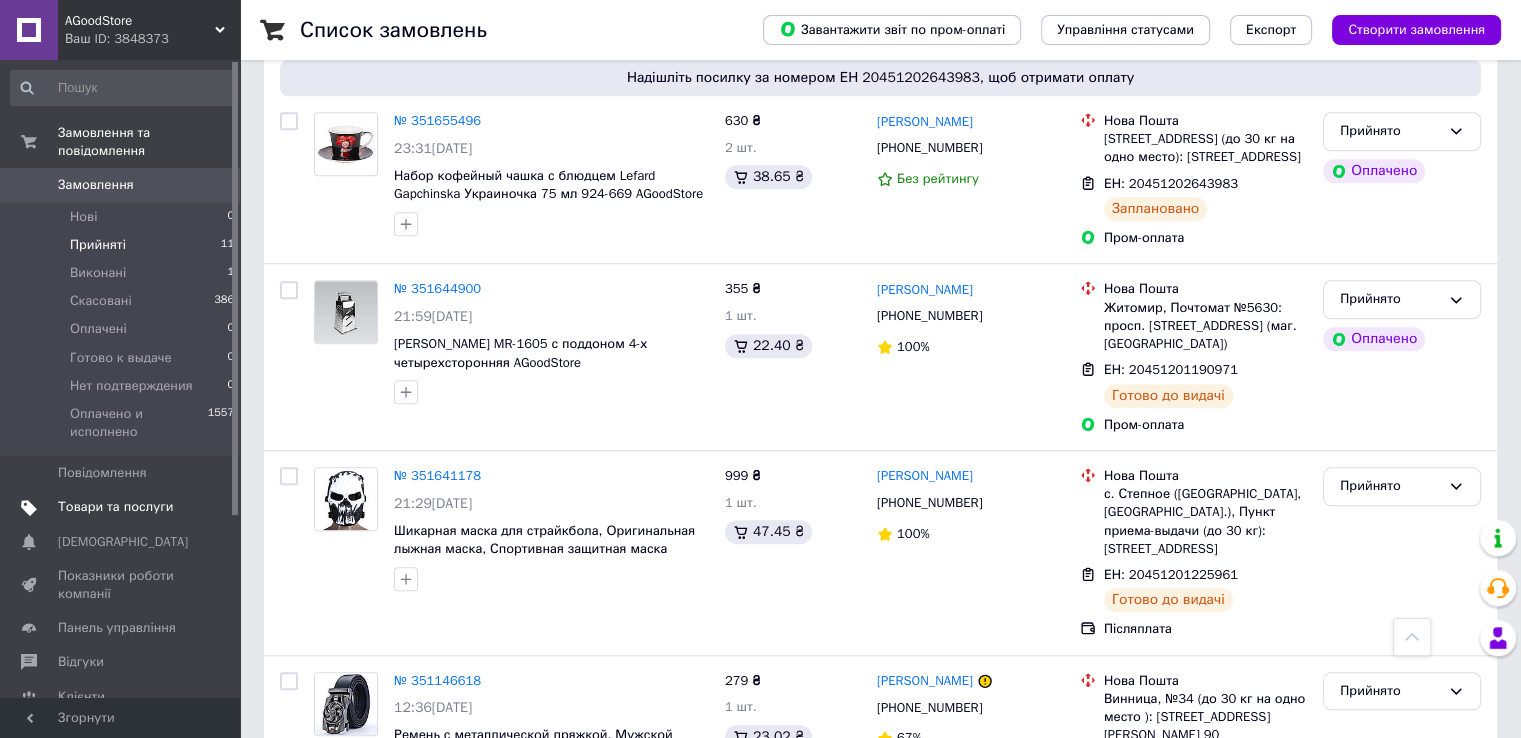 click on "Товари та послуги" at bounding box center (115, 507) 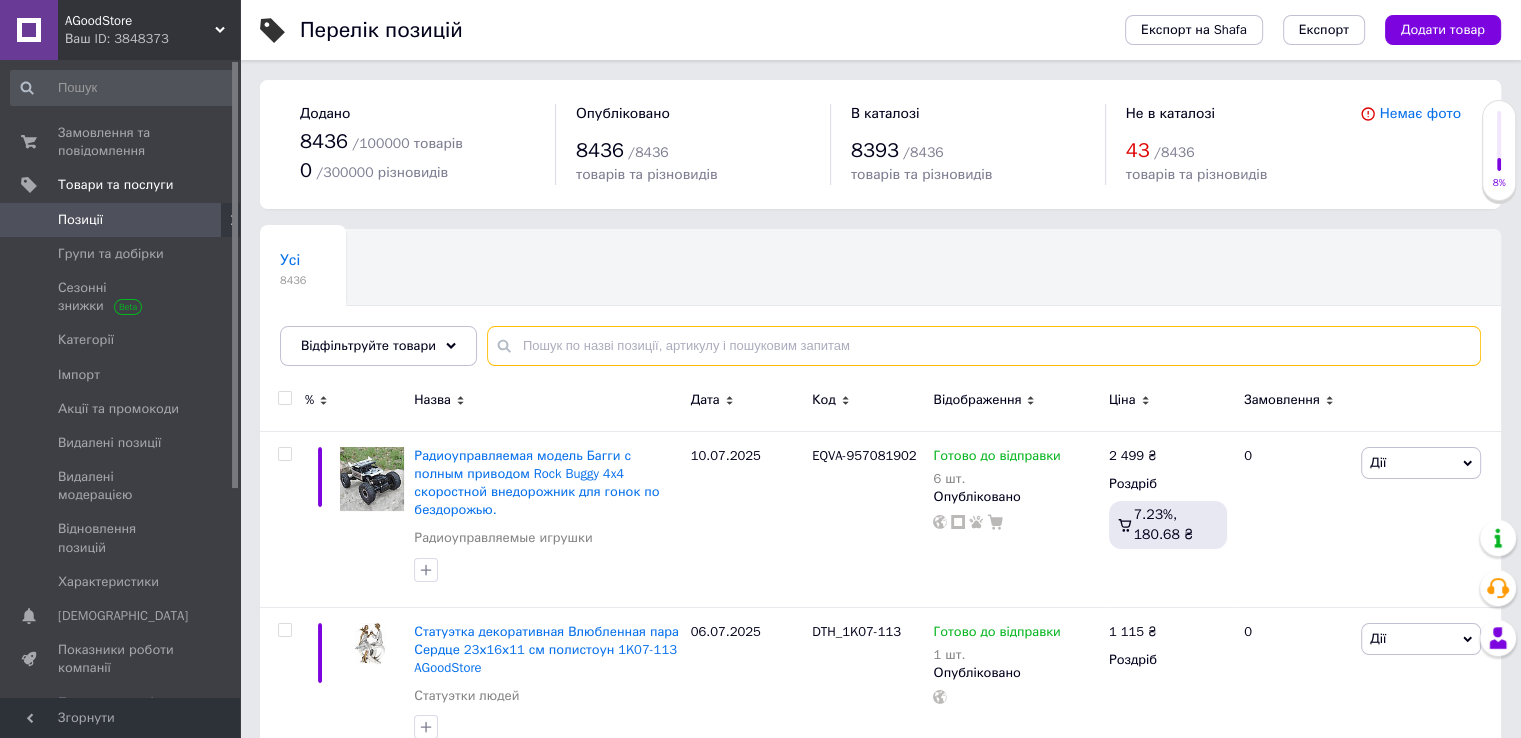 click at bounding box center (984, 346) 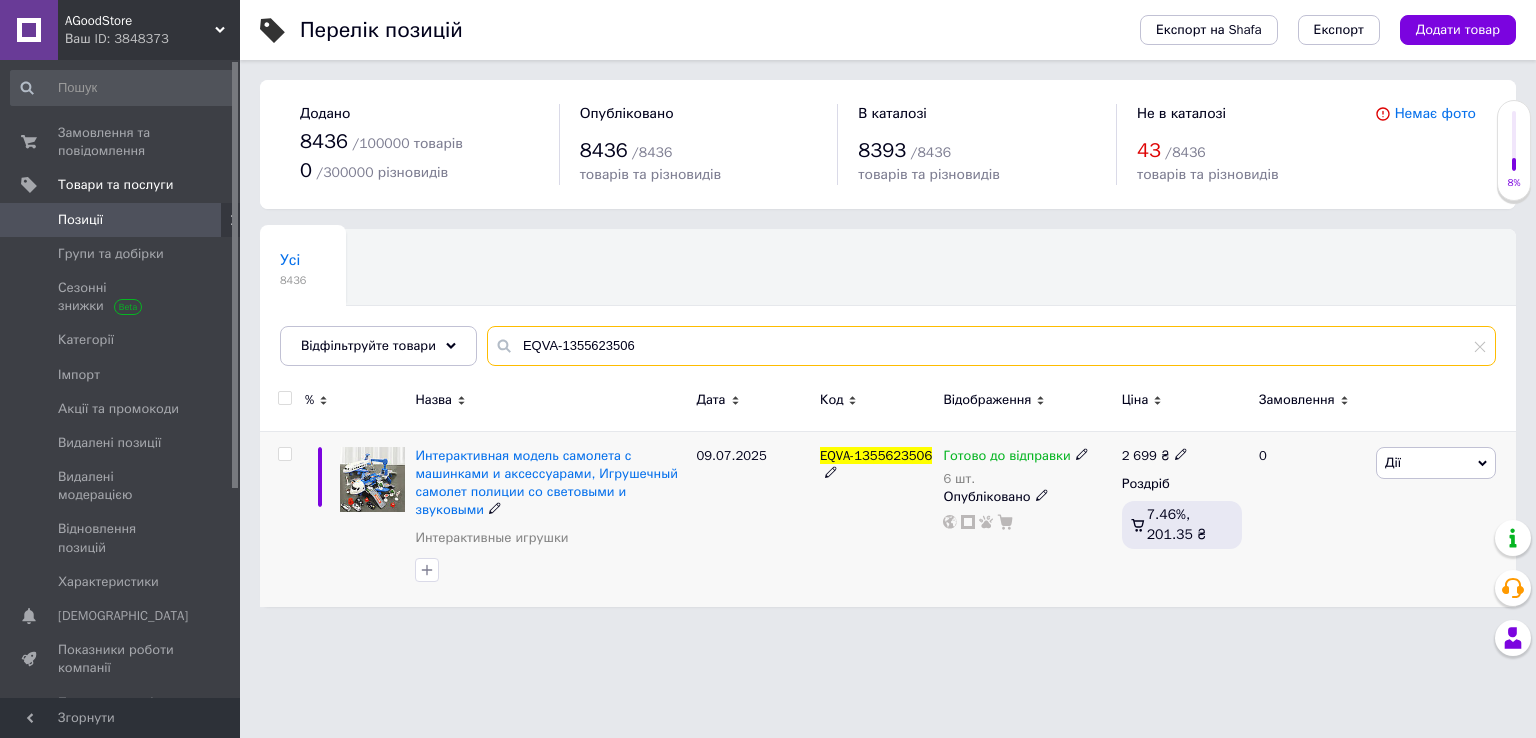 type on "EQVA-1355623506" 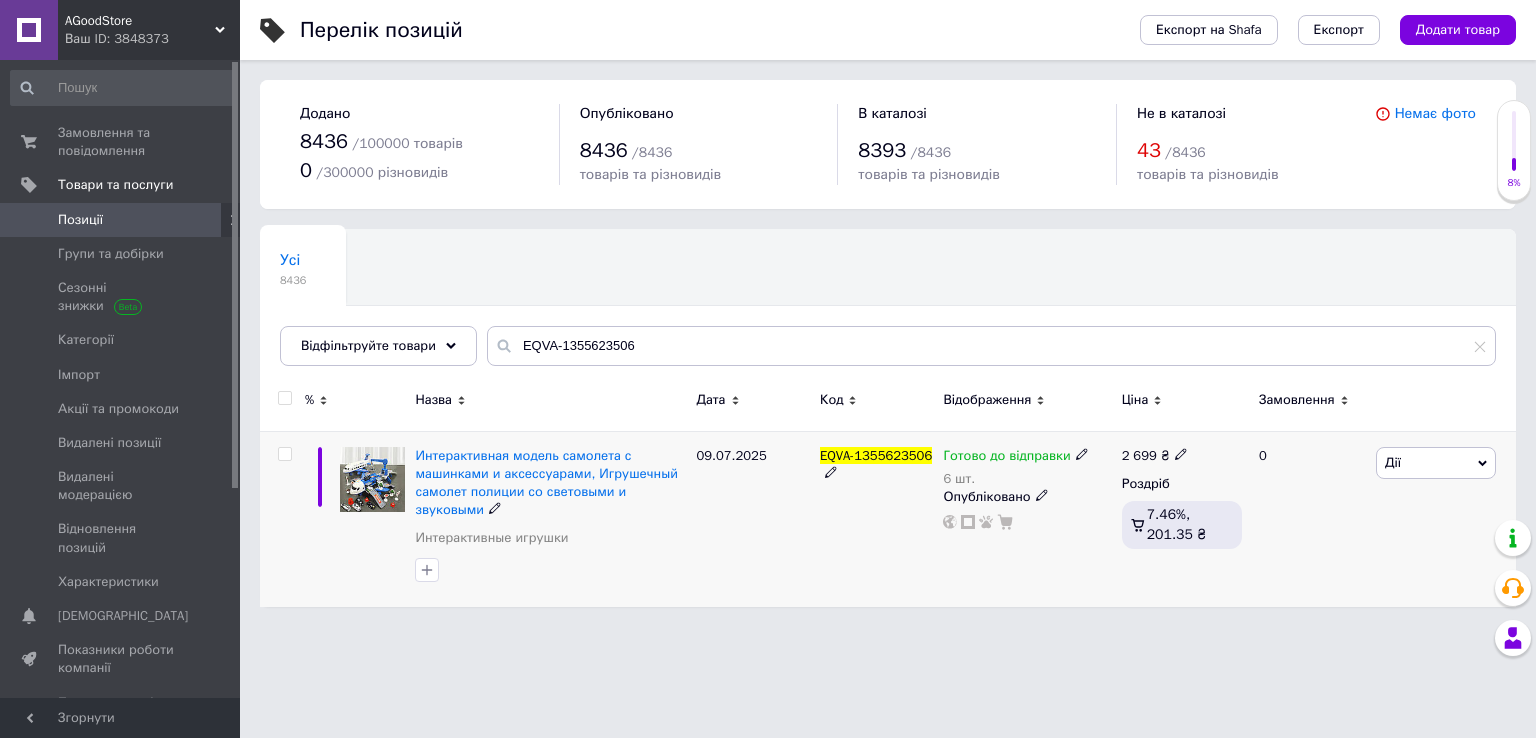 click on "Дії" at bounding box center (1436, 463) 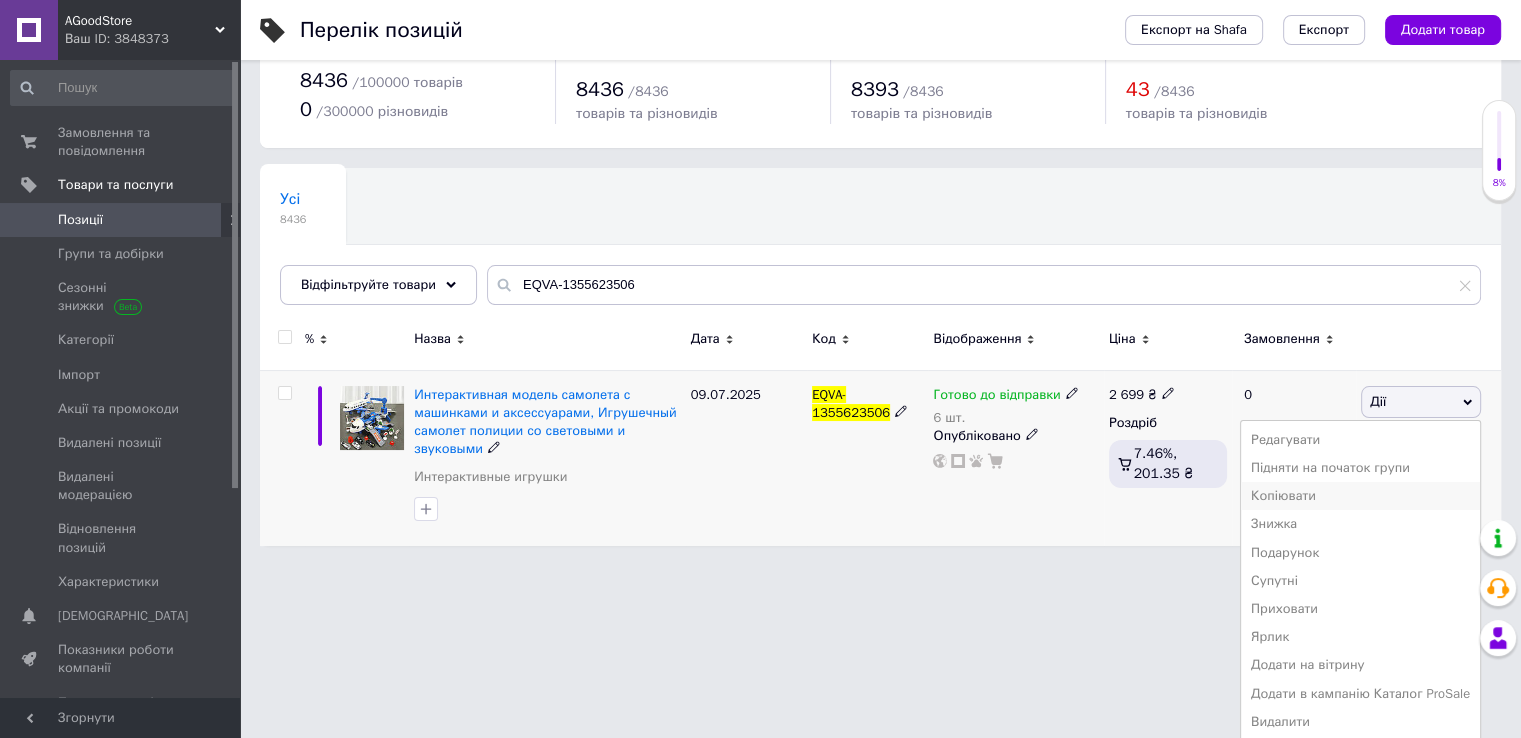 scroll, scrollTop: 64, scrollLeft: 0, axis: vertical 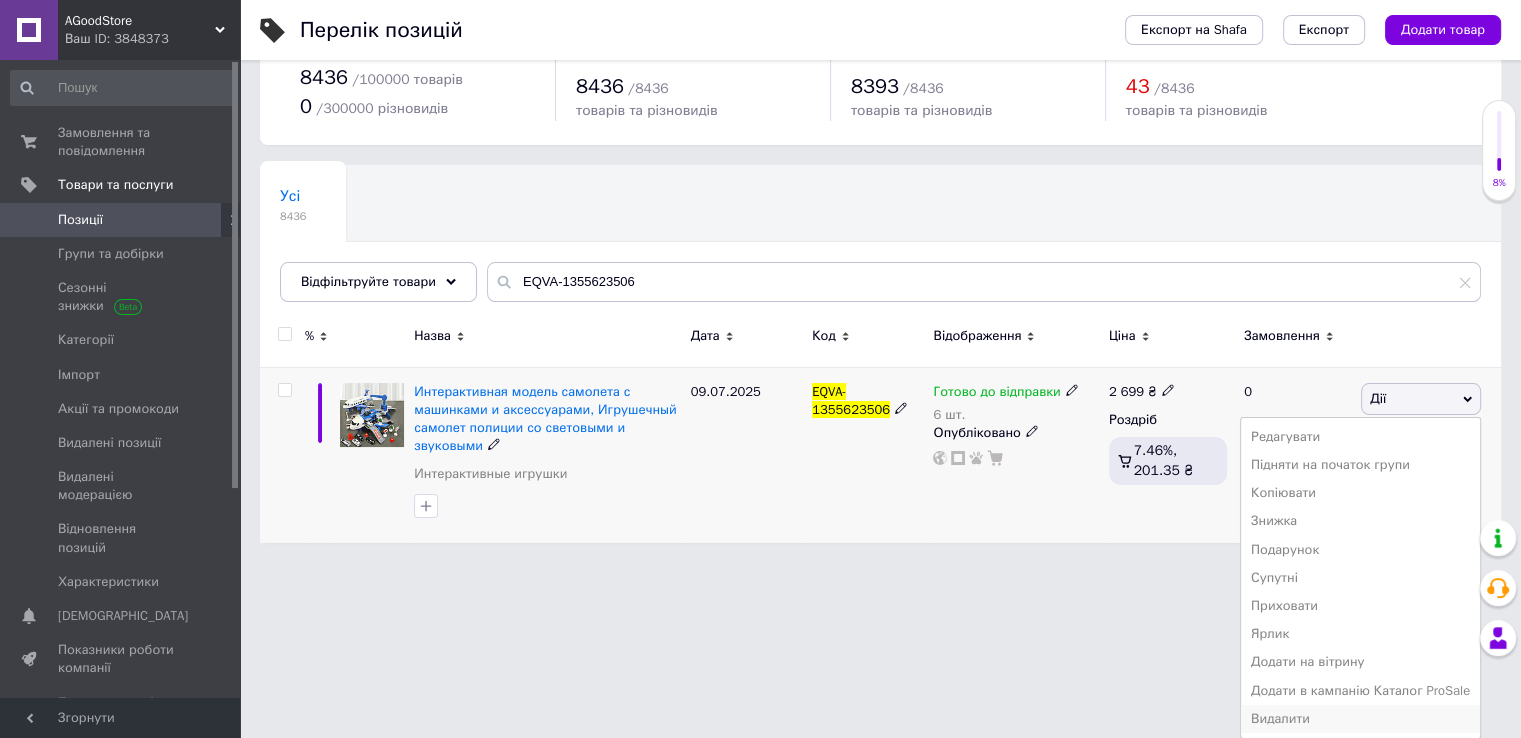 click on "Видалити" at bounding box center [1360, 719] 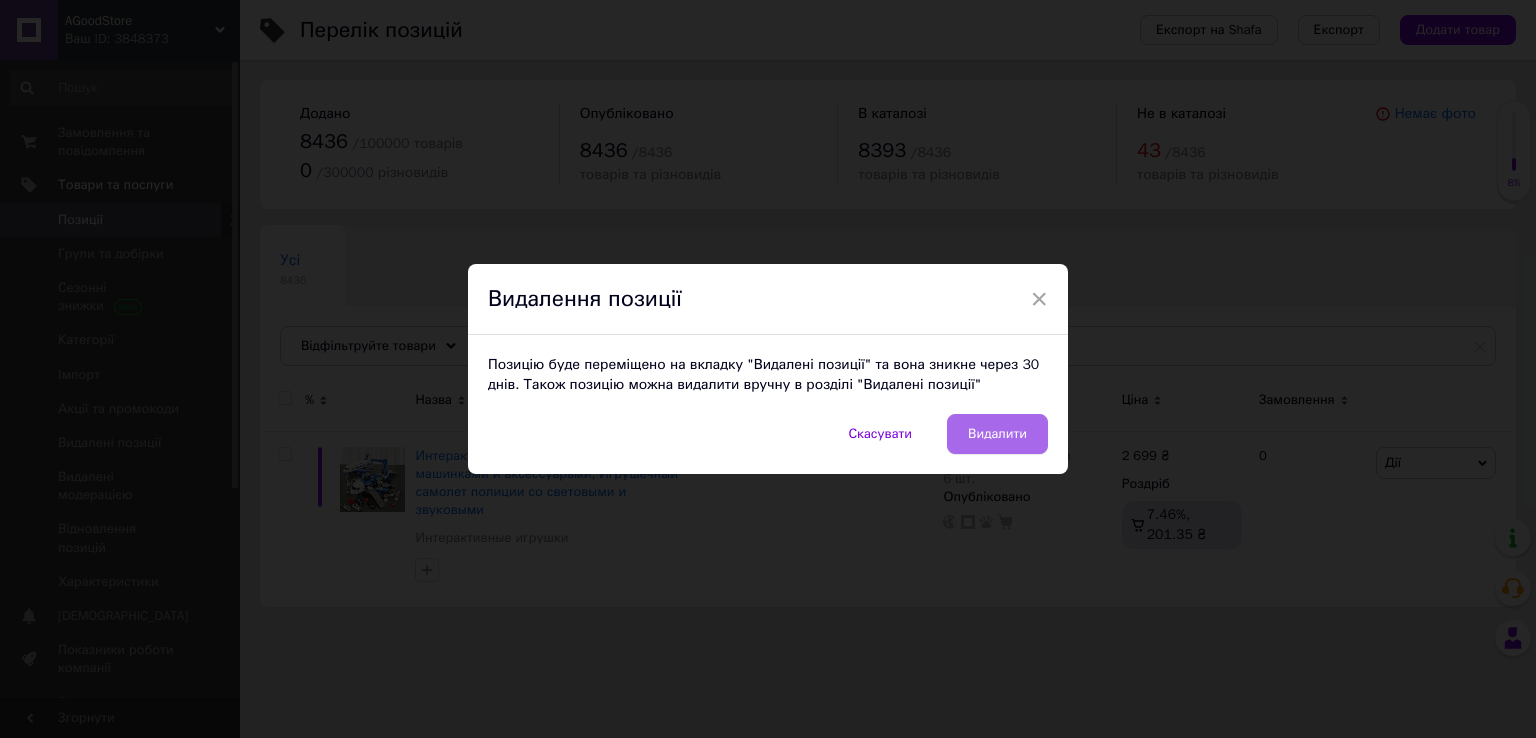 click on "Видалити" at bounding box center (997, 434) 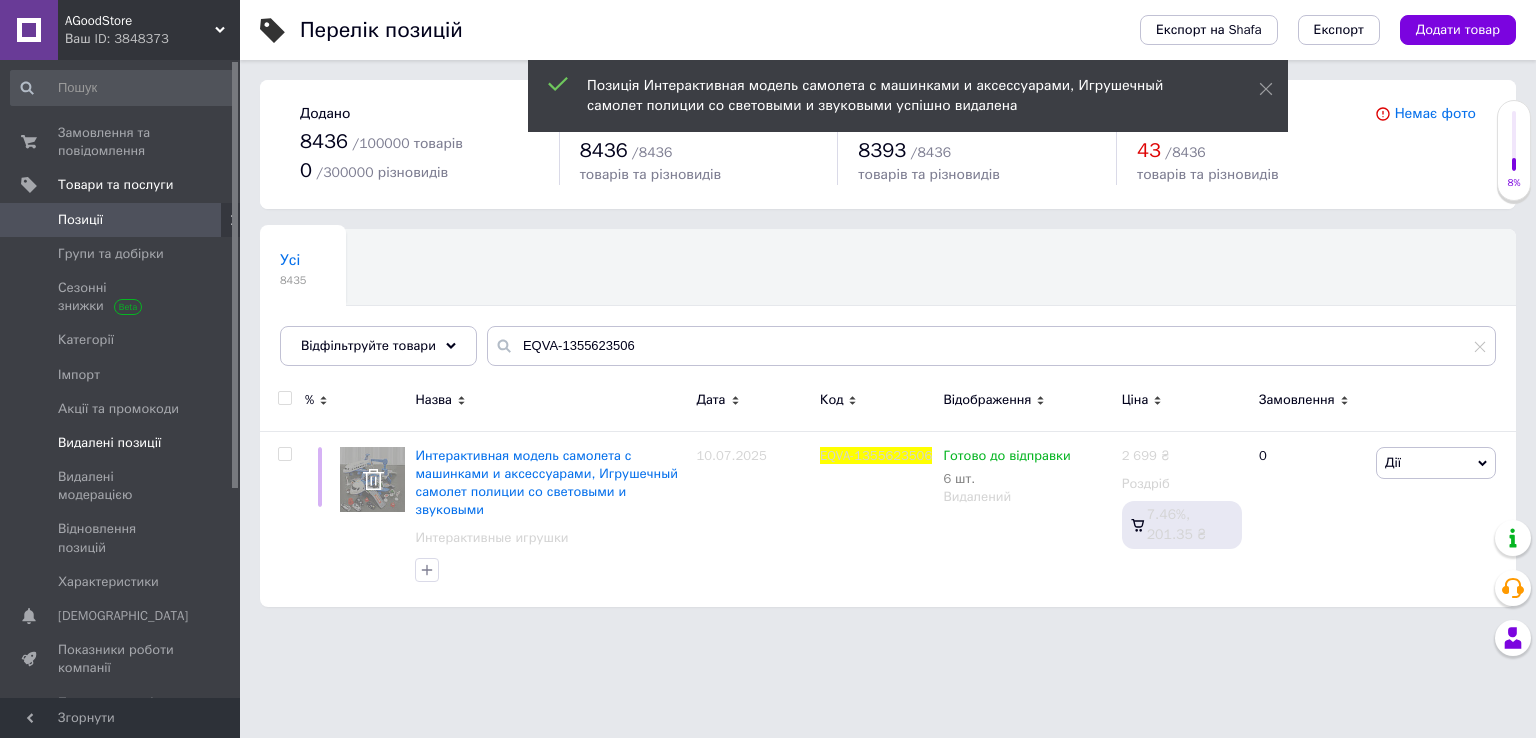 click on "Видалені позиції" at bounding box center (109, 443) 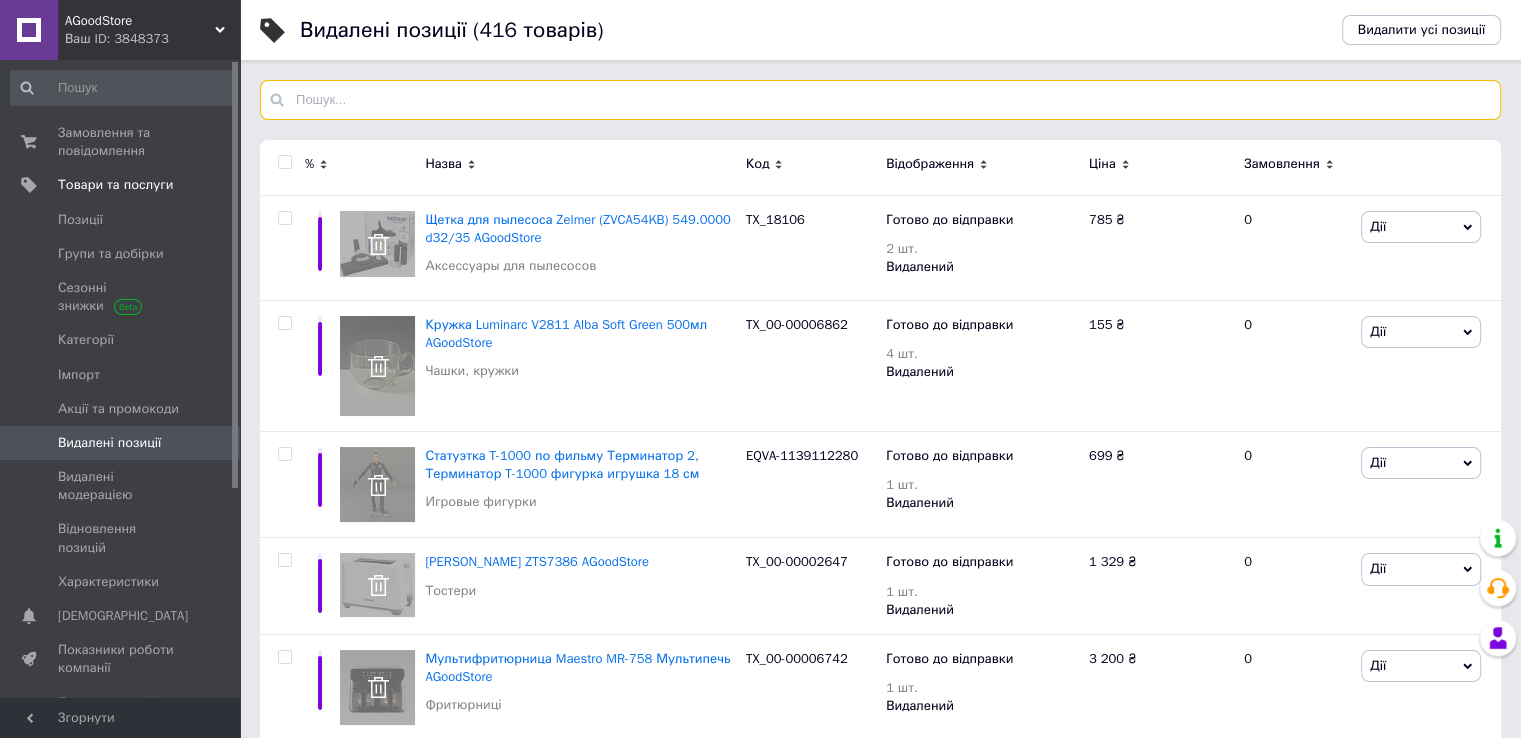 click at bounding box center [880, 100] 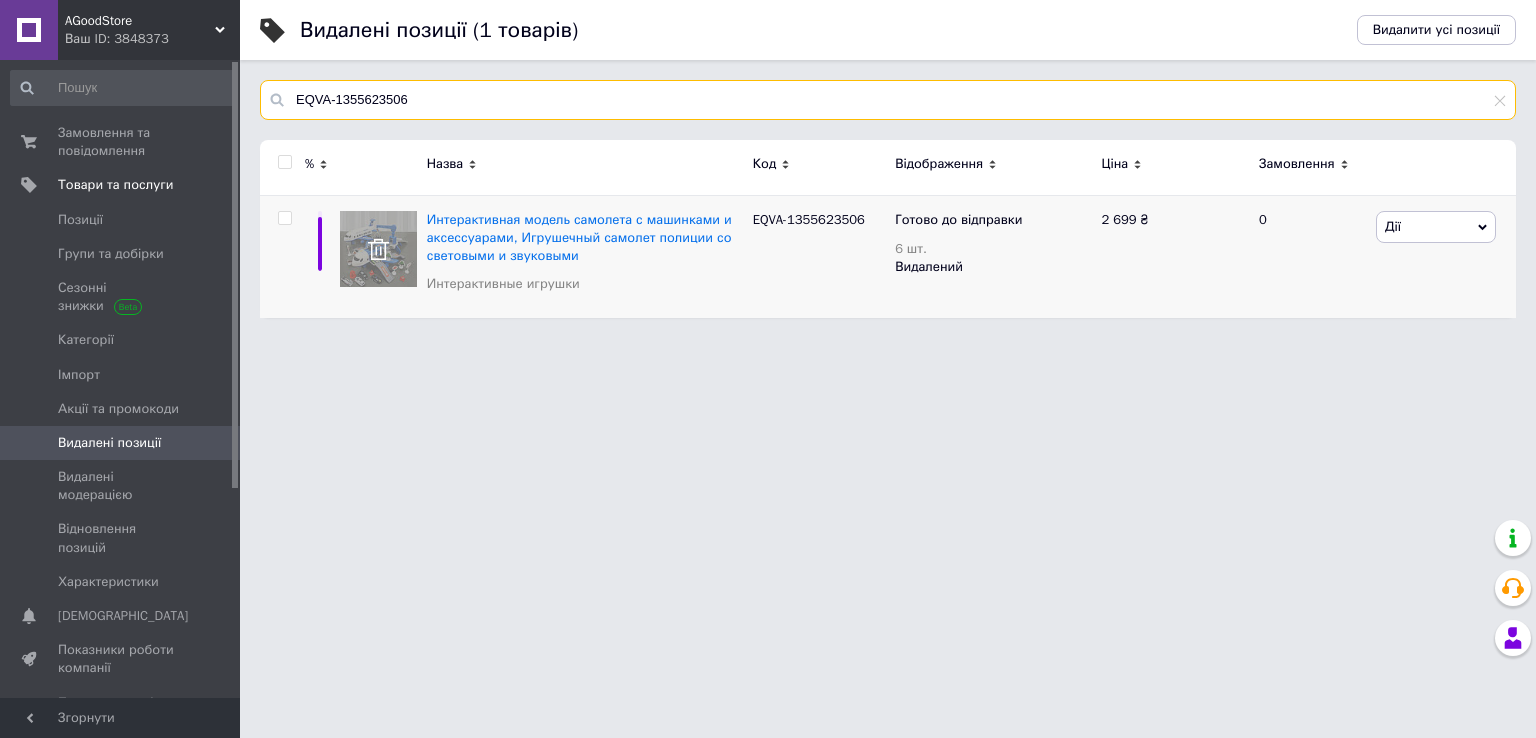 type on "EQVA-1355623506" 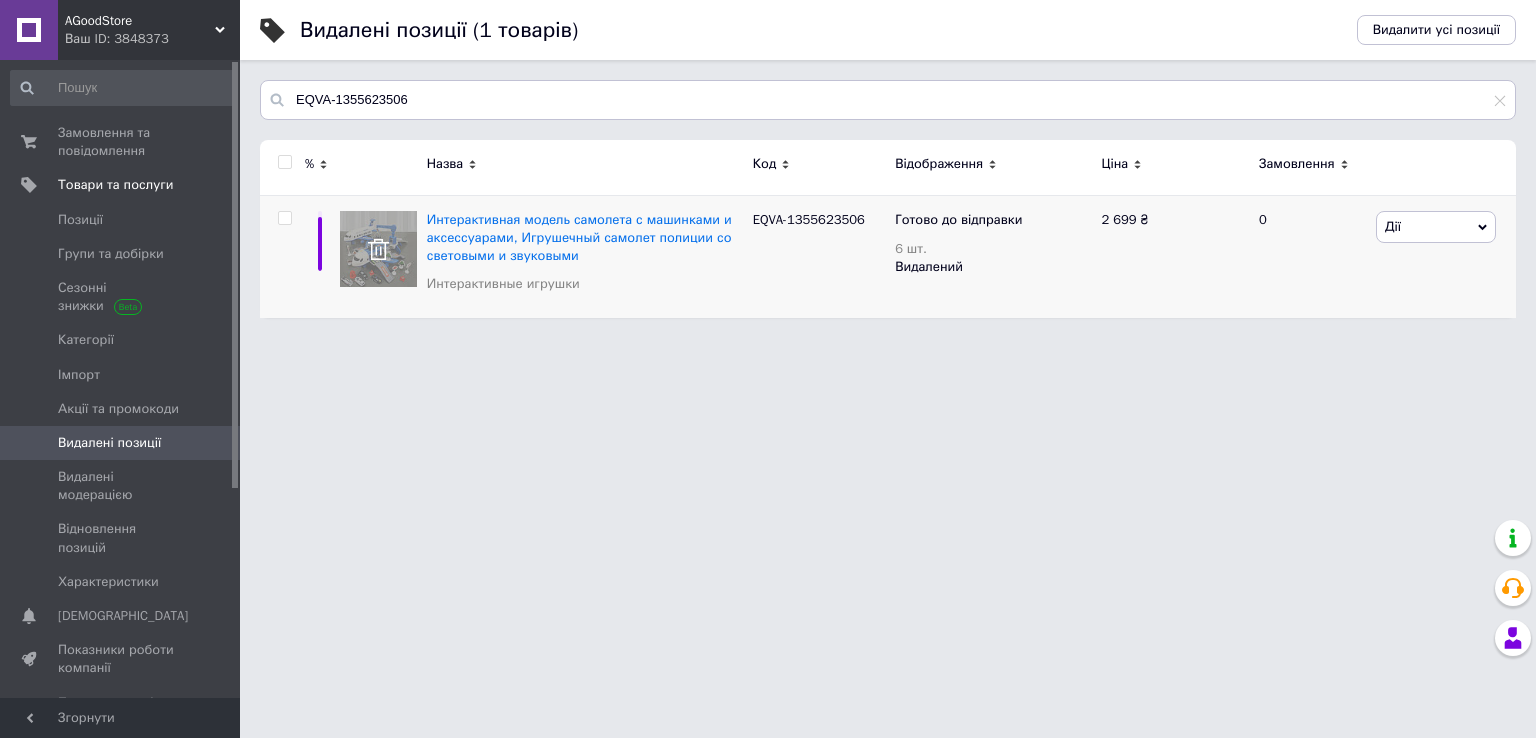 click on "Дії" at bounding box center (1436, 227) 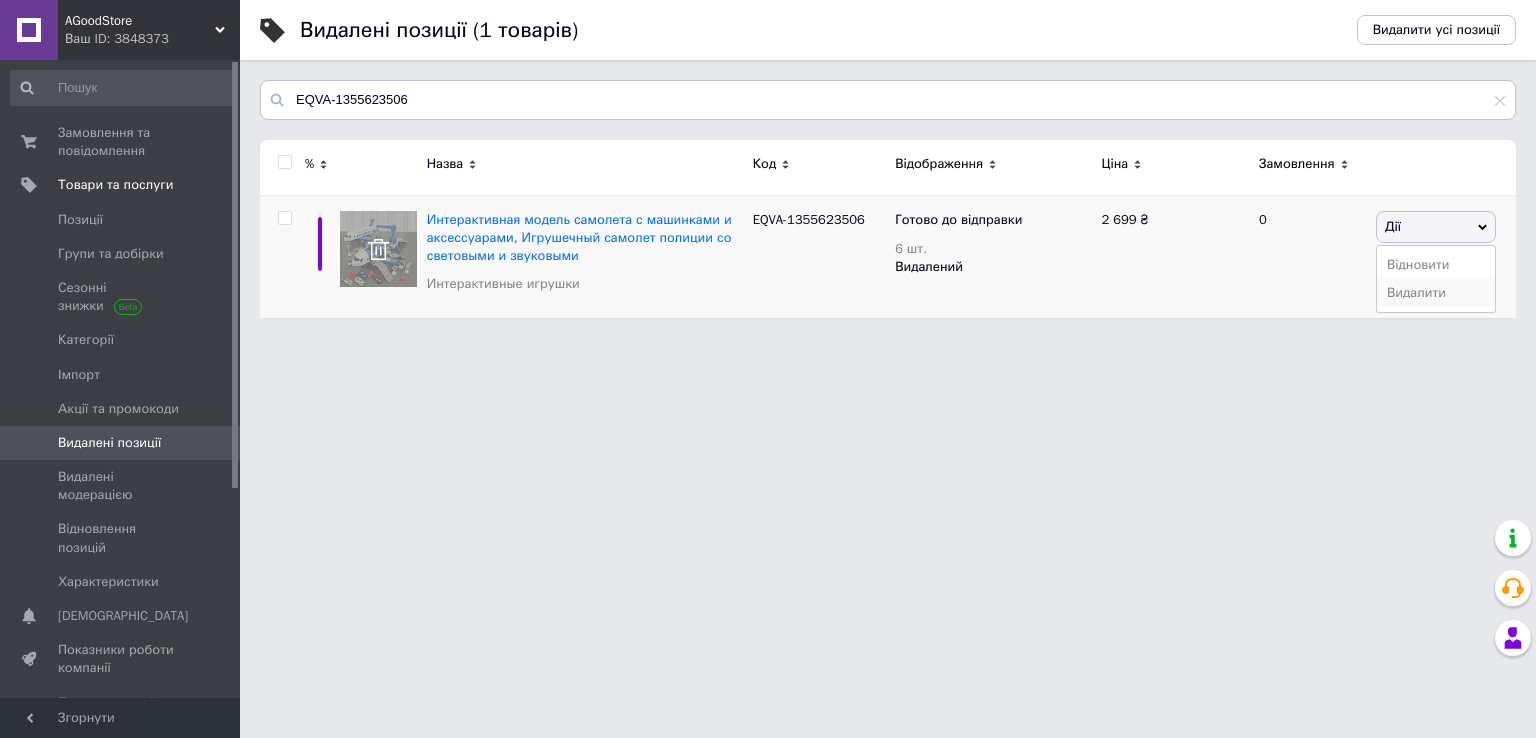 click on "Видалити" at bounding box center [1436, 293] 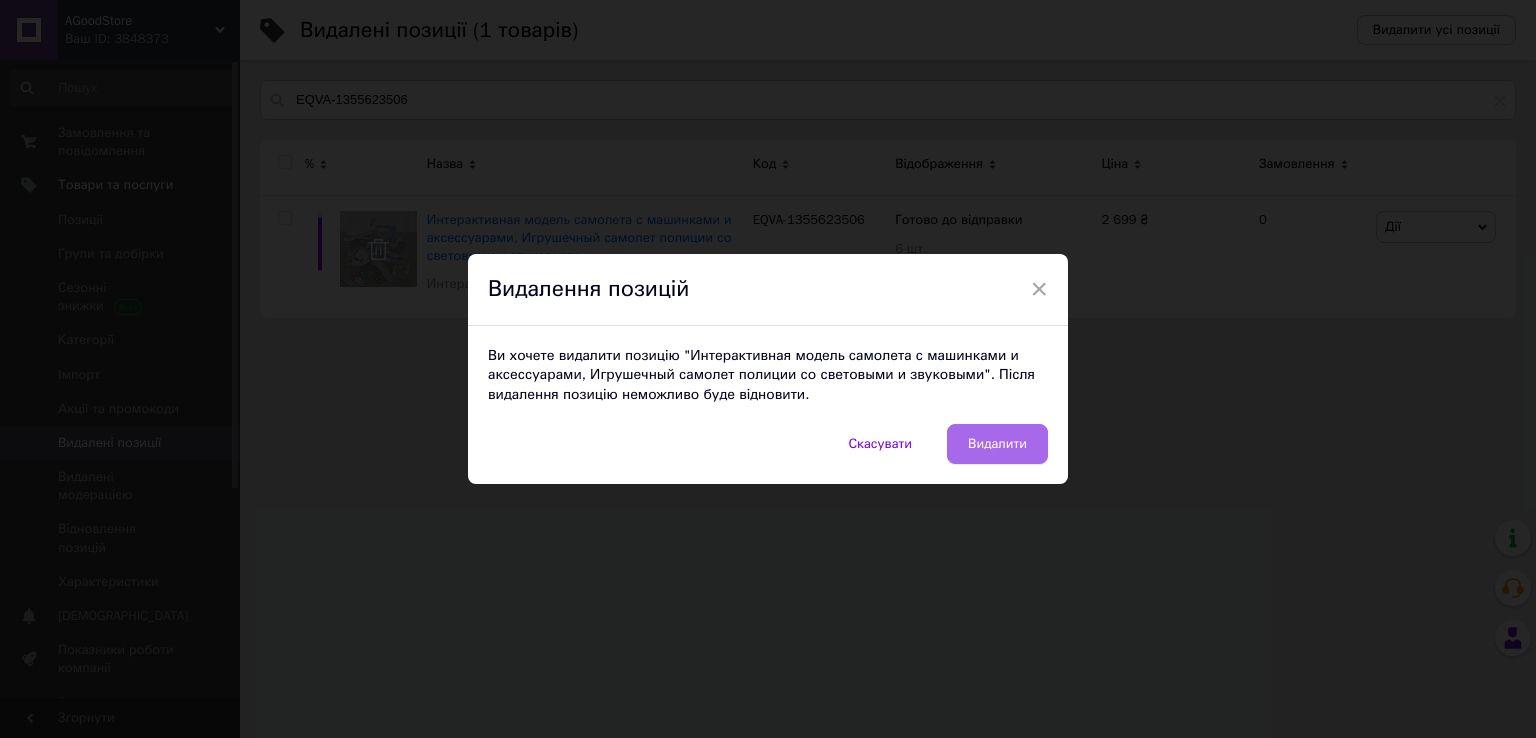 click on "Видалити" at bounding box center [997, 444] 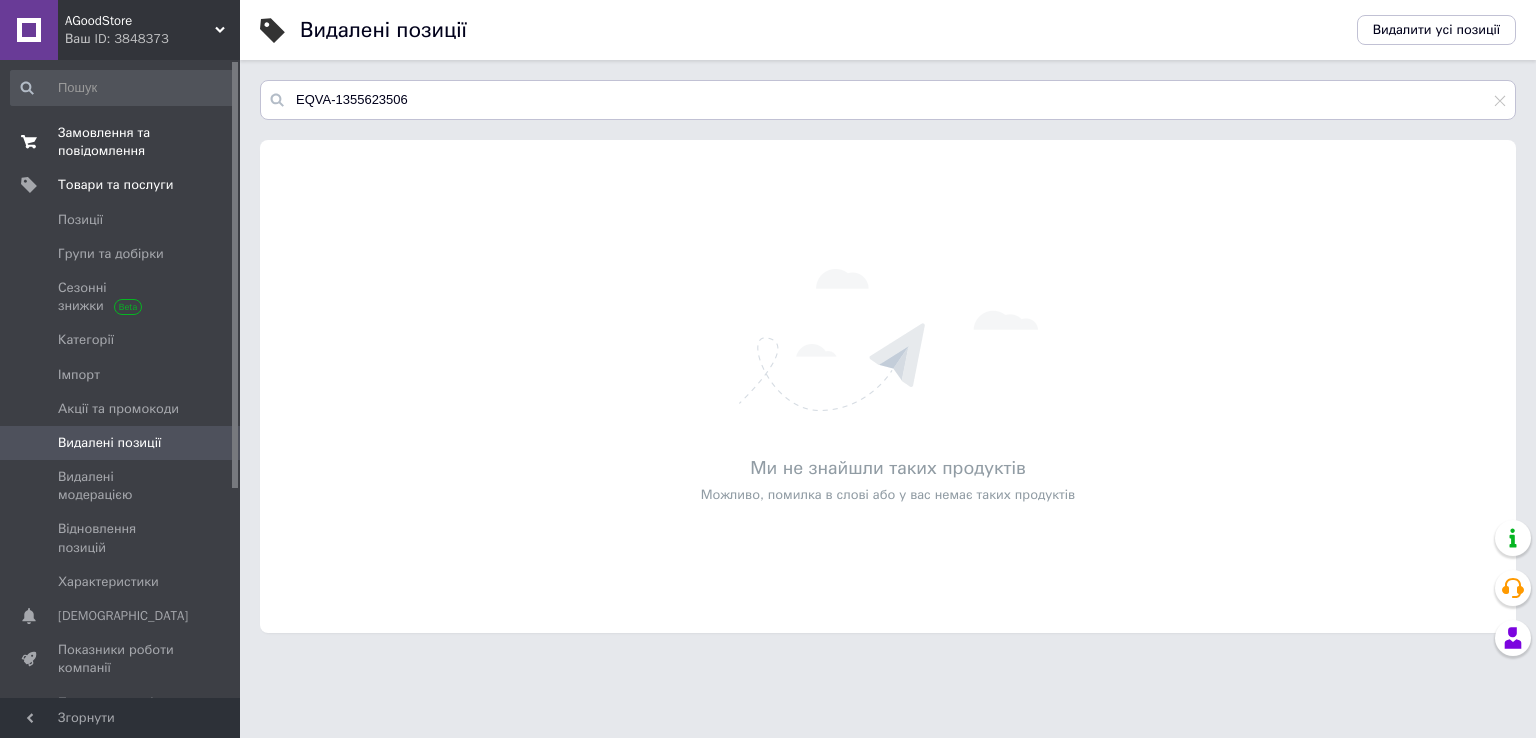 click on "Замовлення та повідомлення" at bounding box center [121, 142] 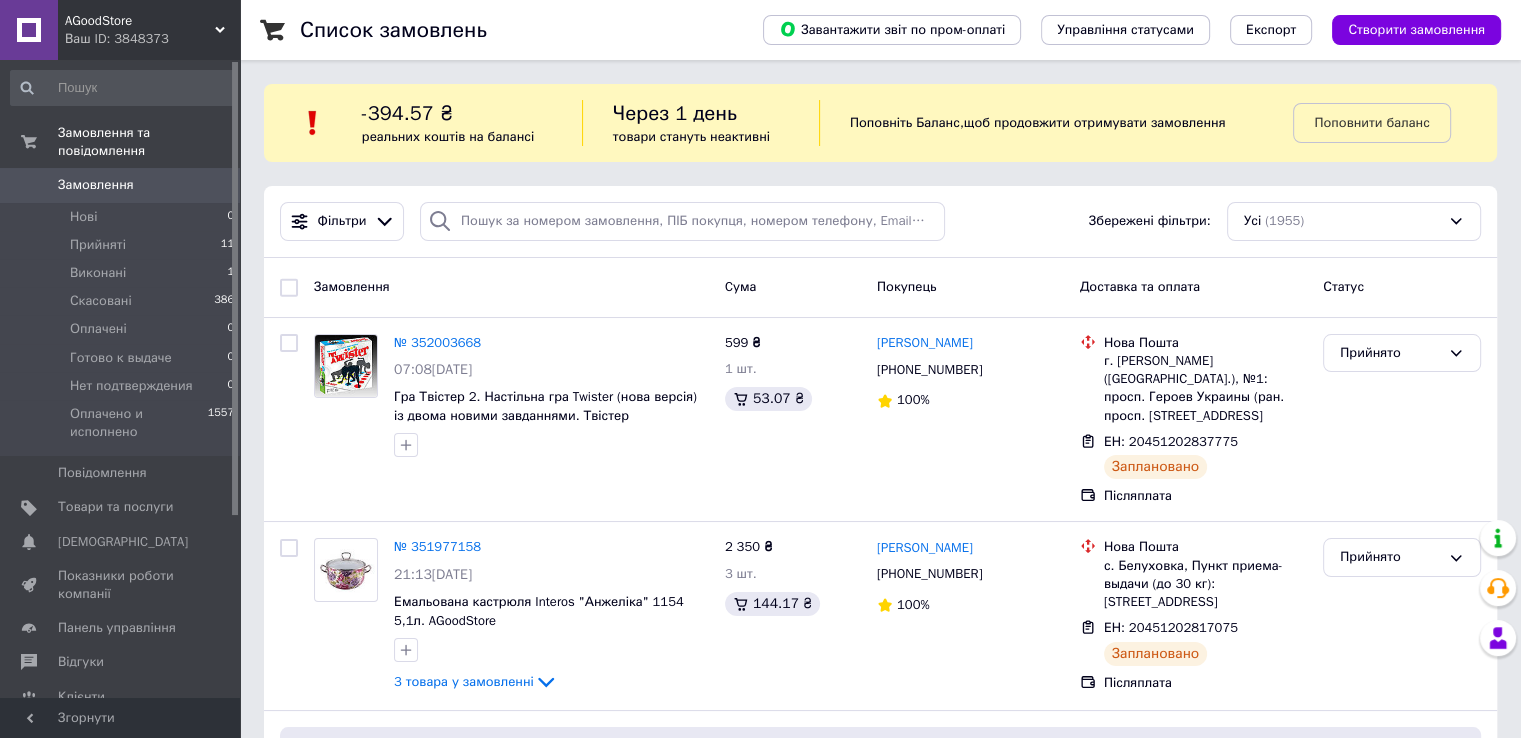 click on "Замовлення" at bounding box center [96, 185] 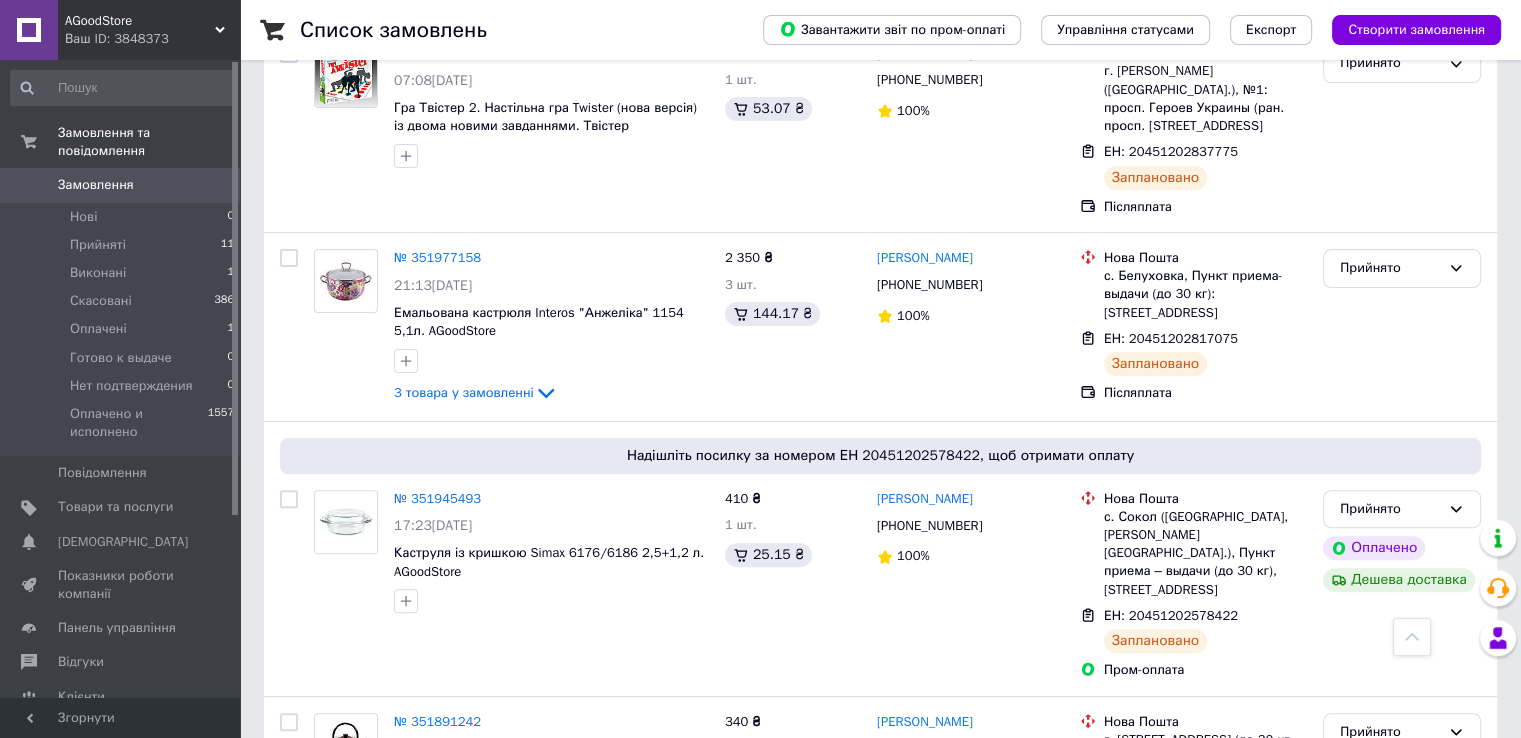 scroll, scrollTop: 200, scrollLeft: 0, axis: vertical 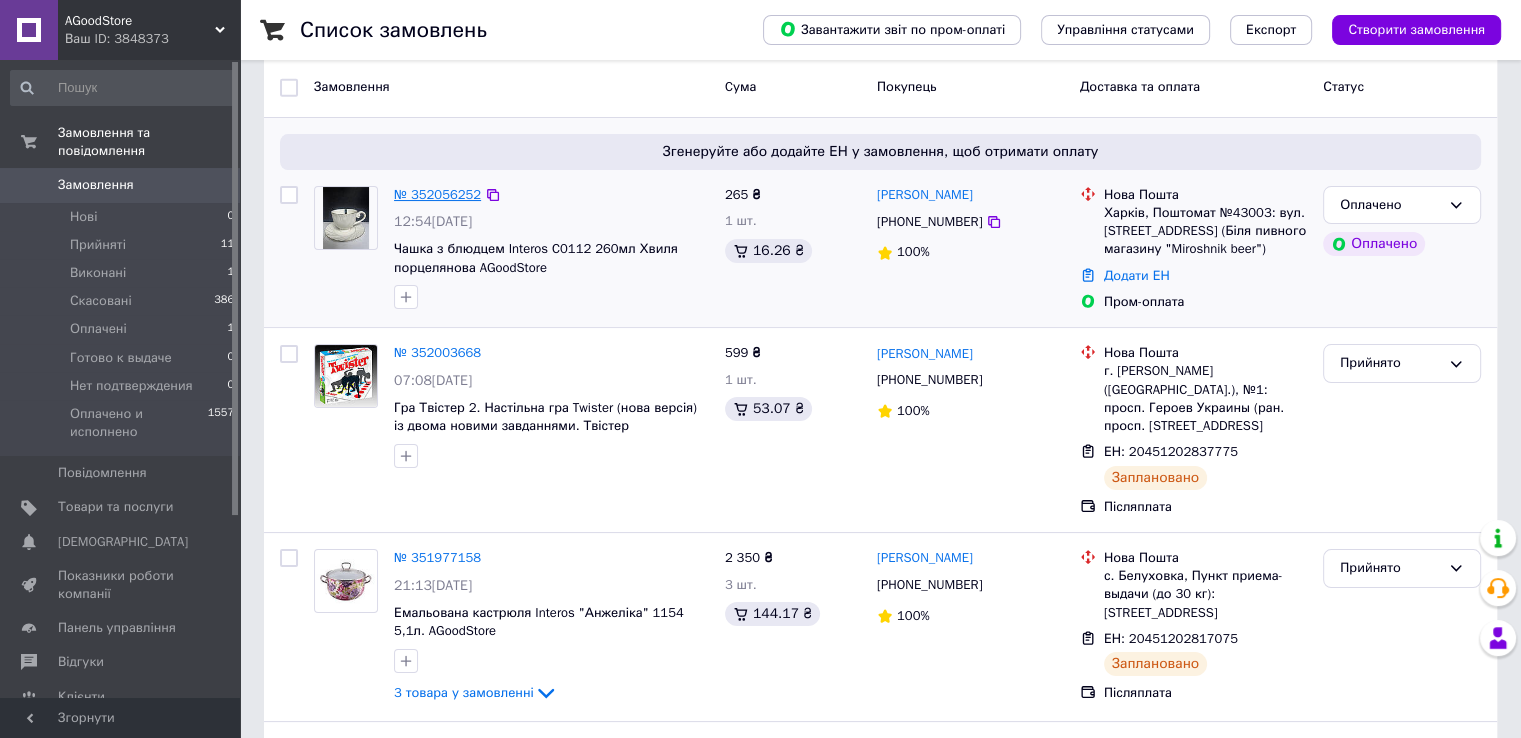 click on "№ 352056252" at bounding box center [437, 194] 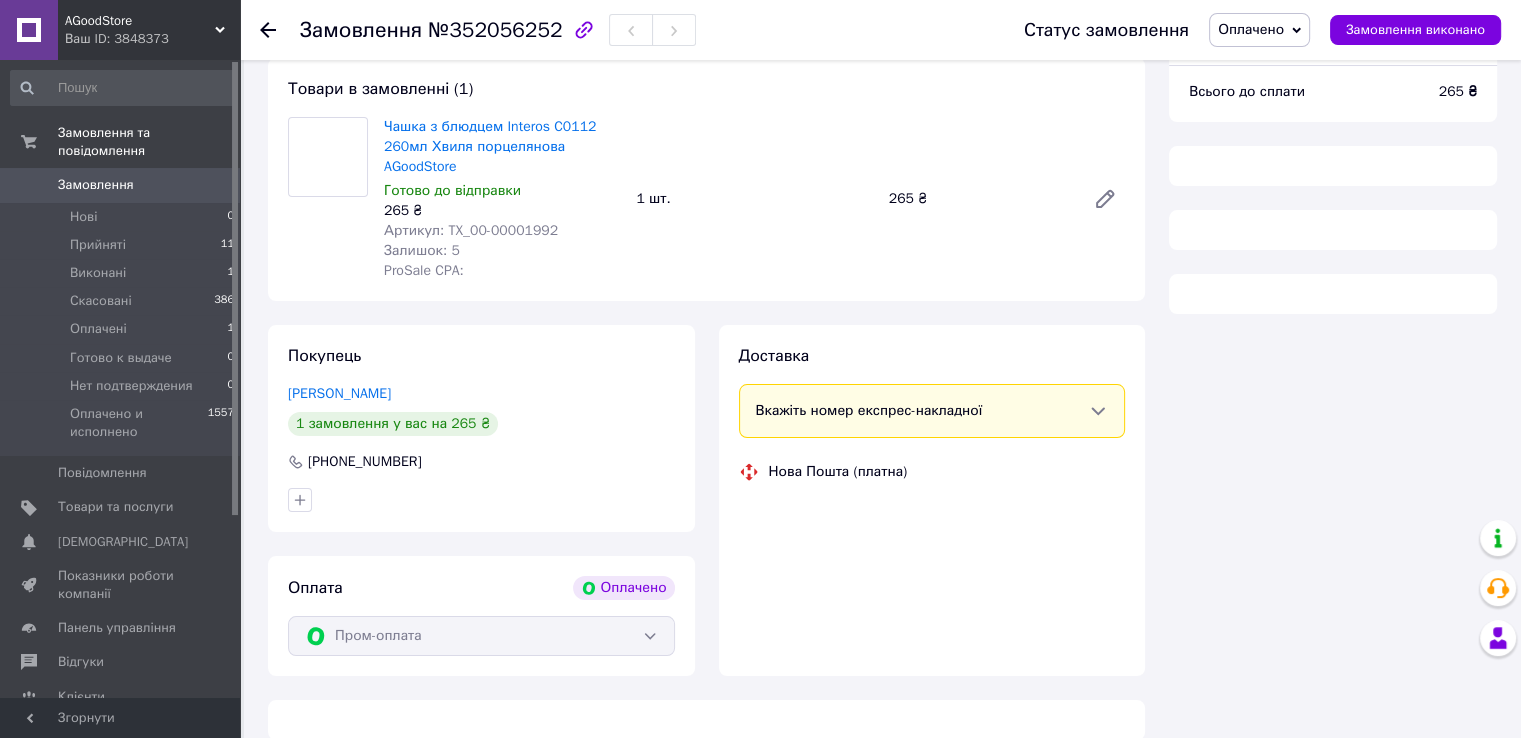 scroll, scrollTop: 200, scrollLeft: 0, axis: vertical 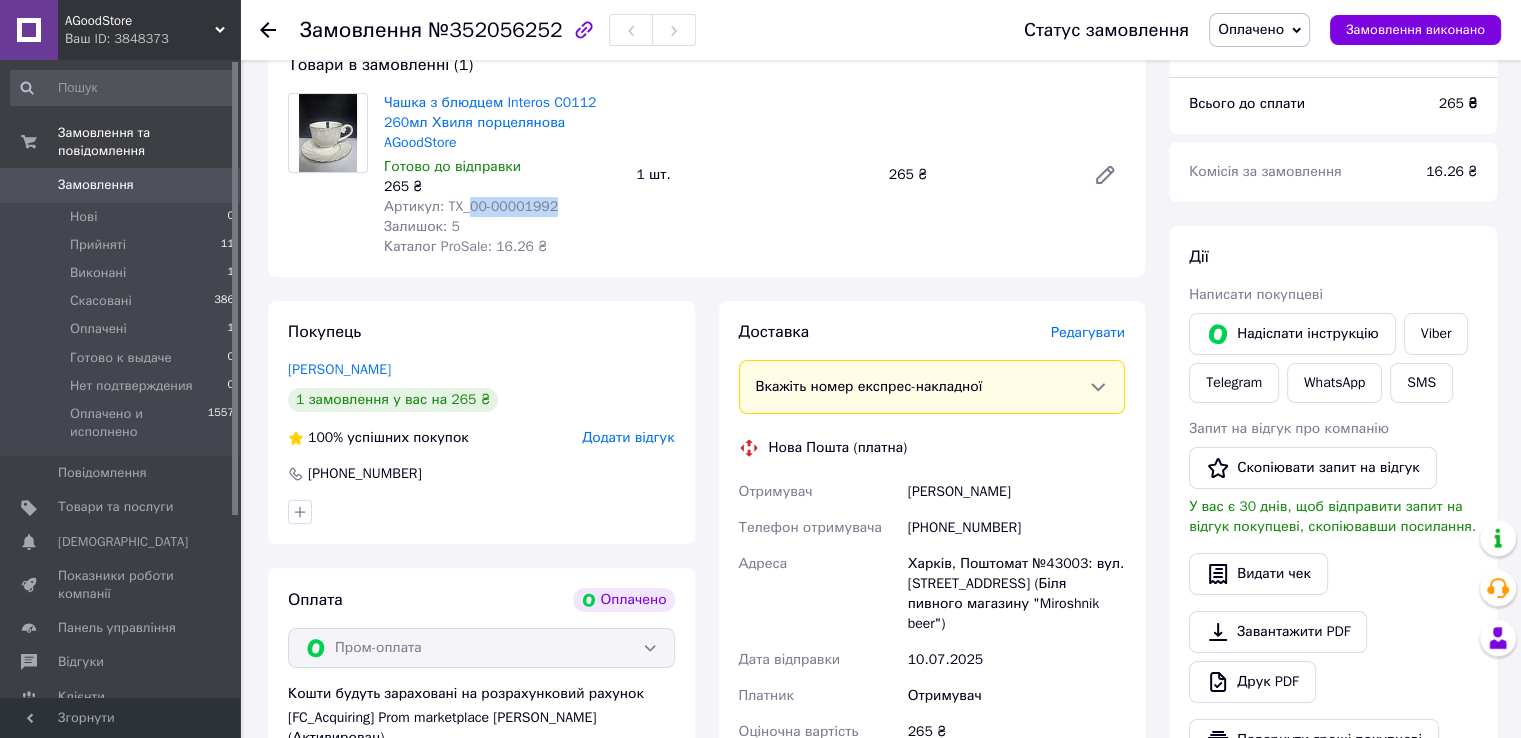 drag, startPoint x: 466, startPoint y: 208, endPoint x: 557, endPoint y: 208, distance: 91 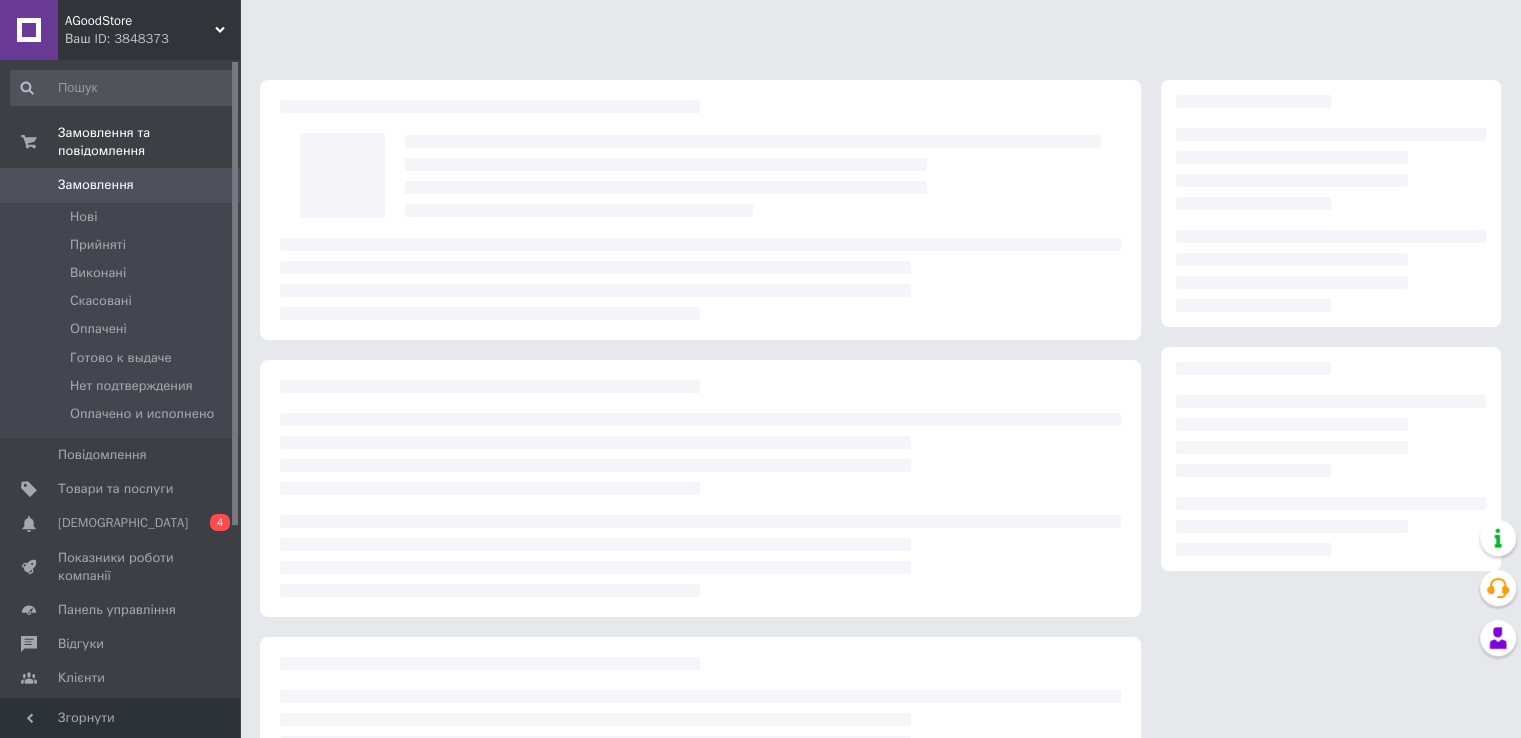 scroll, scrollTop: 176, scrollLeft: 0, axis: vertical 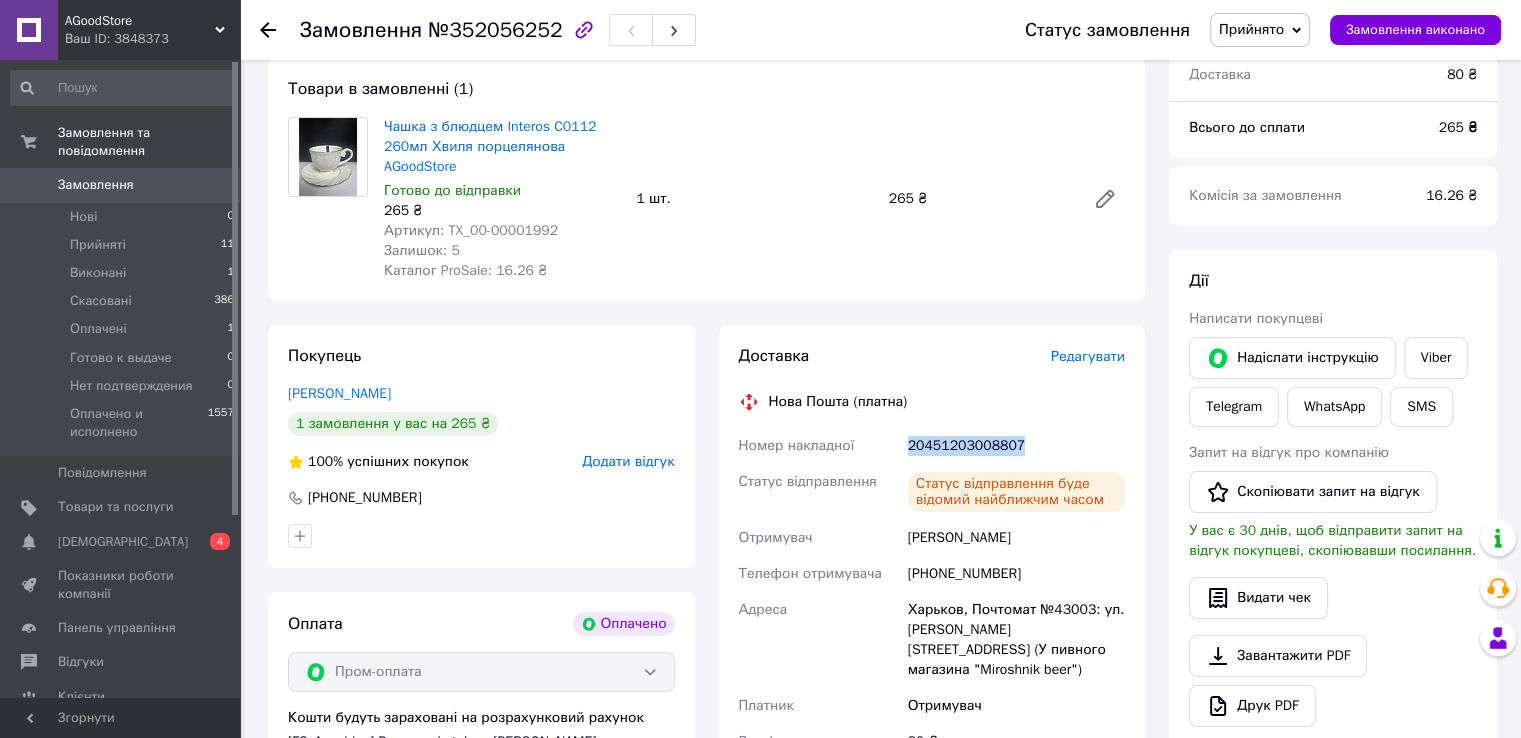 drag, startPoint x: 909, startPoint y: 450, endPoint x: 1037, endPoint y: 442, distance: 128.24976 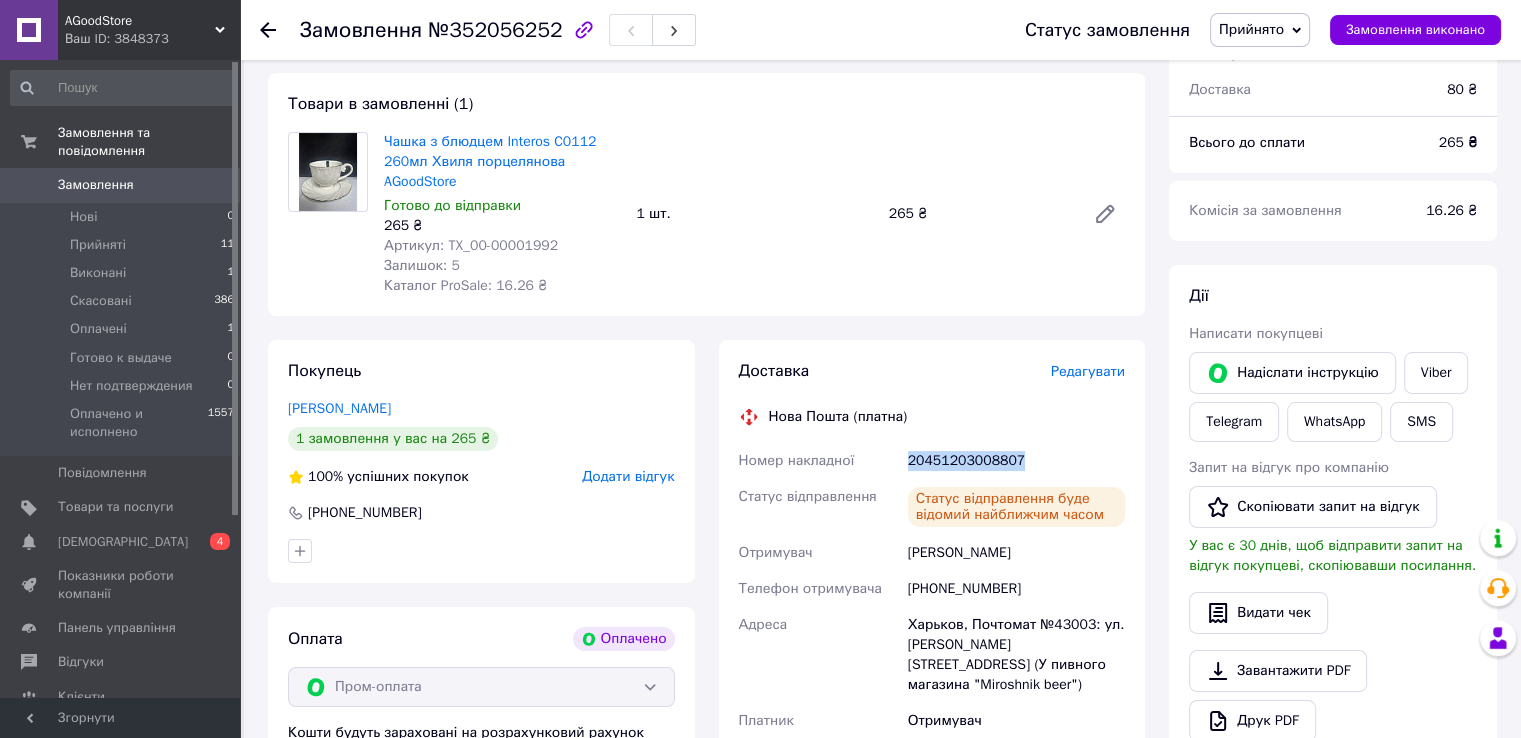 scroll, scrollTop: 100, scrollLeft: 0, axis: vertical 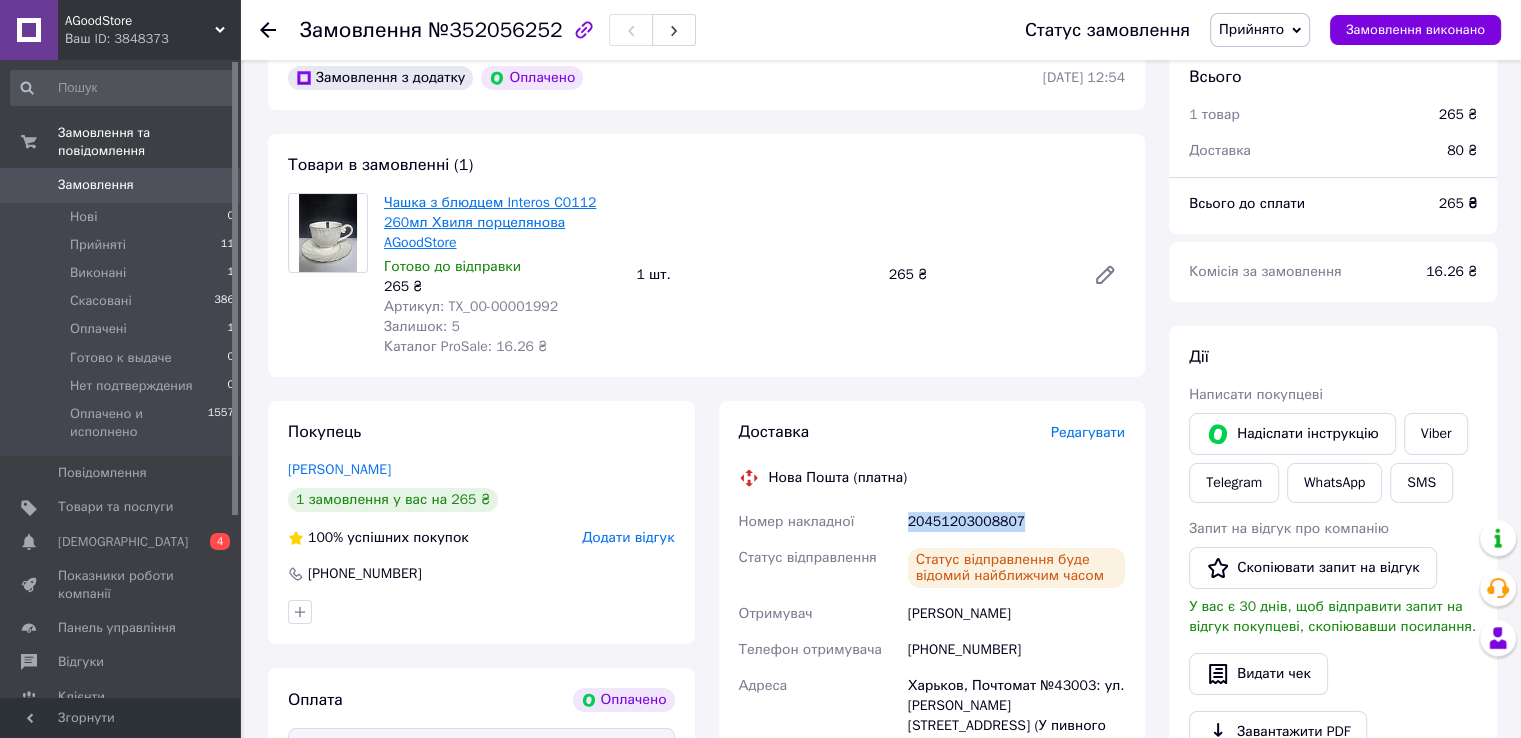 click on "Чашка з блюдцем Interos C0112 260мл Хвиля порцелянова AGoodStore" at bounding box center [490, 222] 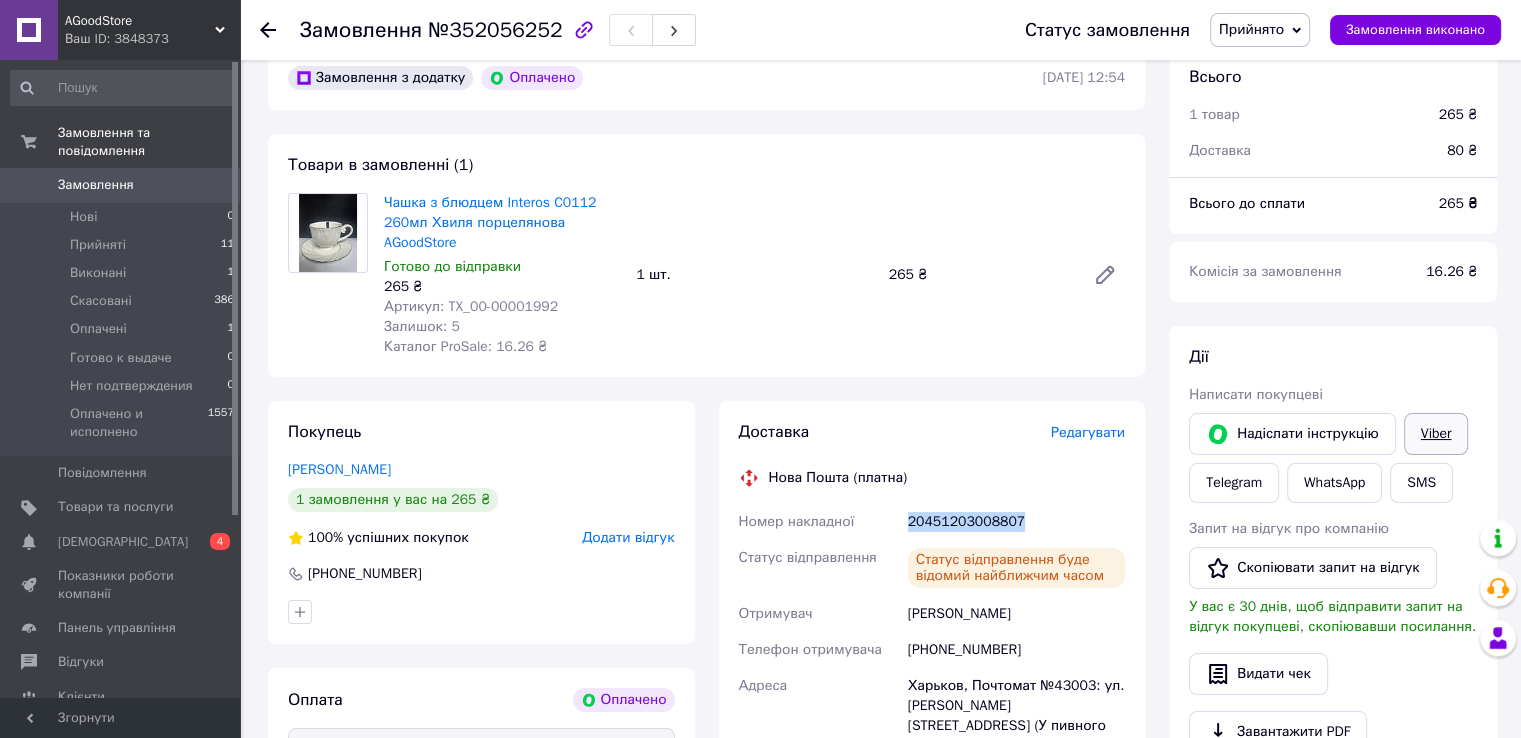 click on "Viber" at bounding box center (1436, 434) 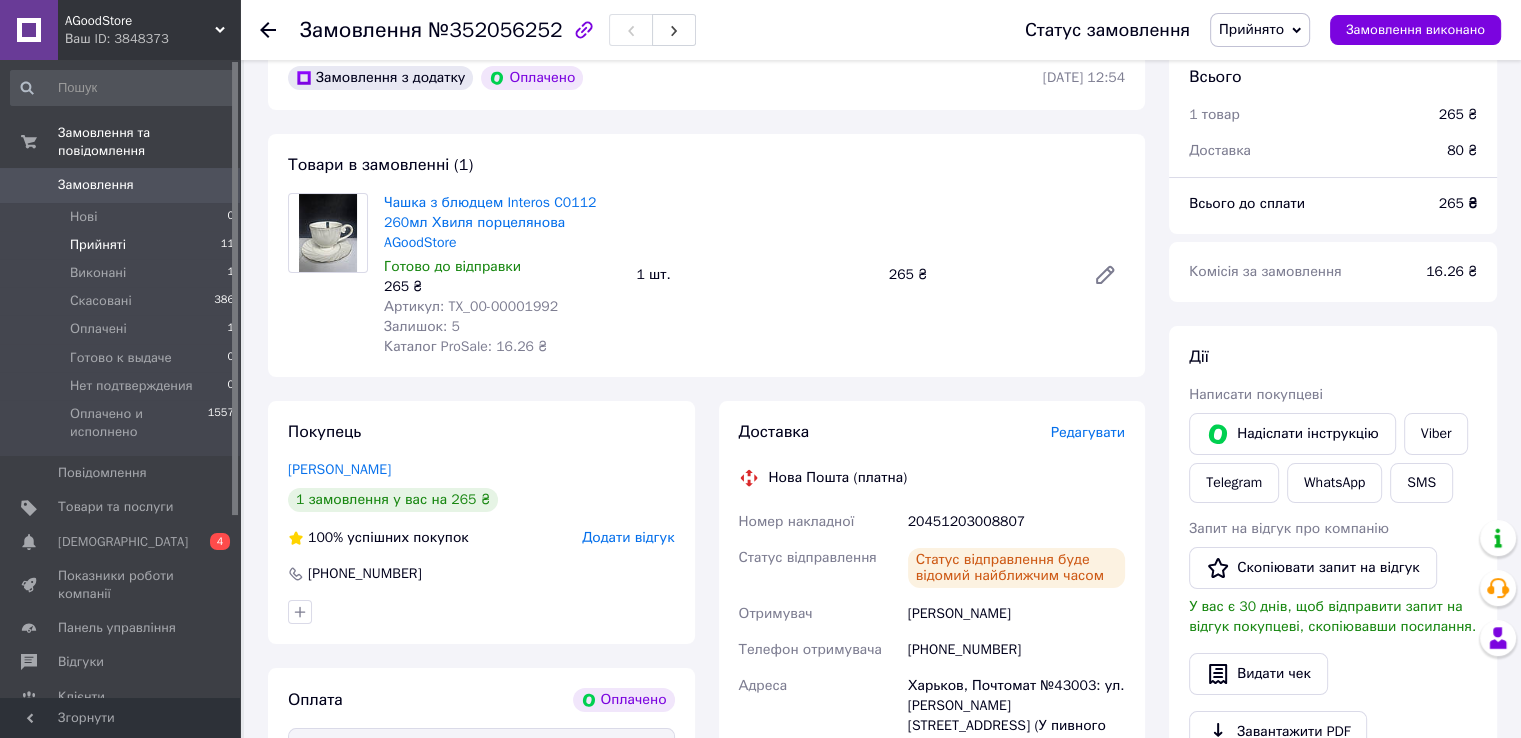 click on "Прийняті" at bounding box center (98, 245) 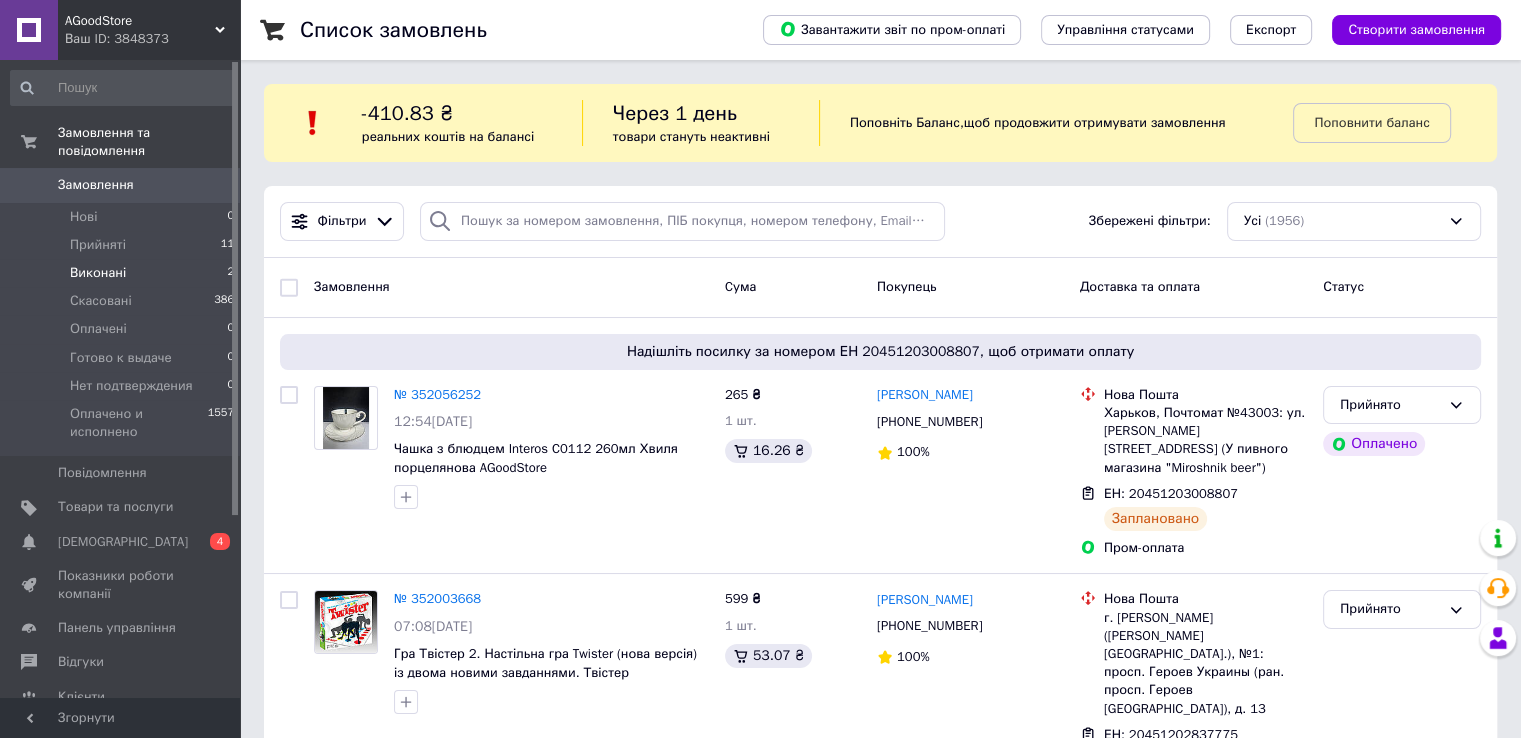click on "Виконані" at bounding box center [98, 273] 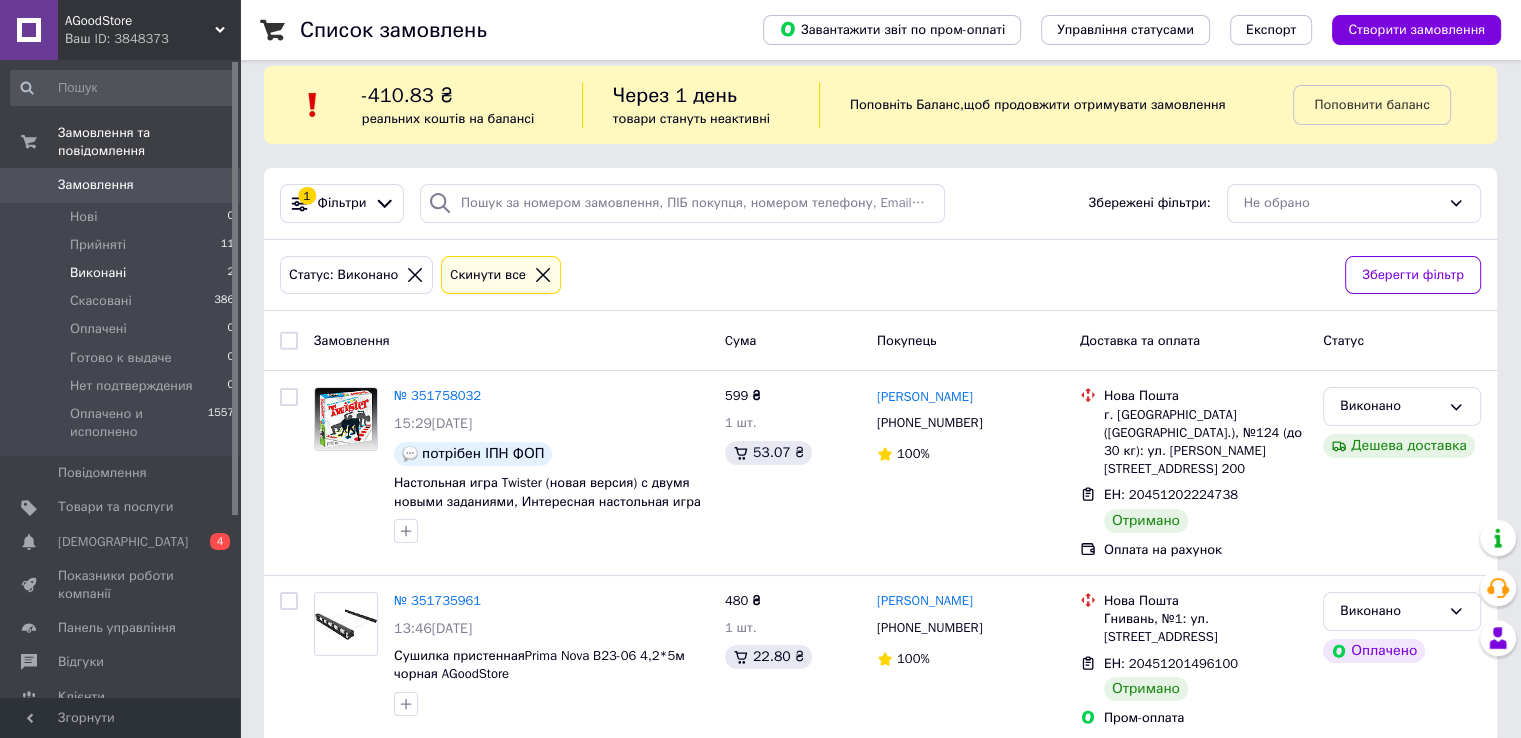 scroll, scrollTop: 19, scrollLeft: 0, axis: vertical 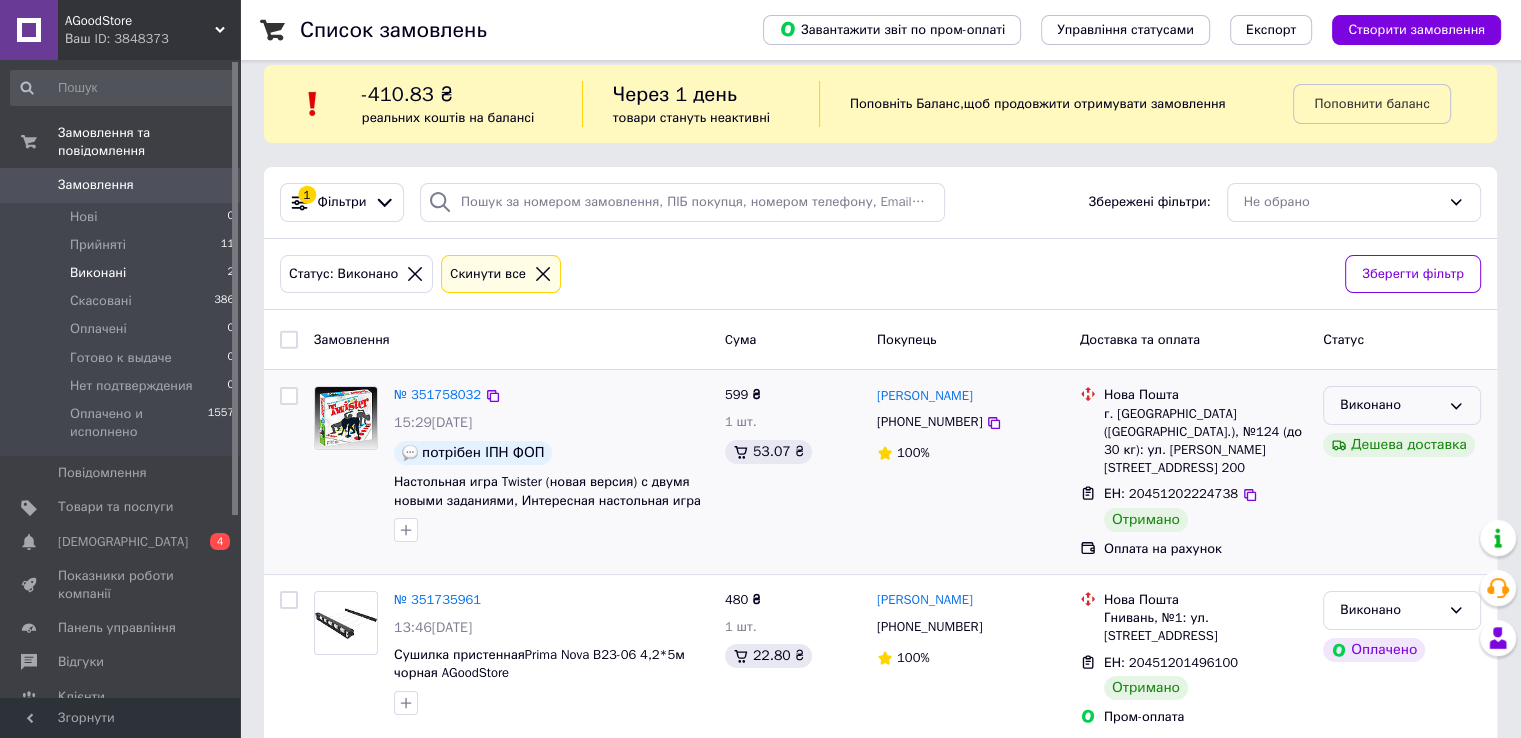 click on "Виконано" at bounding box center [1390, 405] 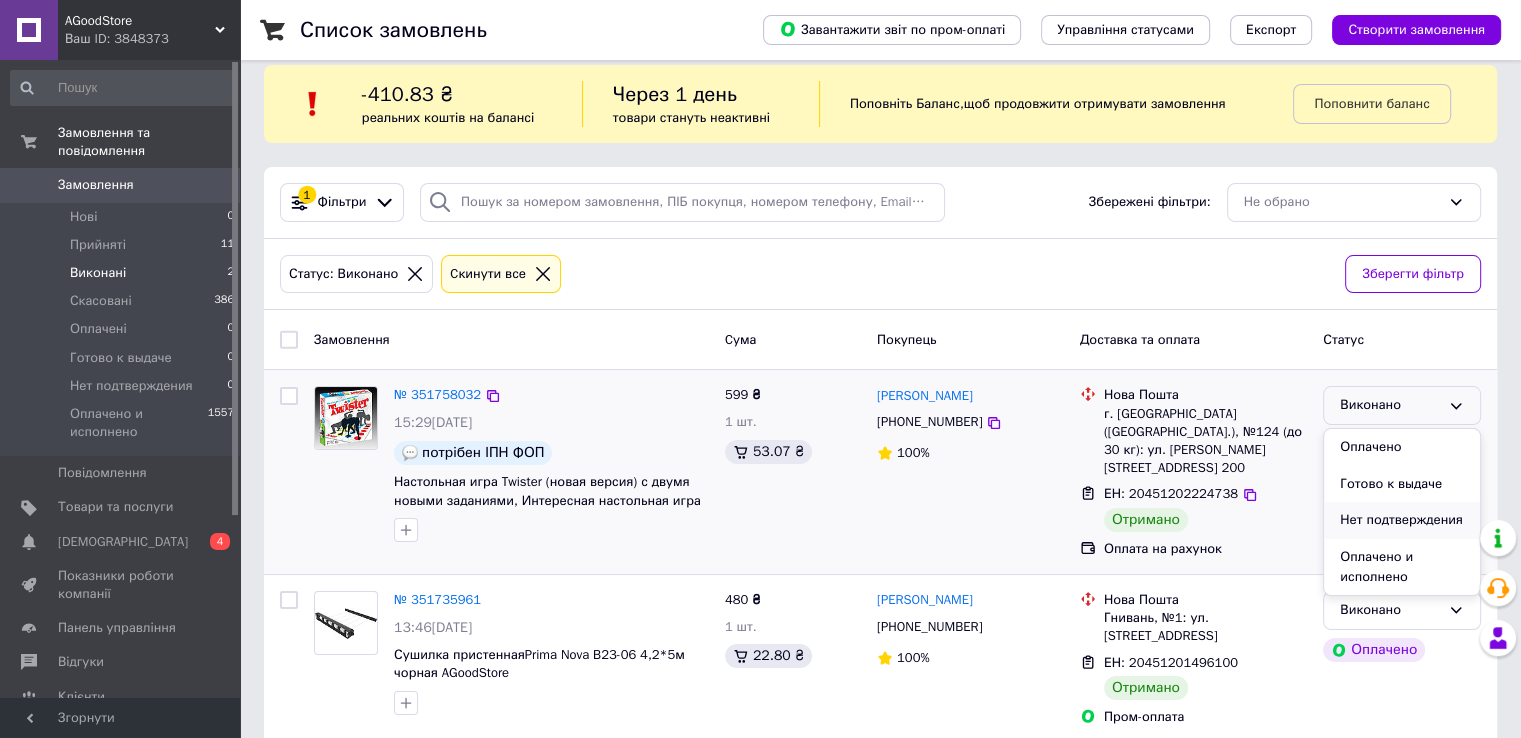 scroll, scrollTop: 74, scrollLeft: 0, axis: vertical 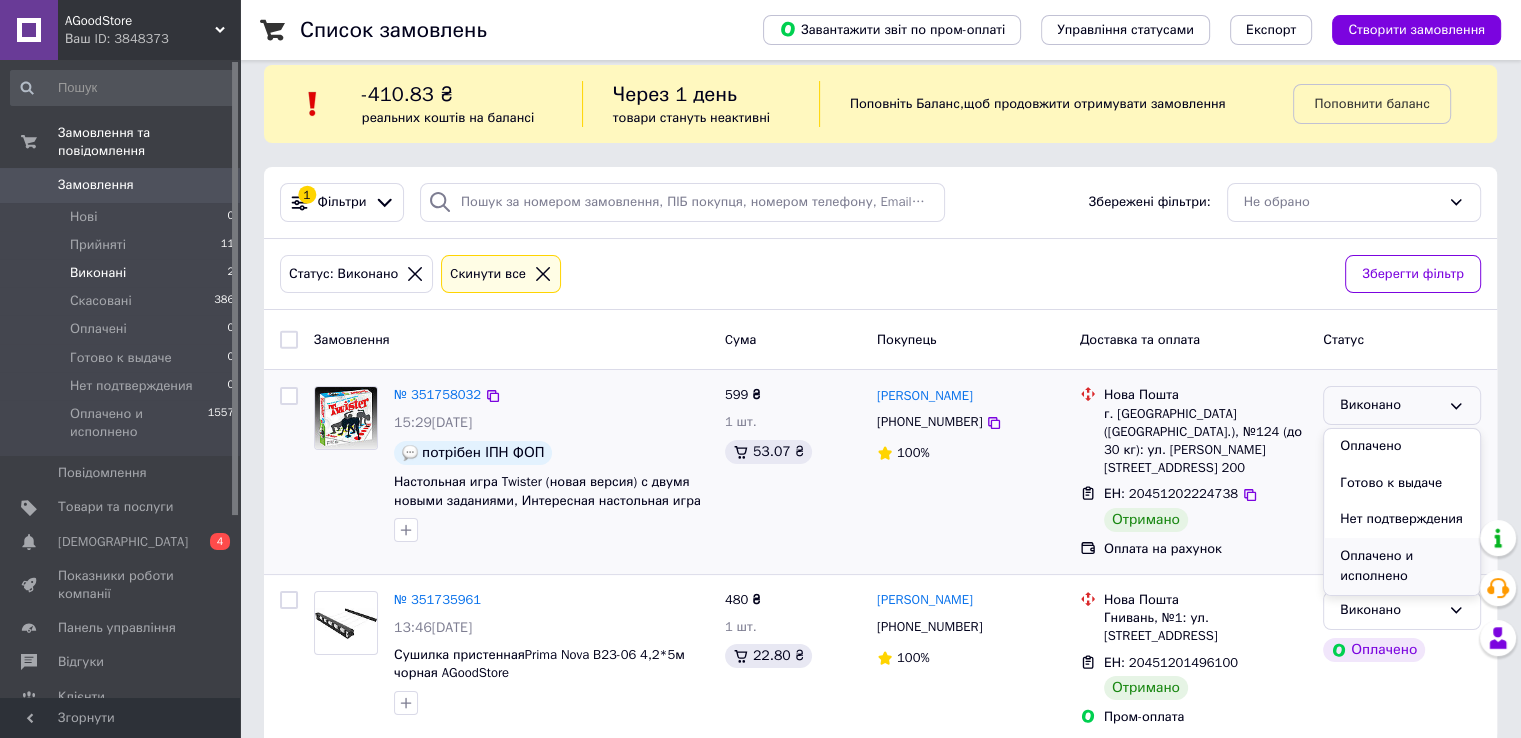 click on "Оплачено и исполнено" at bounding box center (1402, 566) 